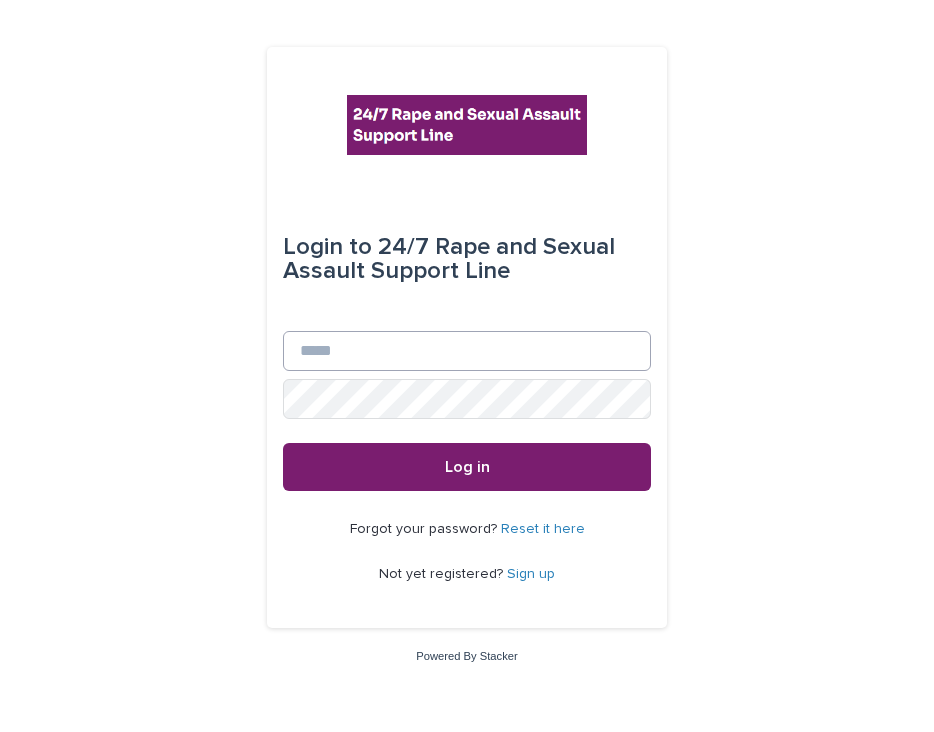 scroll, scrollTop: 0, scrollLeft: 0, axis: both 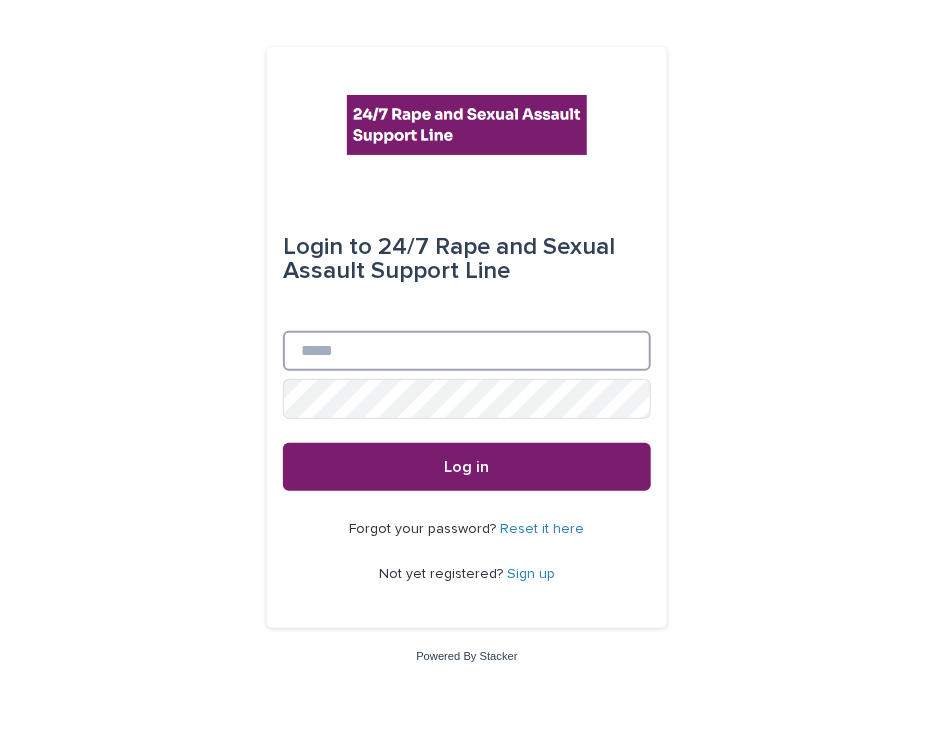 click on "Email" at bounding box center (467, 351) 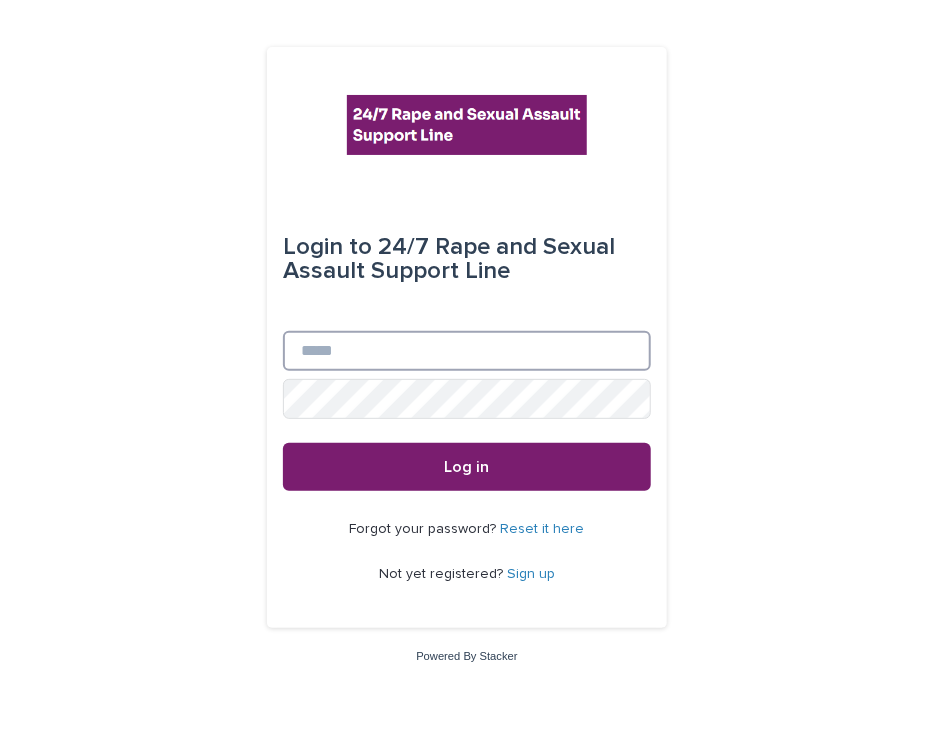 type on "**********" 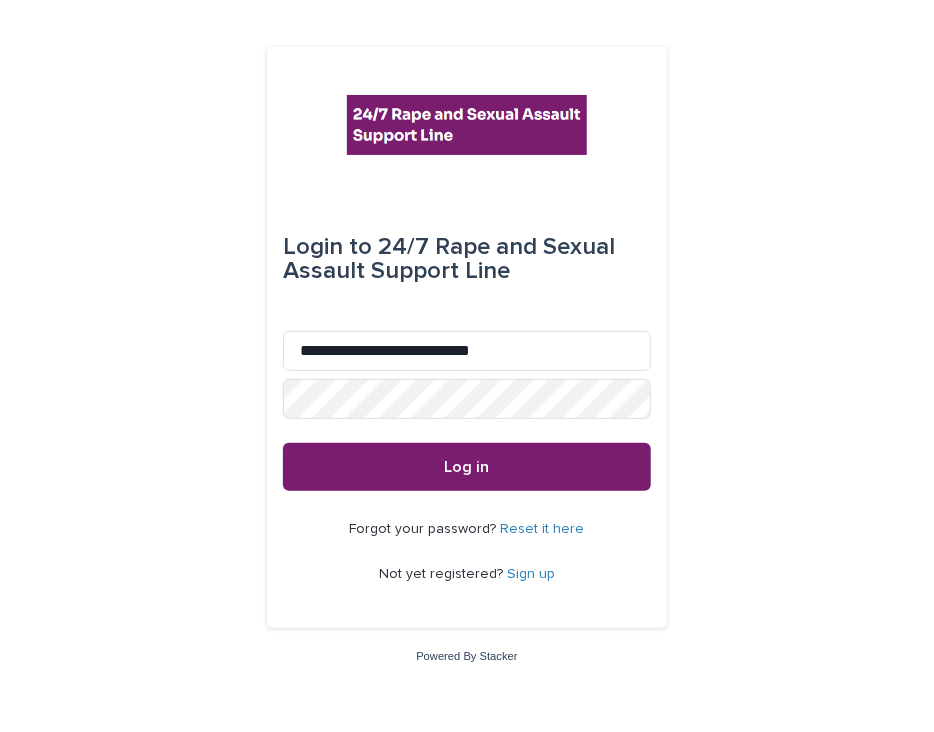 click on "Login to   24/7 Rape and Sexual Assault Support Line Email [EMAIL] Password Log in" at bounding box center [467, 339] 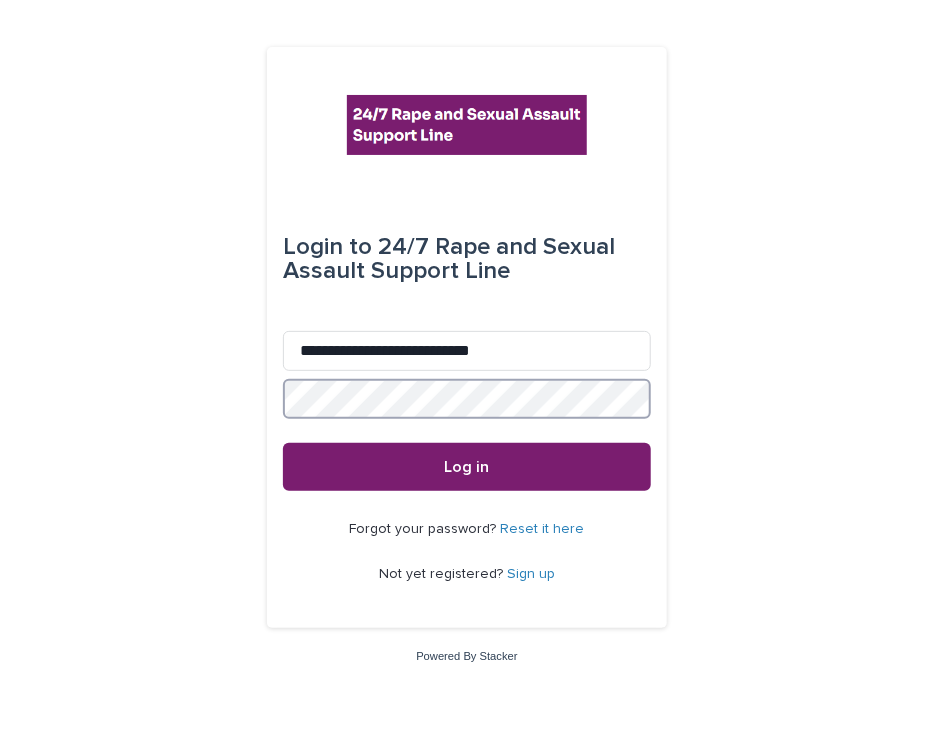 click on "Log in" at bounding box center [467, 467] 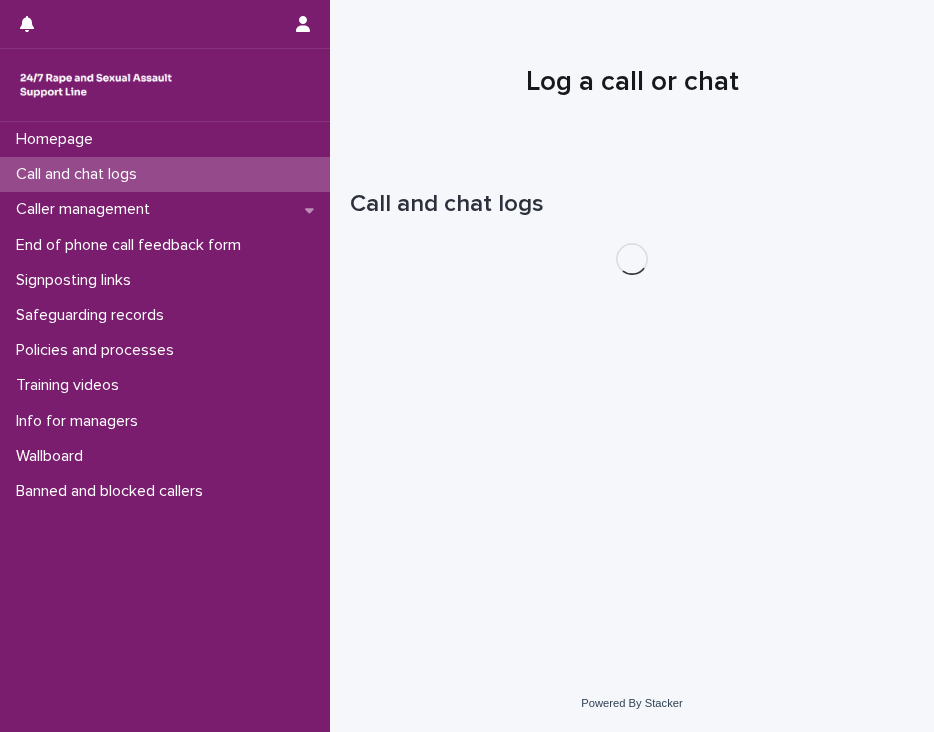 scroll, scrollTop: 0, scrollLeft: 0, axis: both 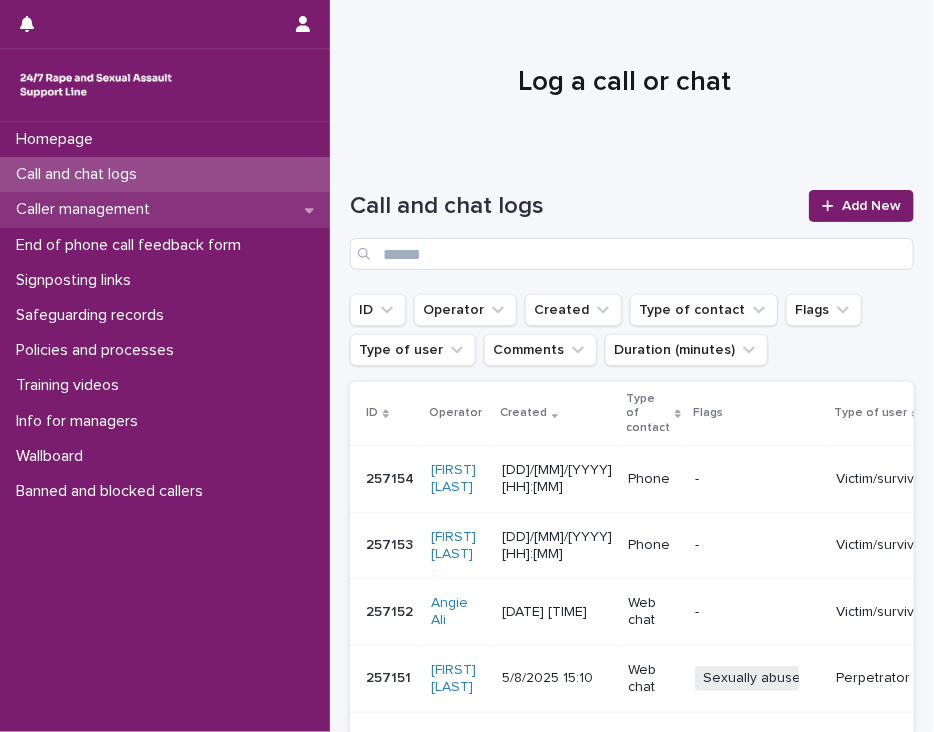 click on "Caller management" at bounding box center (87, 209) 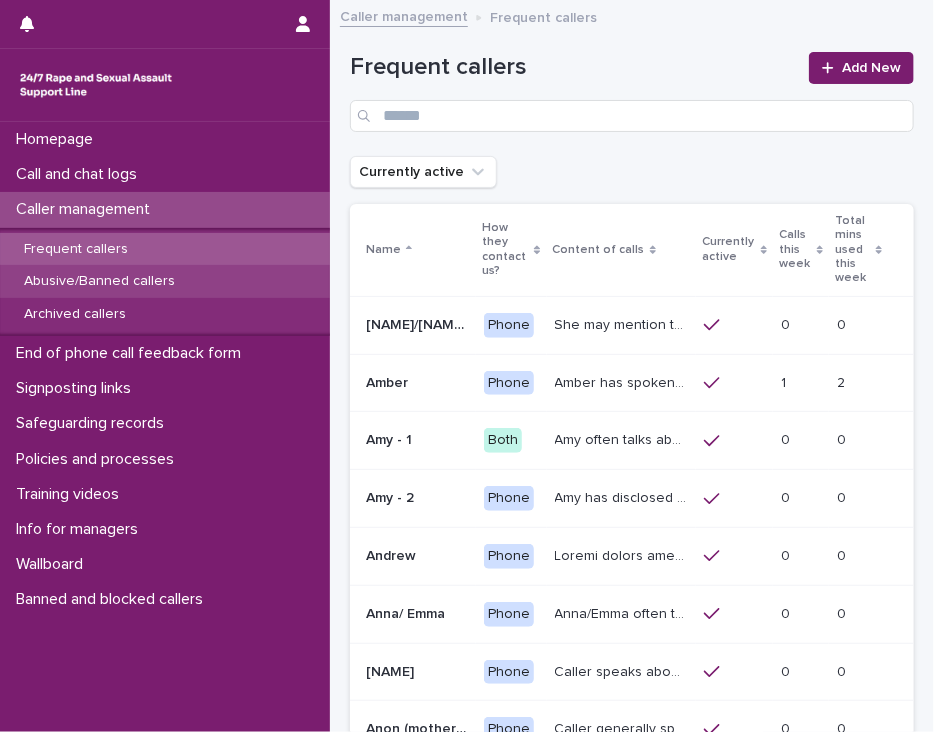 click on "Abusive/Banned callers" at bounding box center (99, 281) 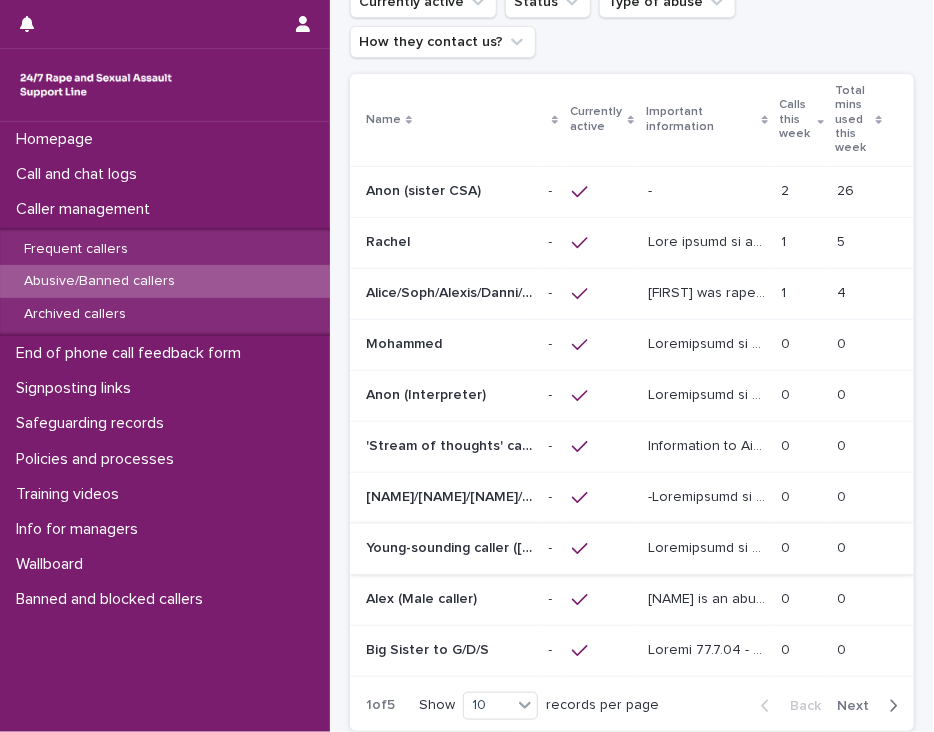 scroll, scrollTop: 0, scrollLeft: 0, axis: both 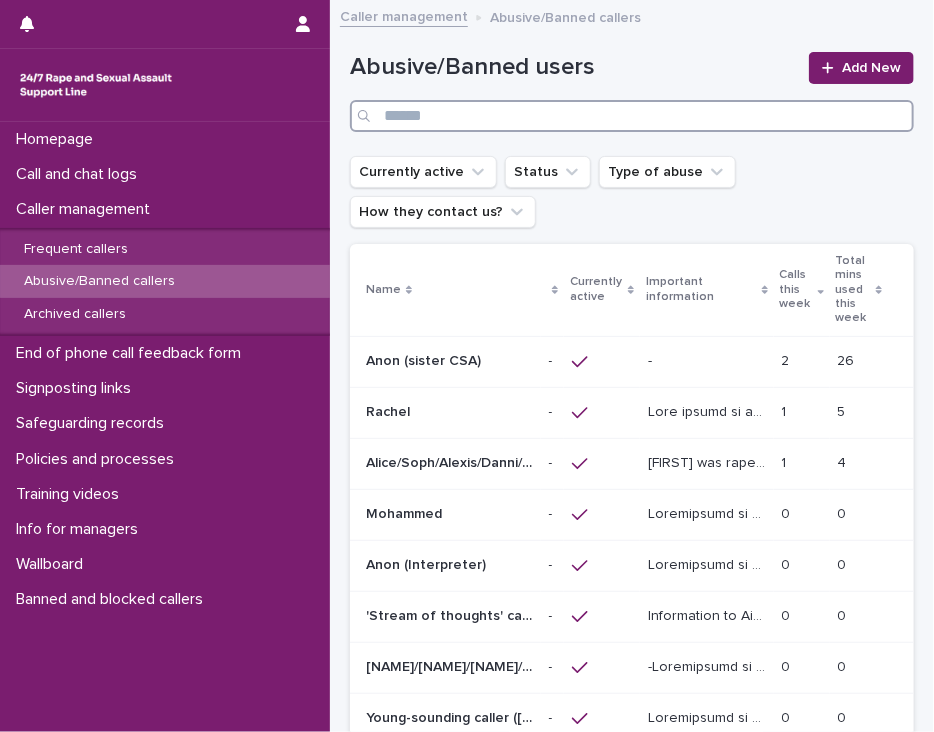 click at bounding box center (632, 116) 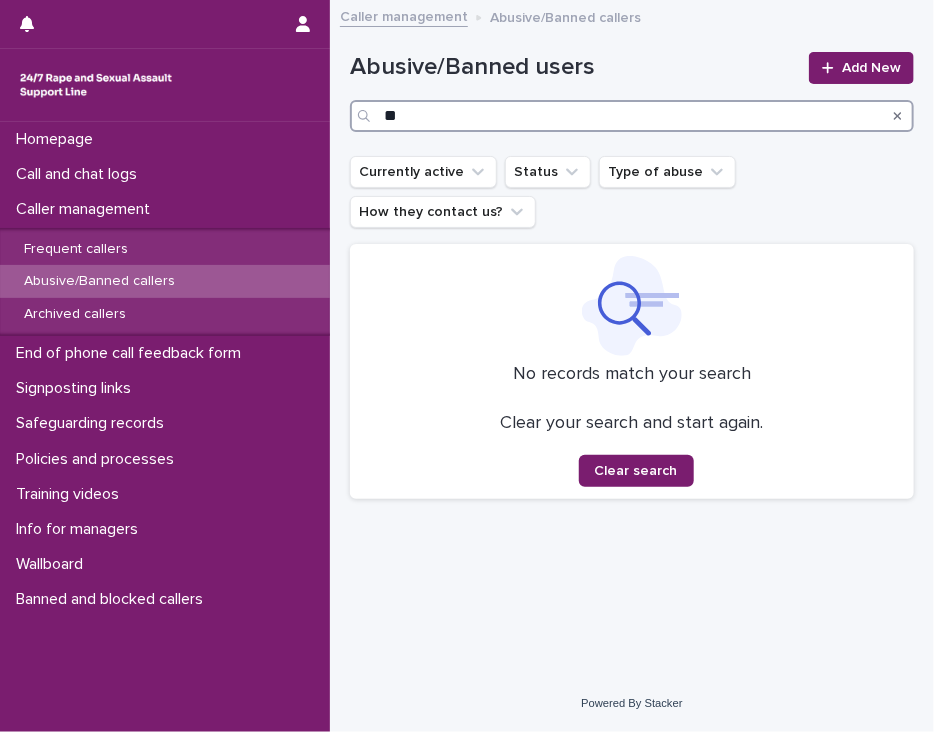 type on "*" 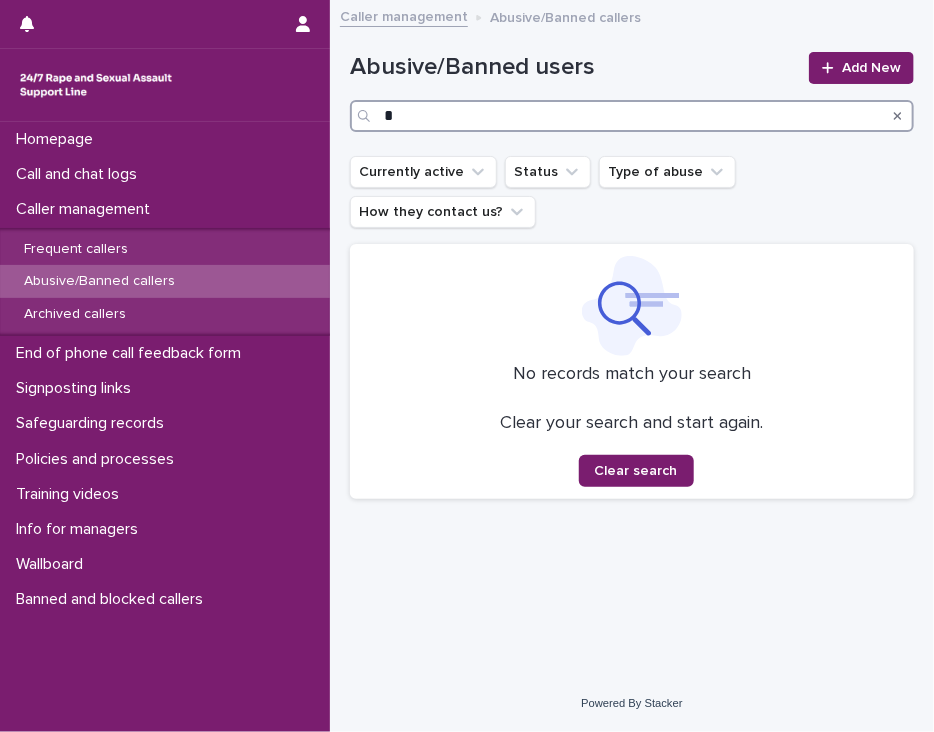 type 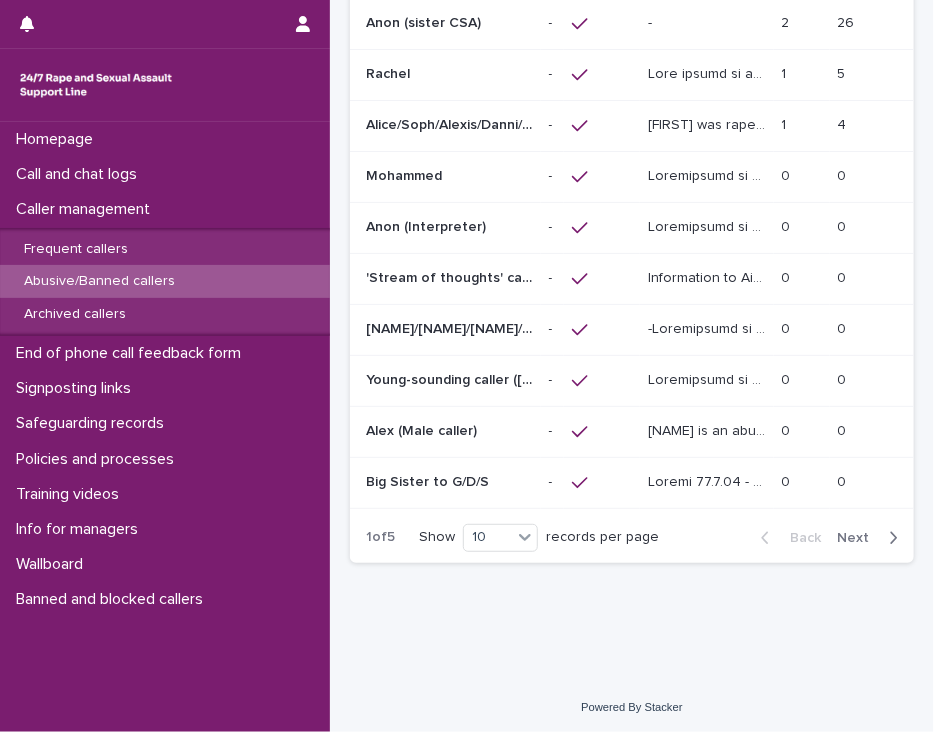 scroll, scrollTop: 337, scrollLeft: 0, axis: vertical 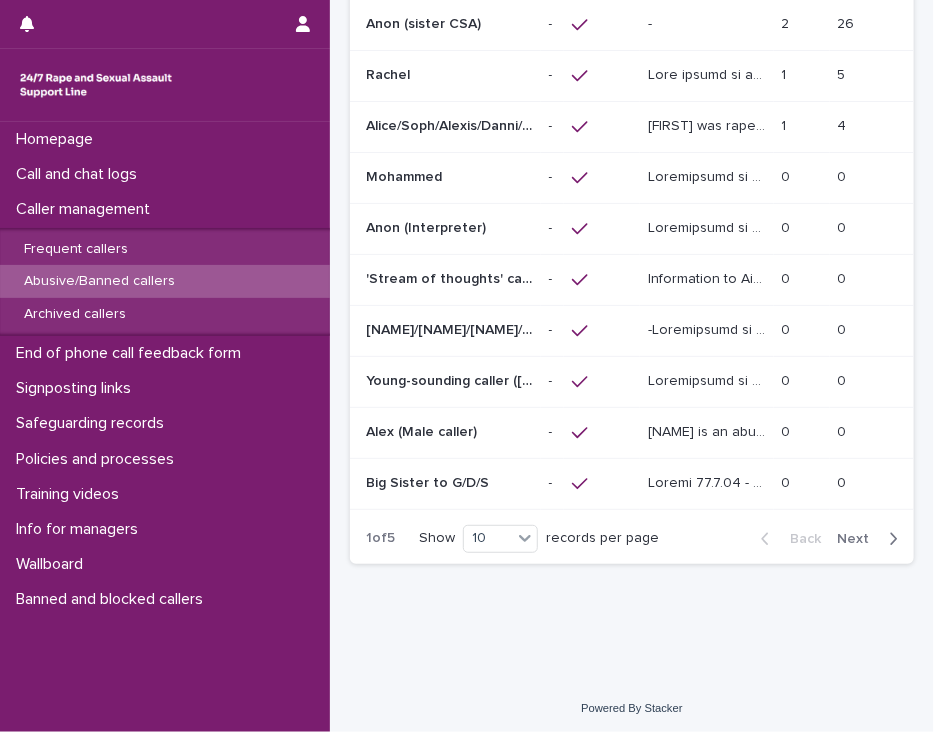 click at bounding box center [889, 539] 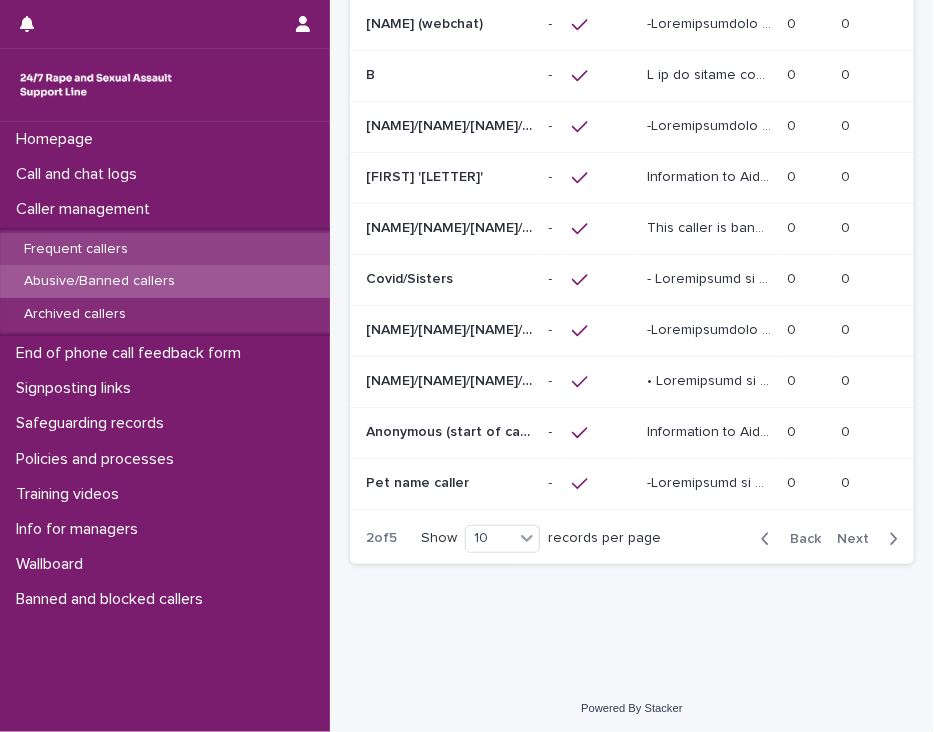 scroll, scrollTop: 344, scrollLeft: 0, axis: vertical 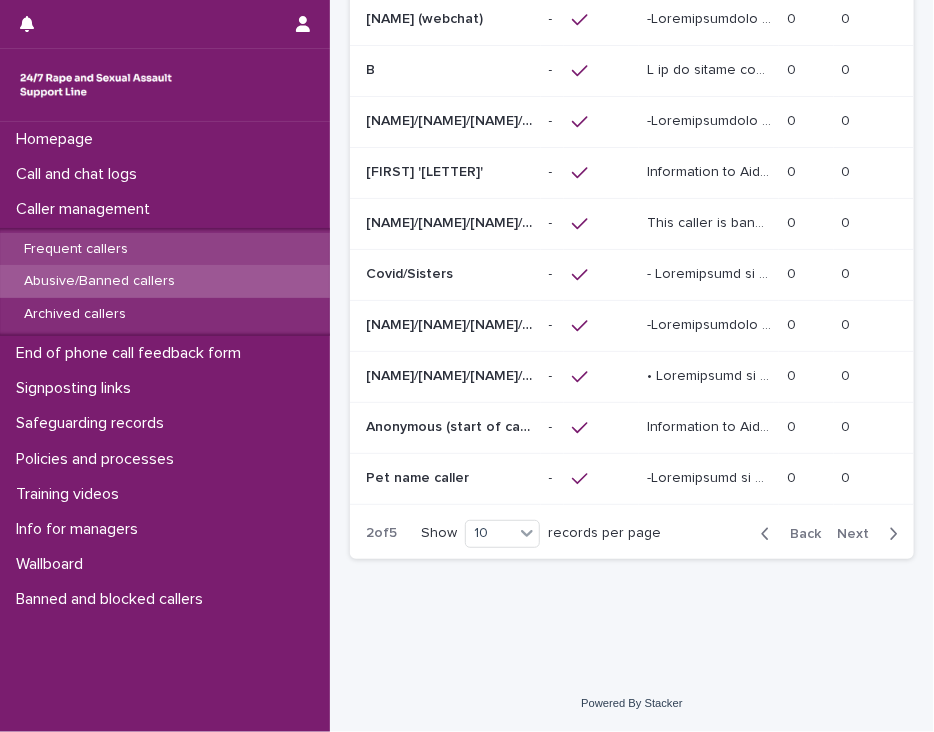 click on "Frequent callers" at bounding box center [76, 249] 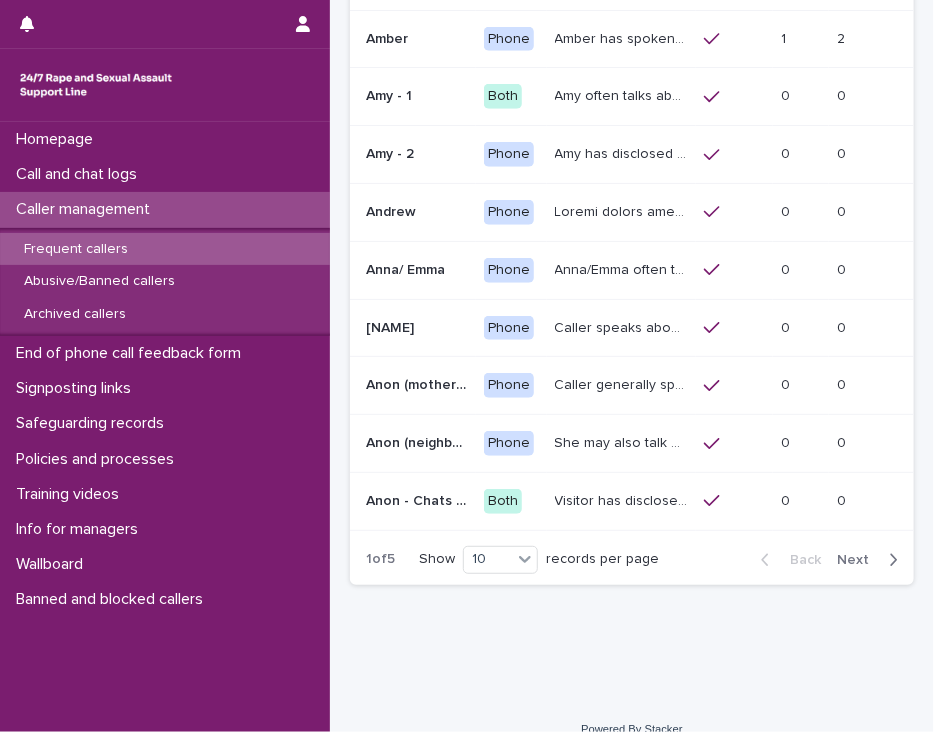 scroll, scrollTop: 0, scrollLeft: 0, axis: both 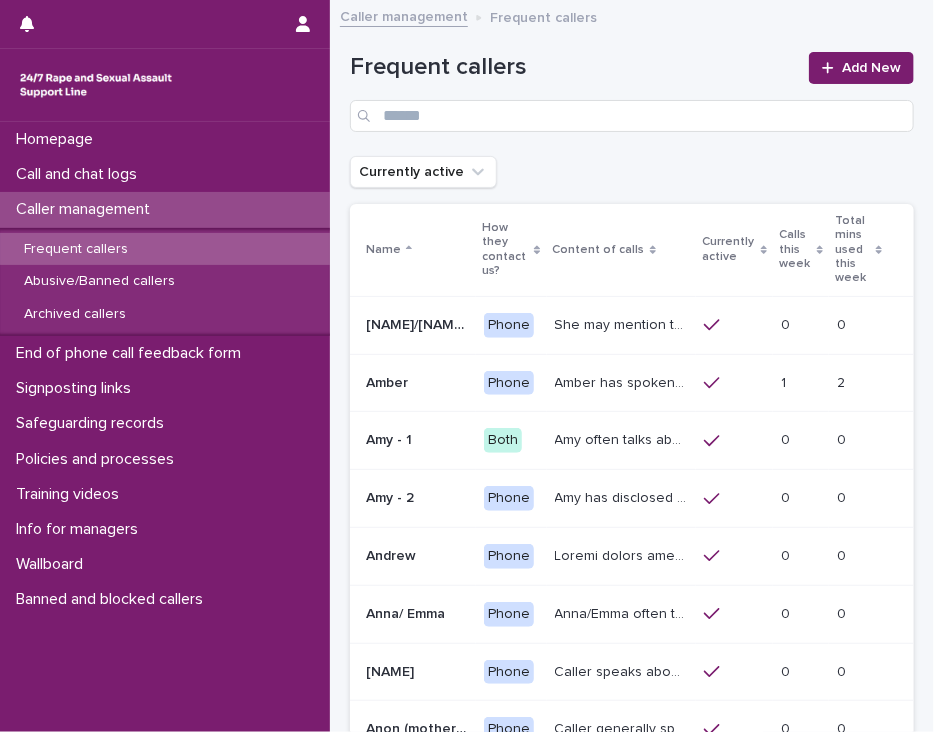 click on "Caller management" at bounding box center (87, 209) 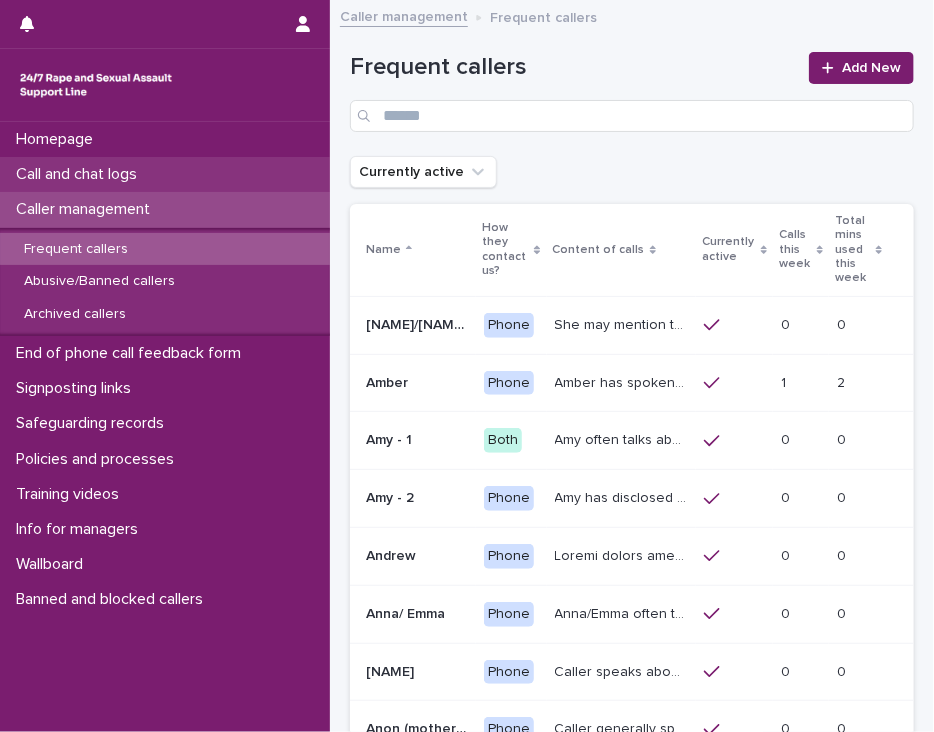 click on "Call and chat logs" at bounding box center [80, 174] 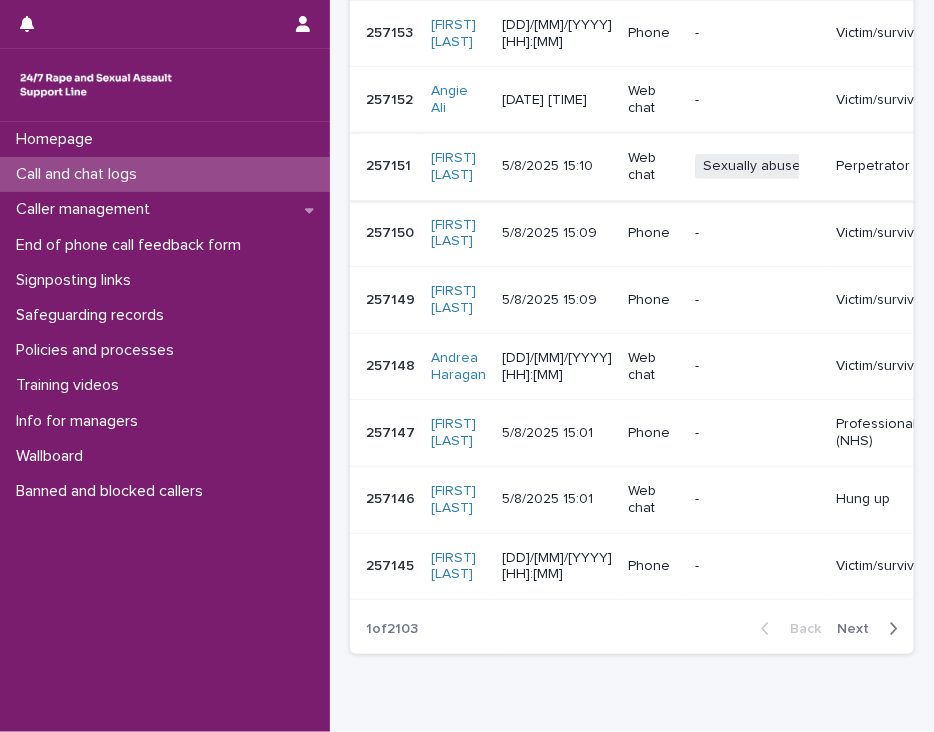 scroll, scrollTop: 0, scrollLeft: 0, axis: both 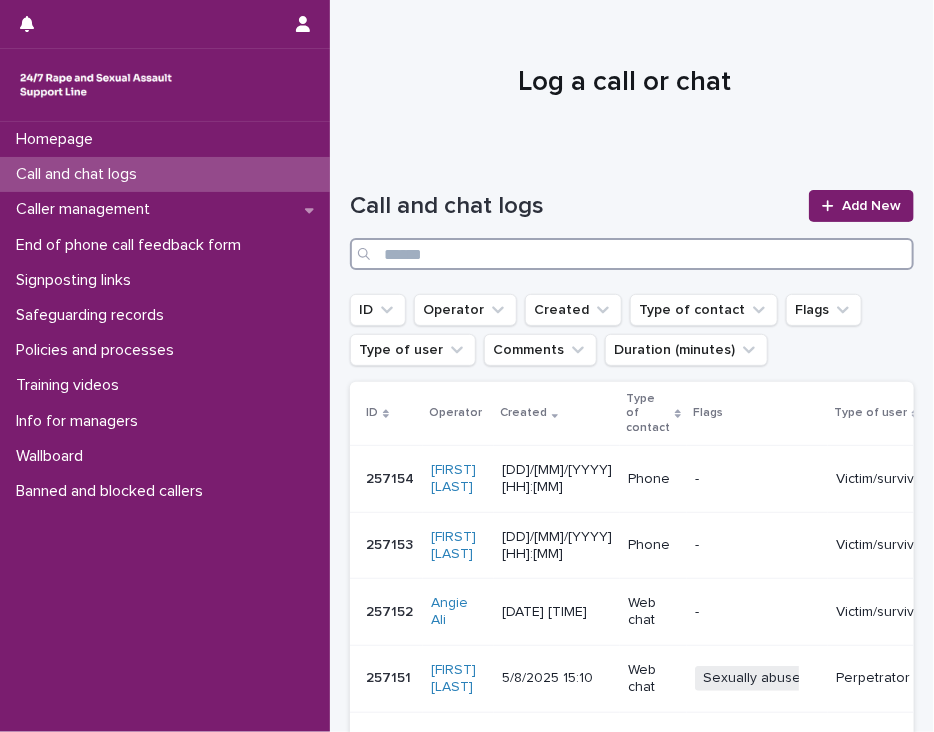 click at bounding box center [632, 254] 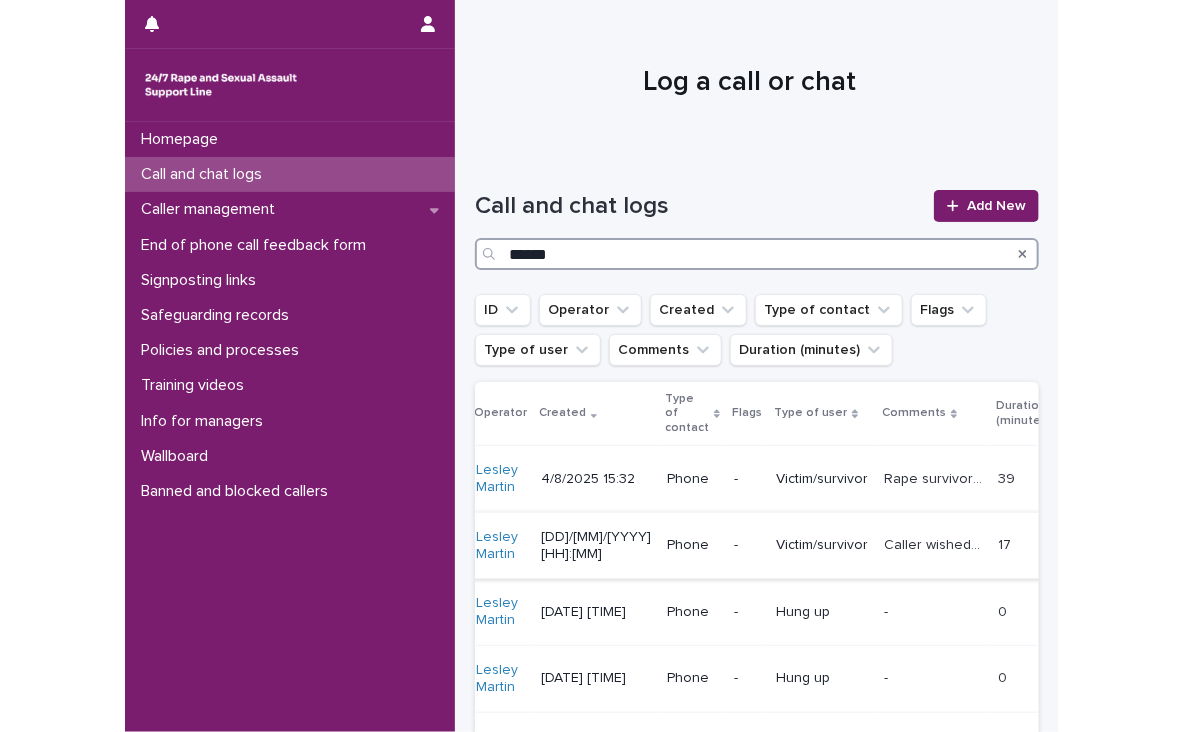 scroll, scrollTop: 0, scrollLeft: 0, axis: both 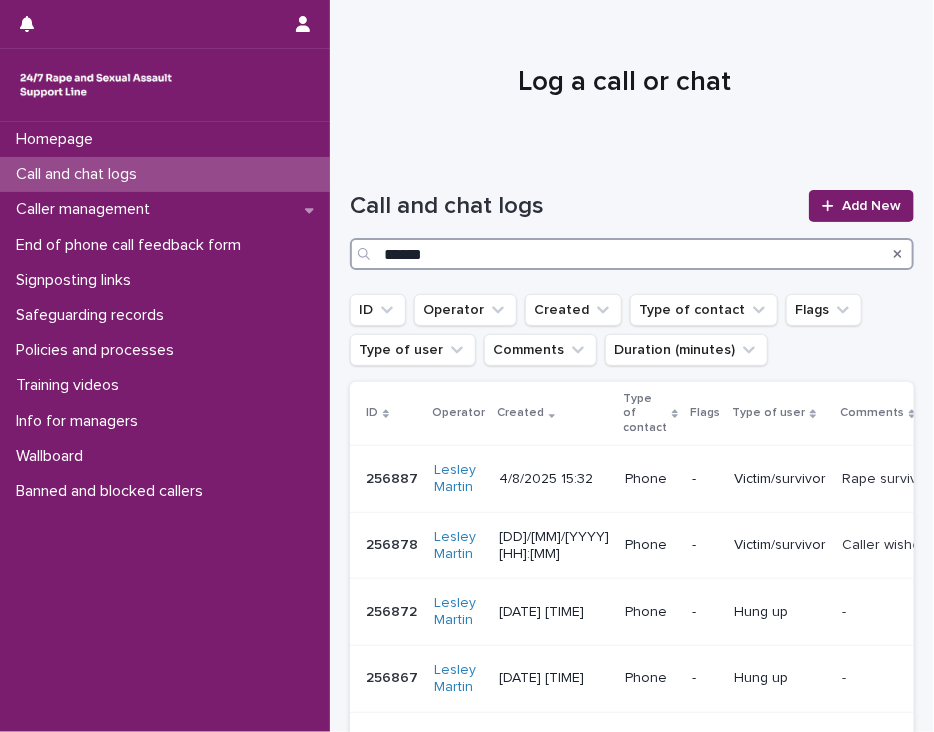 type on "******" 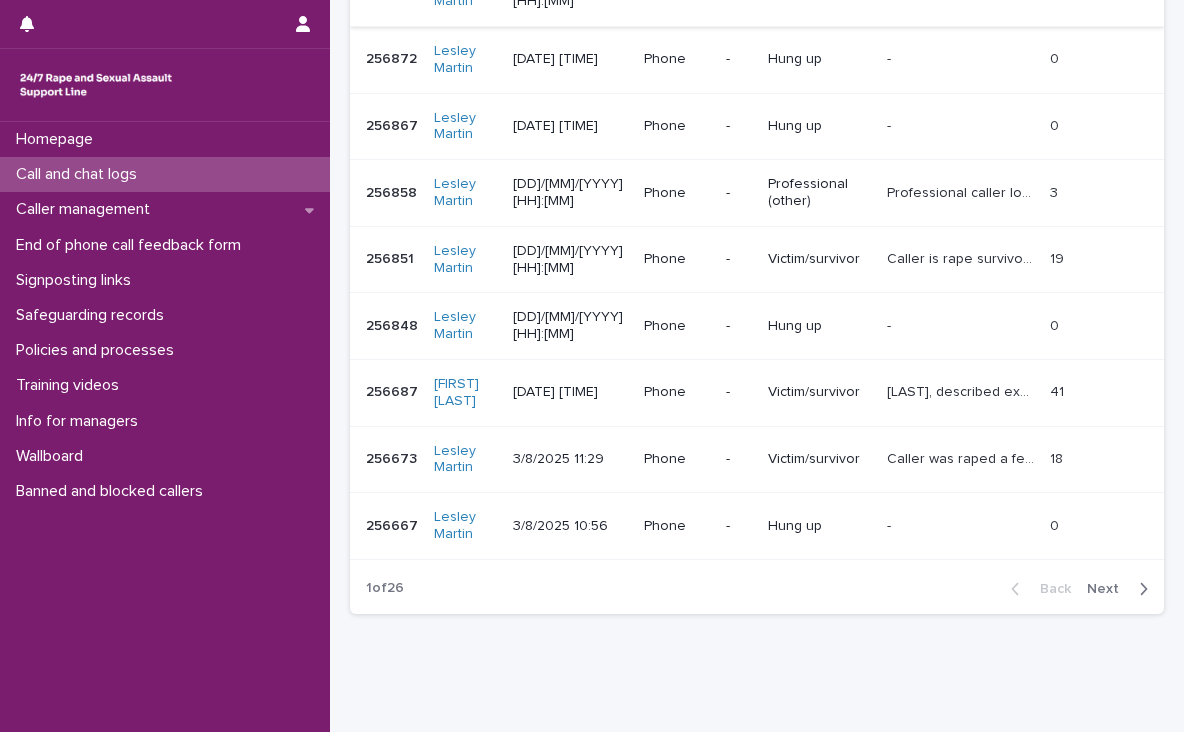 scroll, scrollTop: 540, scrollLeft: 0, axis: vertical 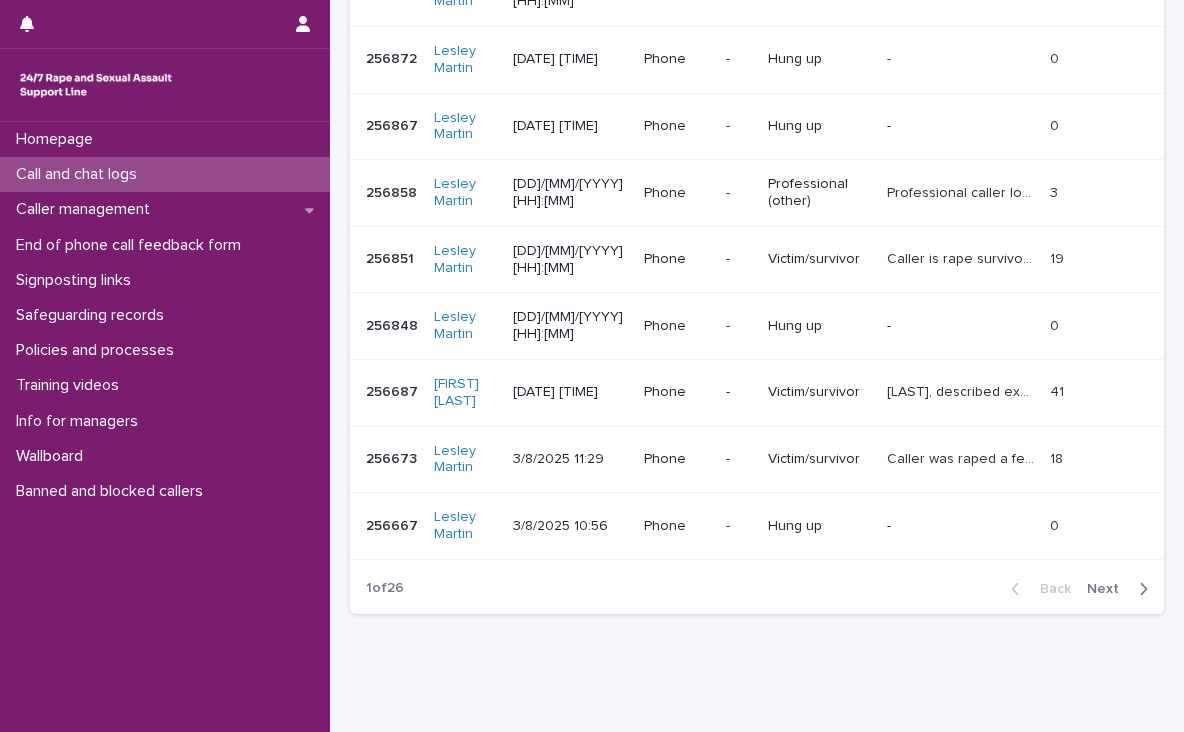 click on "Martin, described experiencing sexual violence perpetrated by a doctor, explored thoughts and feelings and operator gave emotional support, talked about reporting and counselling, caller wanted help finding support so operator signposted to Safeline, Survivors Network and AndysManClub." at bounding box center [962, 390] 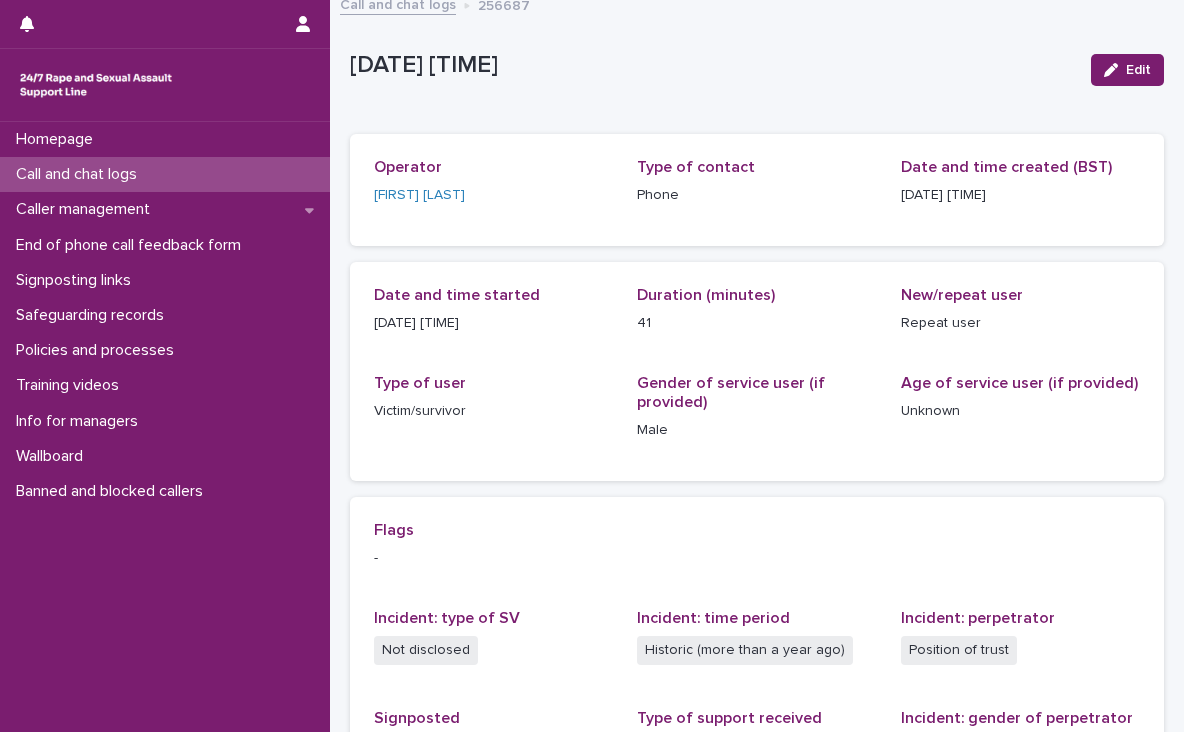 scroll, scrollTop: 0, scrollLeft: 0, axis: both 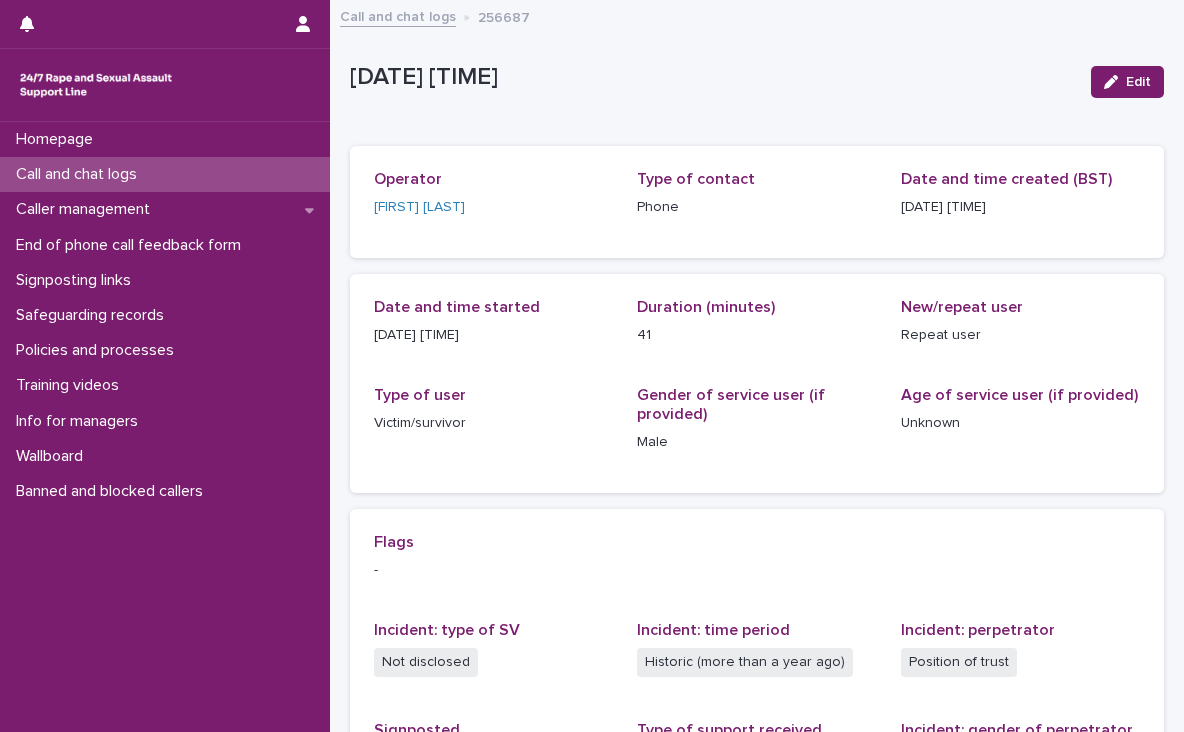 click on "Call and chat logs" at bounding box center (398, 15) 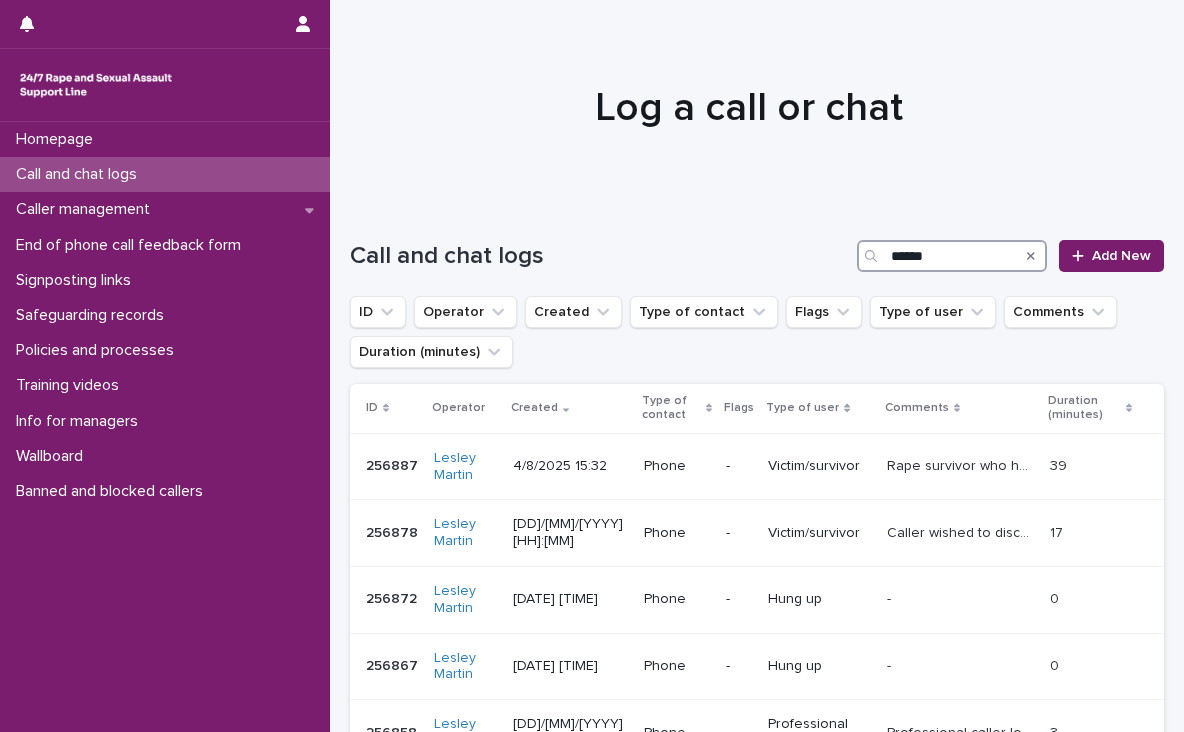 click on "******" at bounding box center [952, 256] 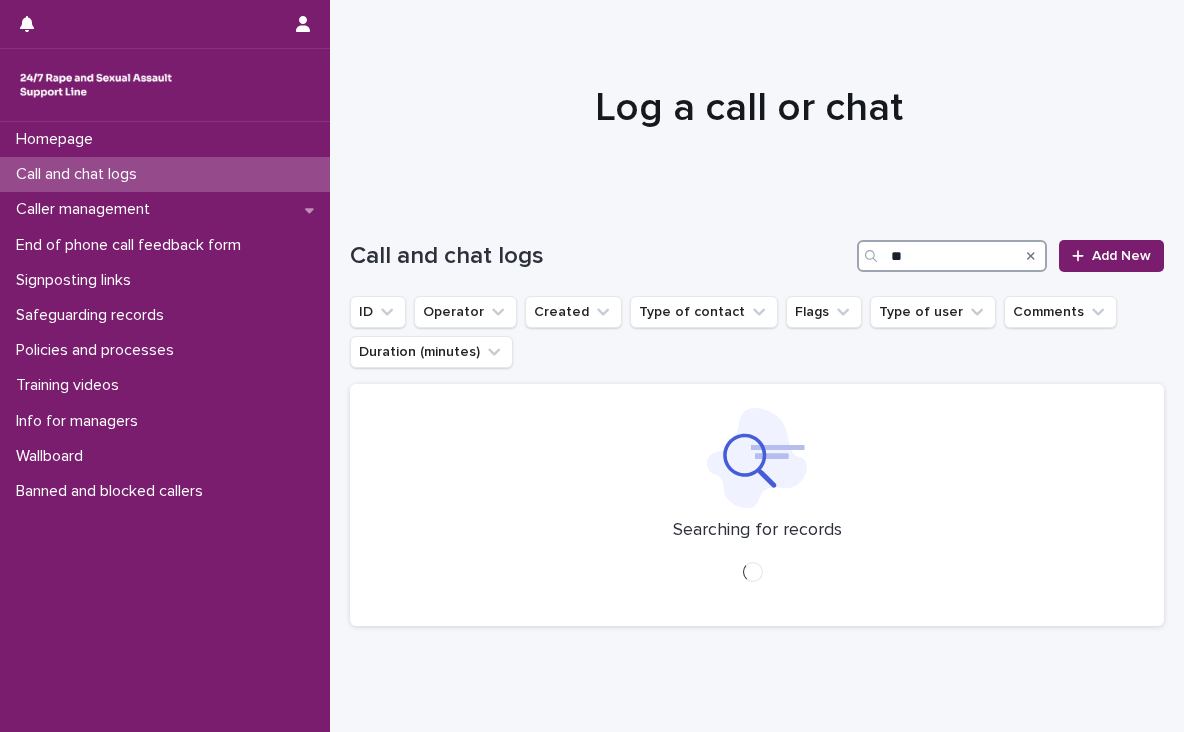 type on "**" 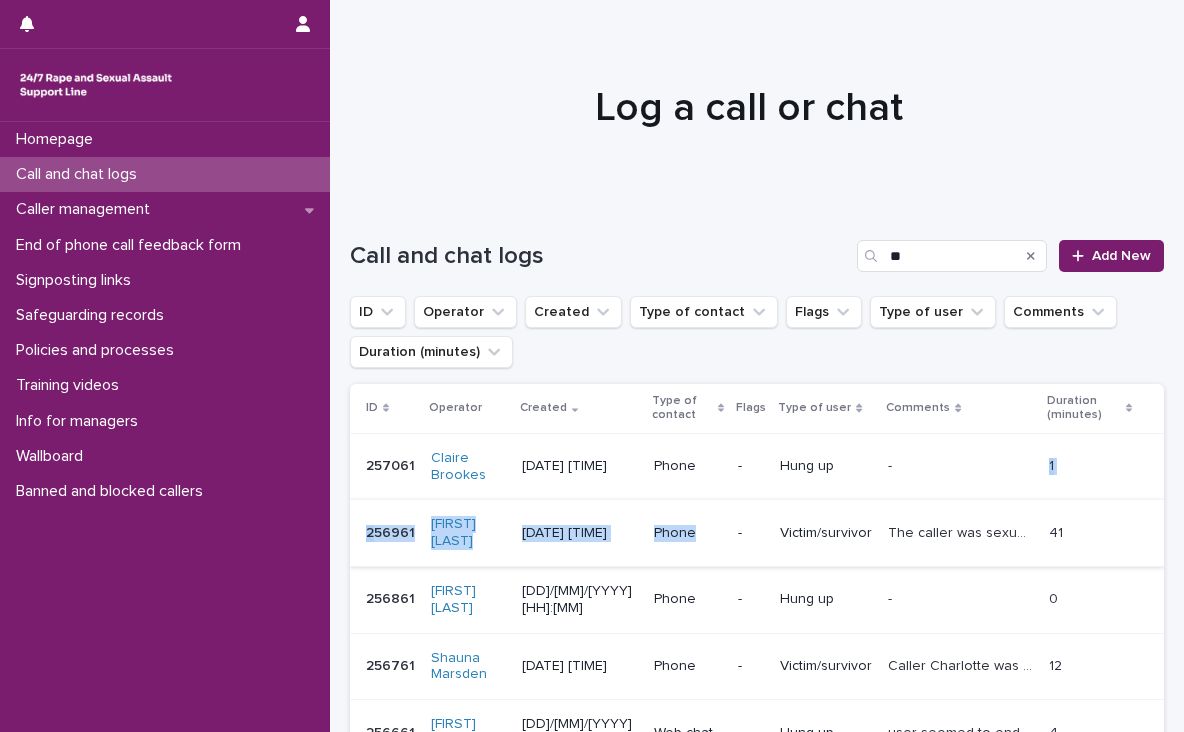 drag, startPoint x: 927, startPoint y: 453, endPoint x: 655, endPoint y: 514, distance: 278.75616 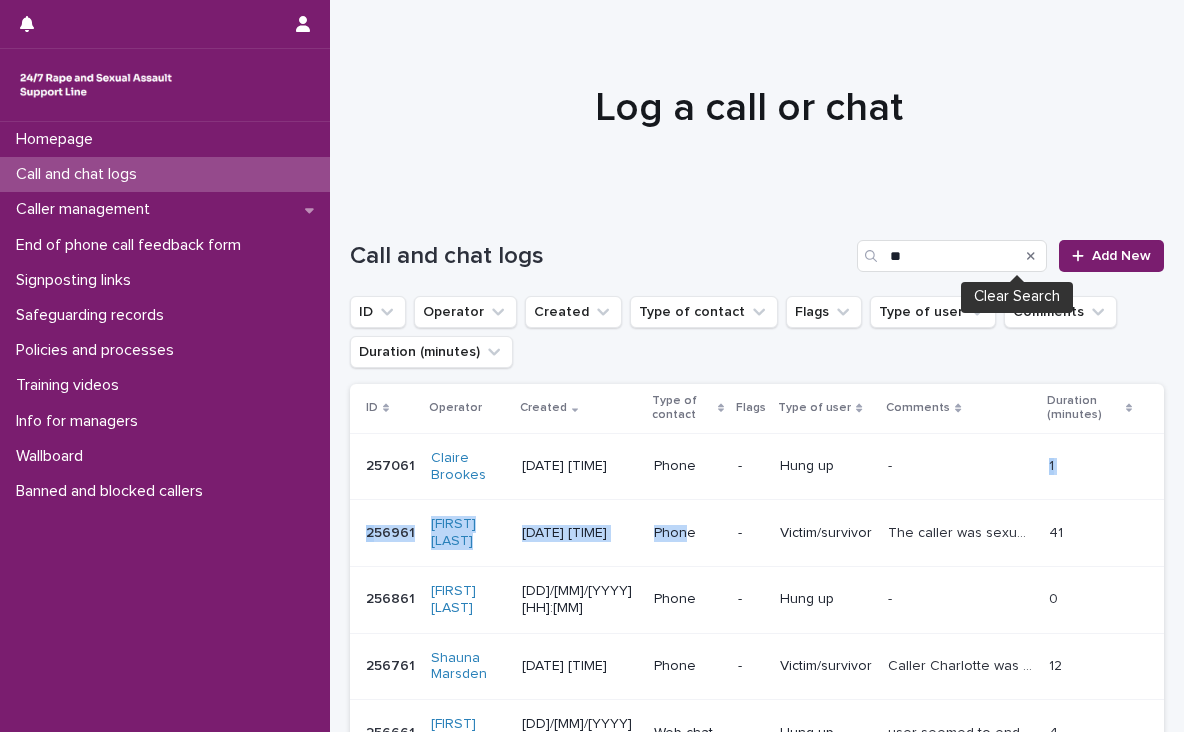 click 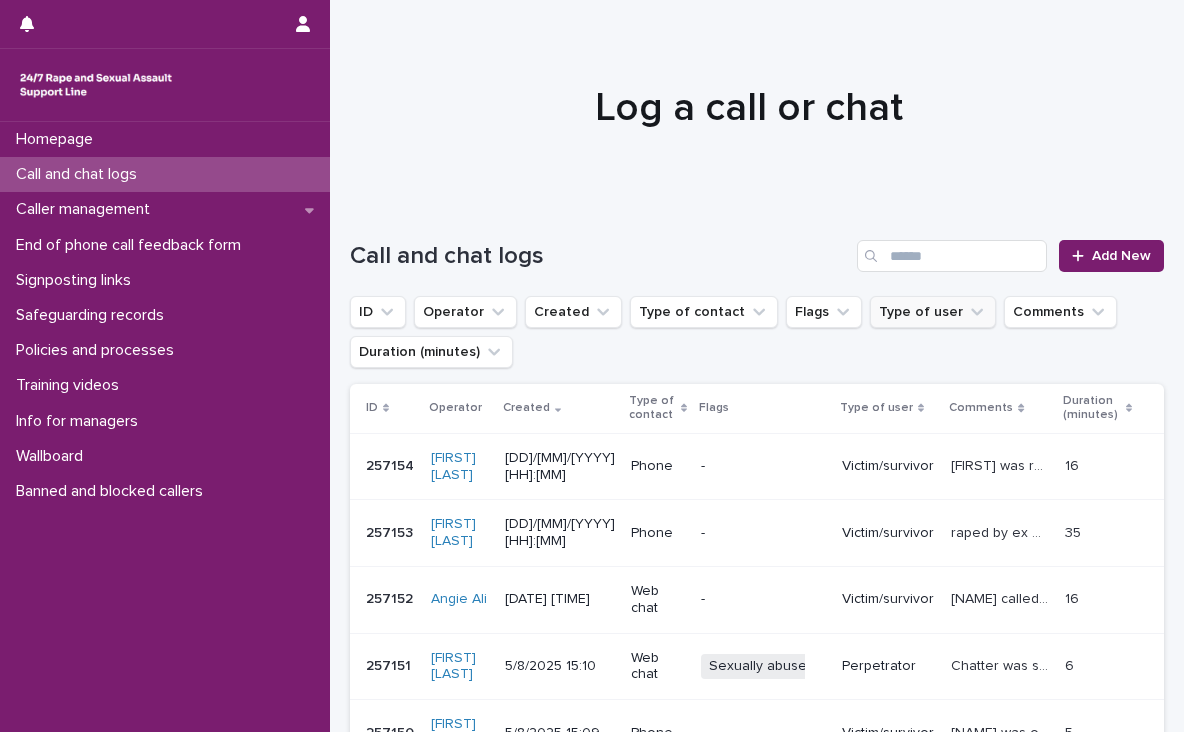 click on "Type of user" at bounding box center (933, 312) 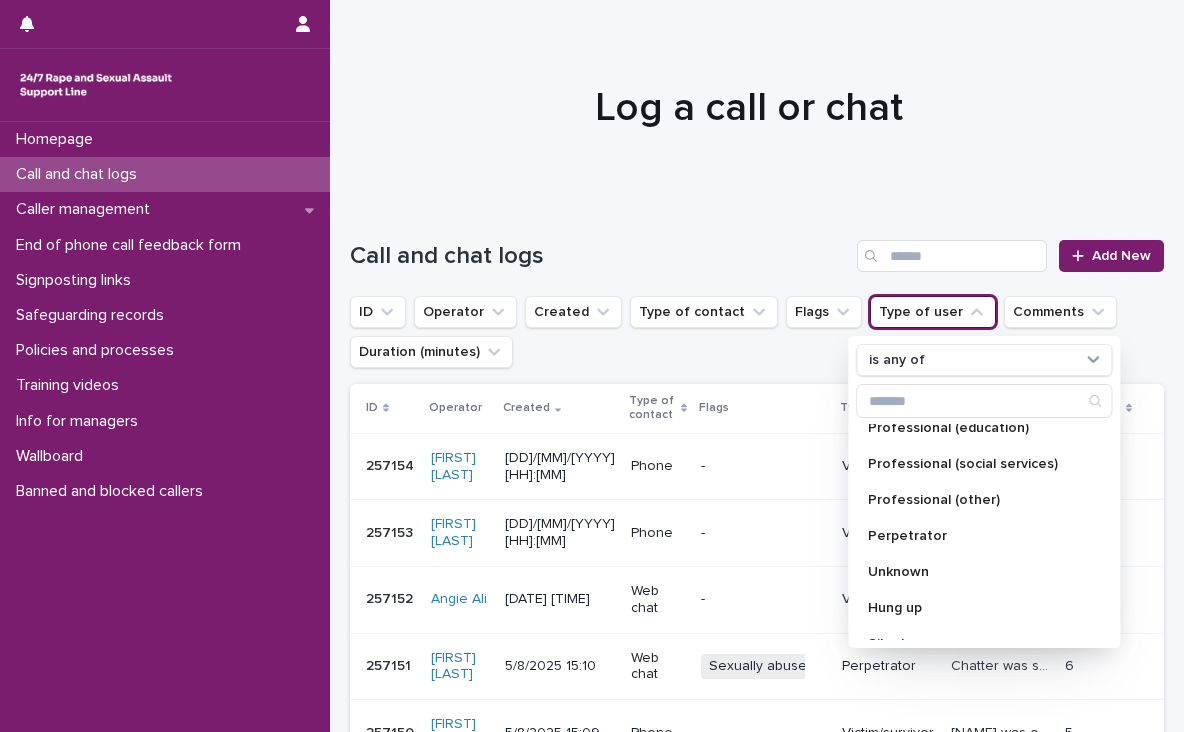 scroll, scrollTop: 320, scrollLeft: 0, axis: vertical 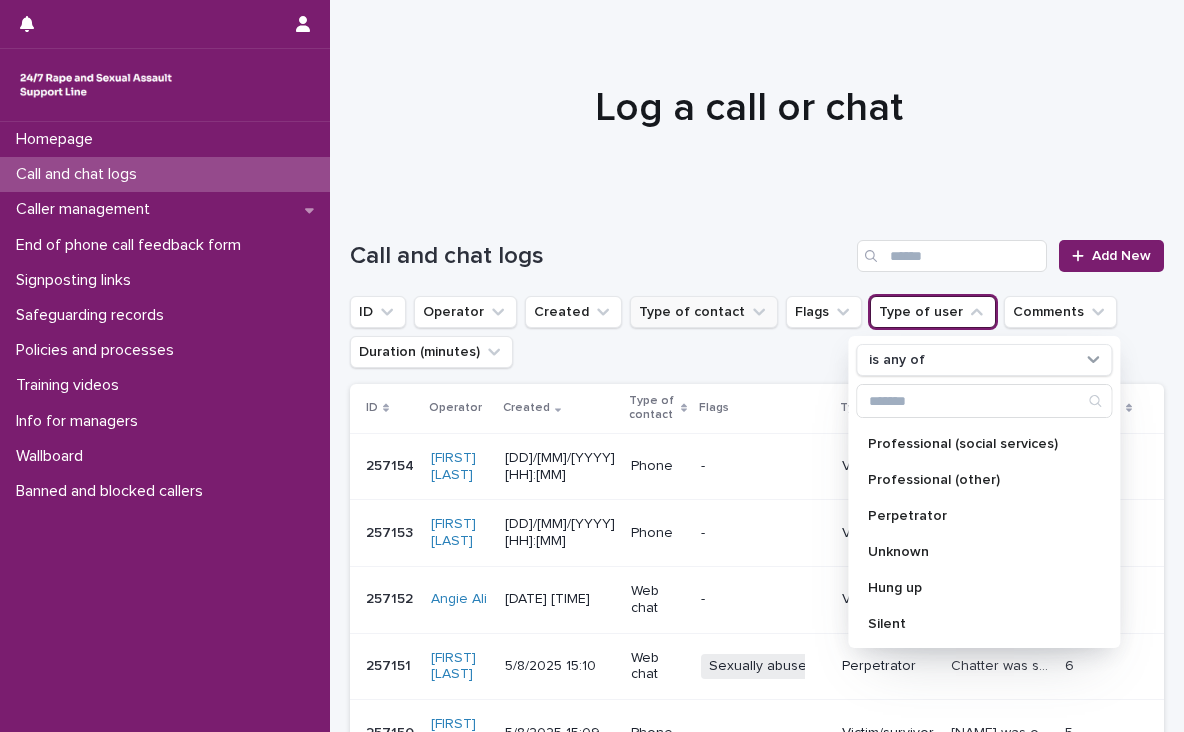 click on "Type of contact" at bounding box center [704, 312] 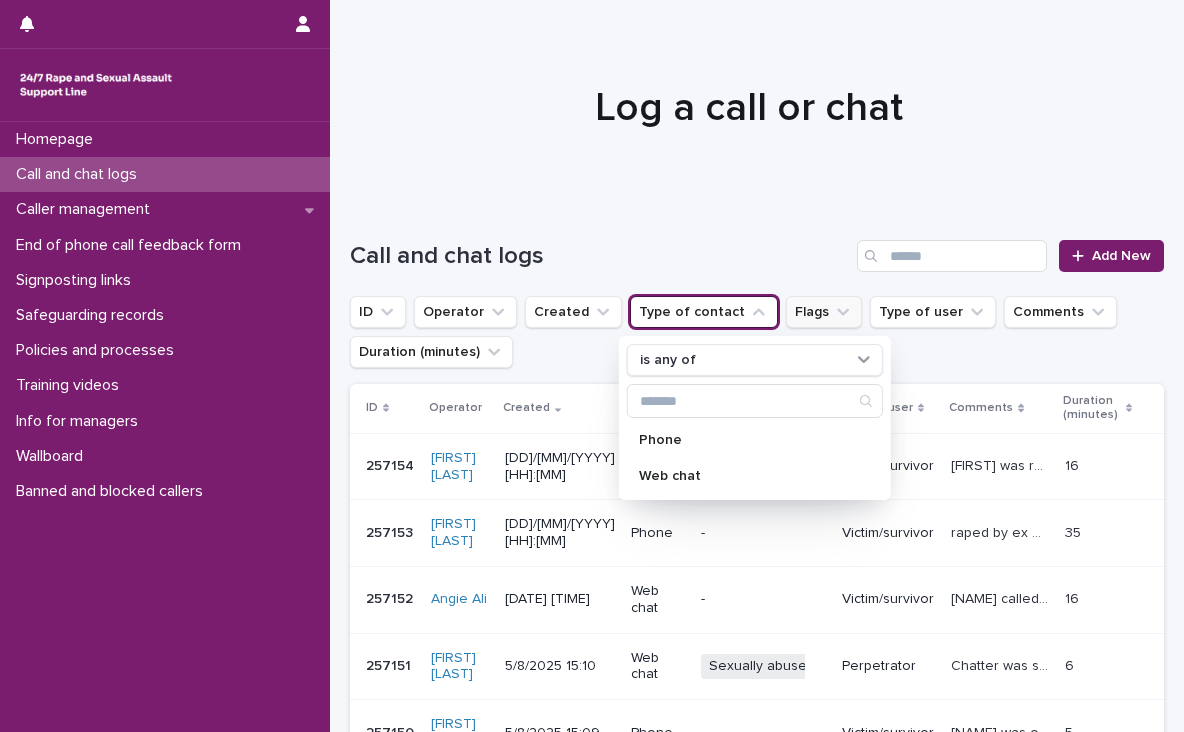 click on "Flags" at bounding box center (824, 312) 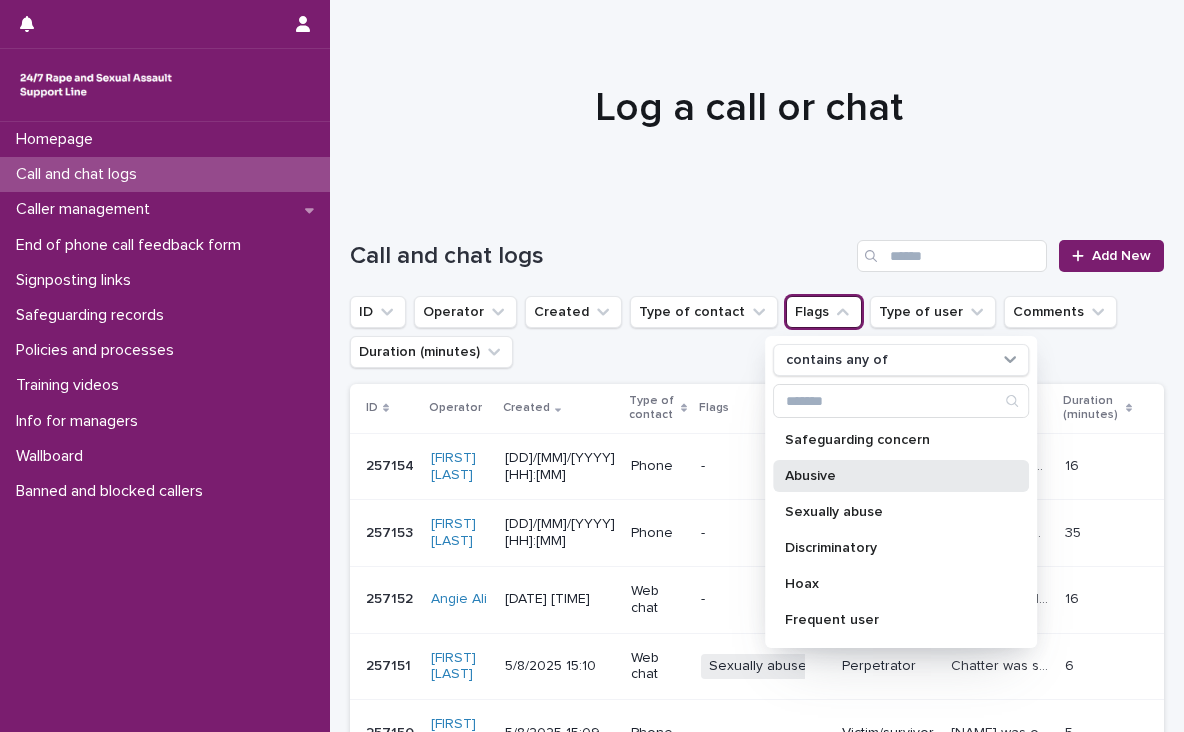 click on "Abusive" at bounding box center [901, 476] 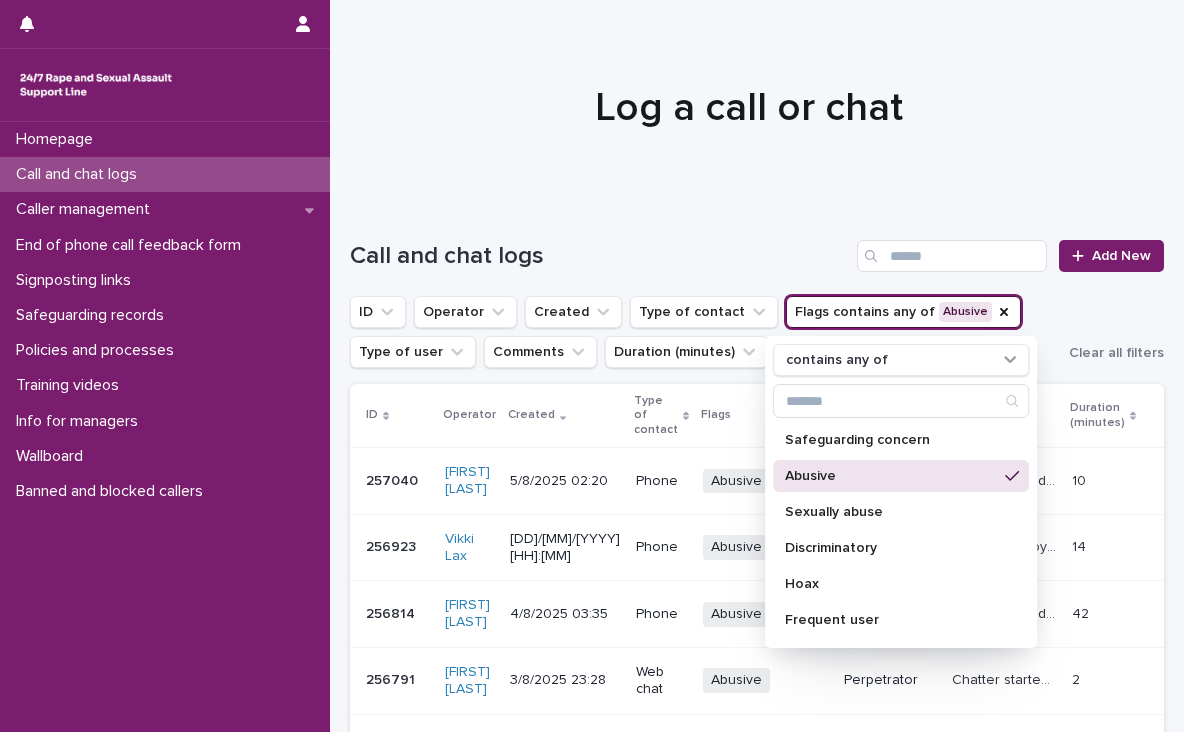 click at bounding box center [749, 99] 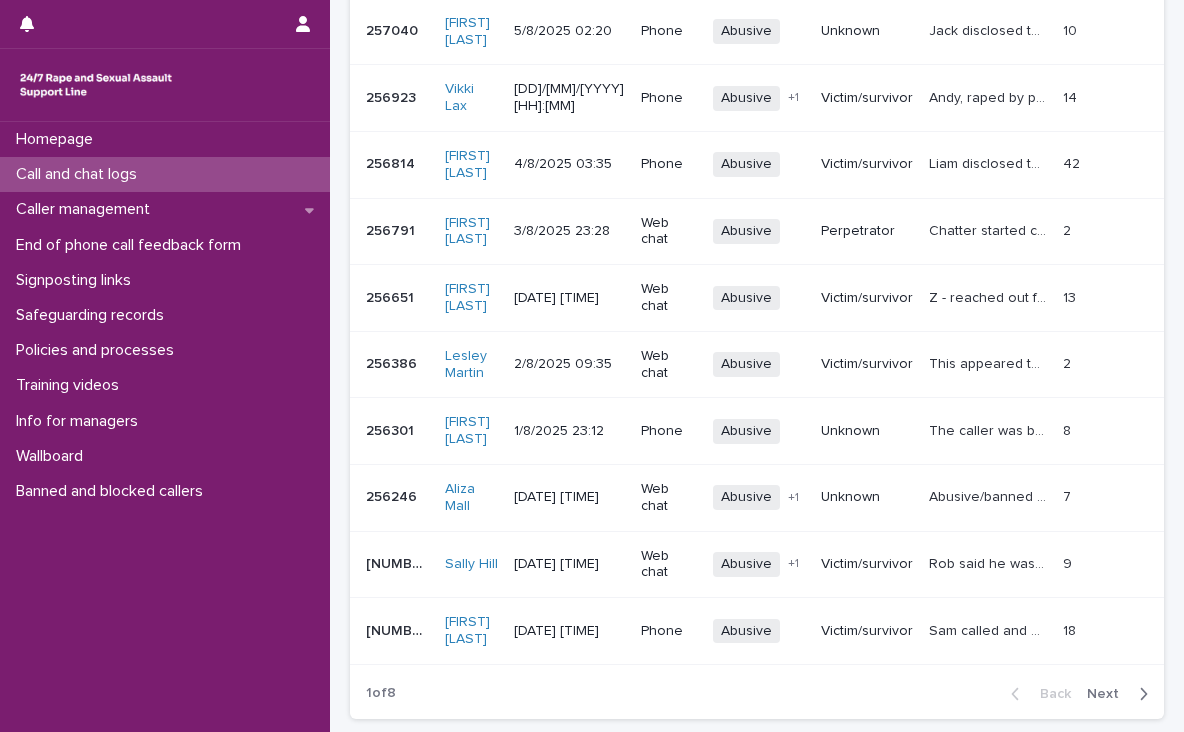 scroll, scrollTop: 436, scrollLeft: 0, axis: vertical 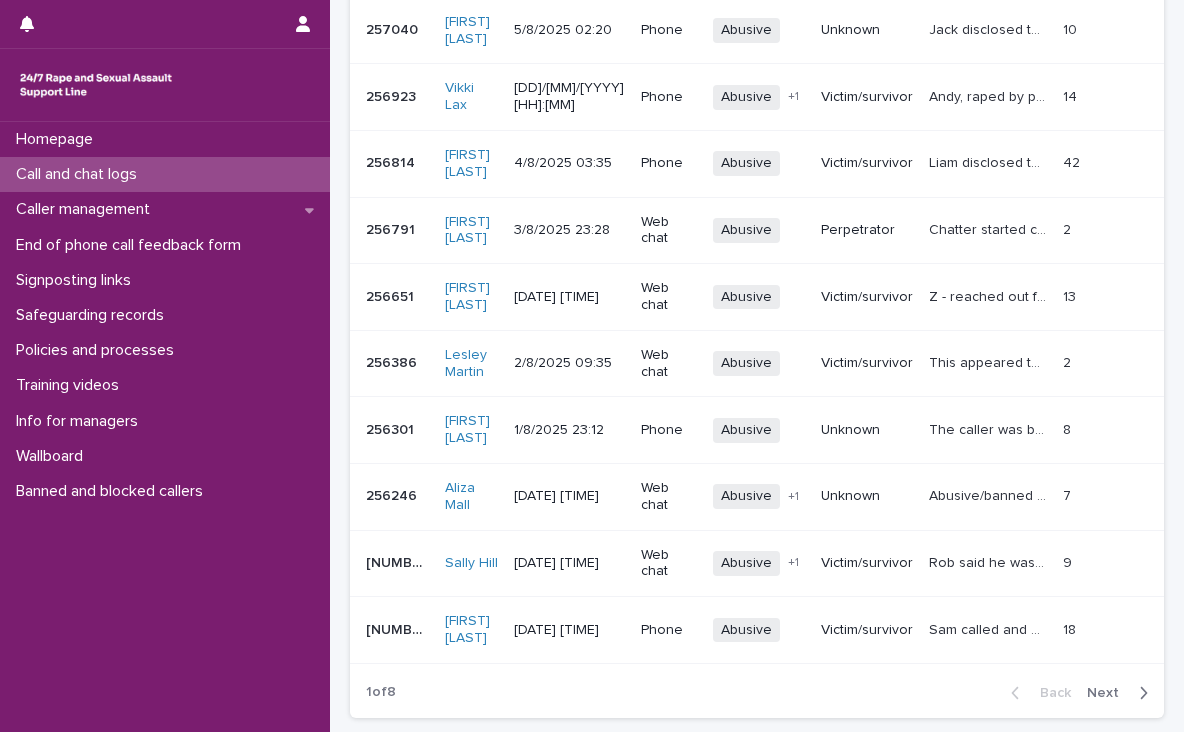 click on "Next" at bounding box center (1121, 693) 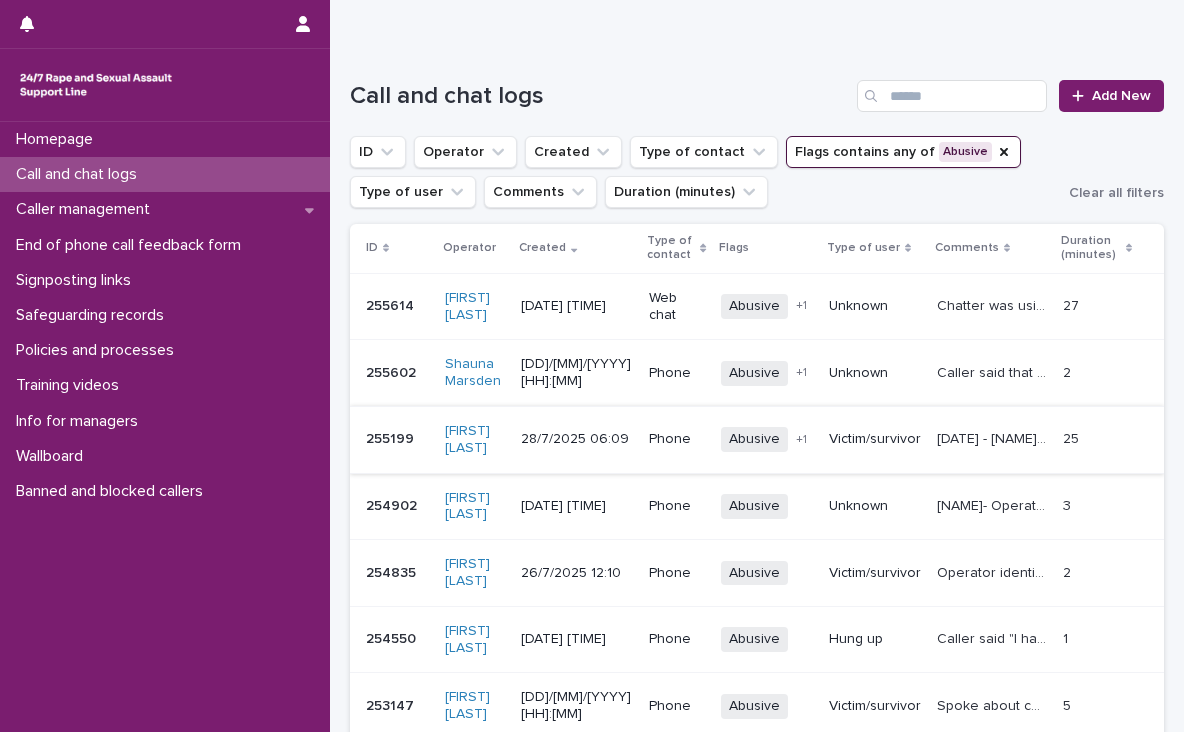 scroll, scrollTop: 160, scrollLeft: 0, axis: vertical 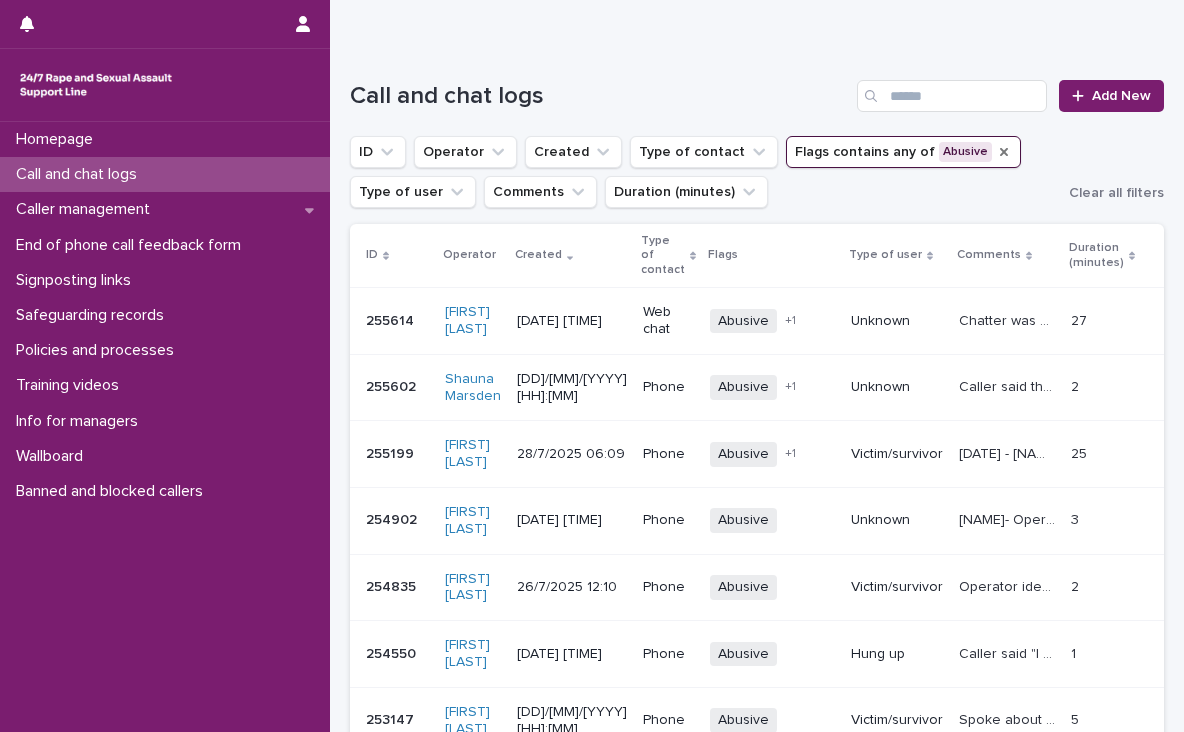 click 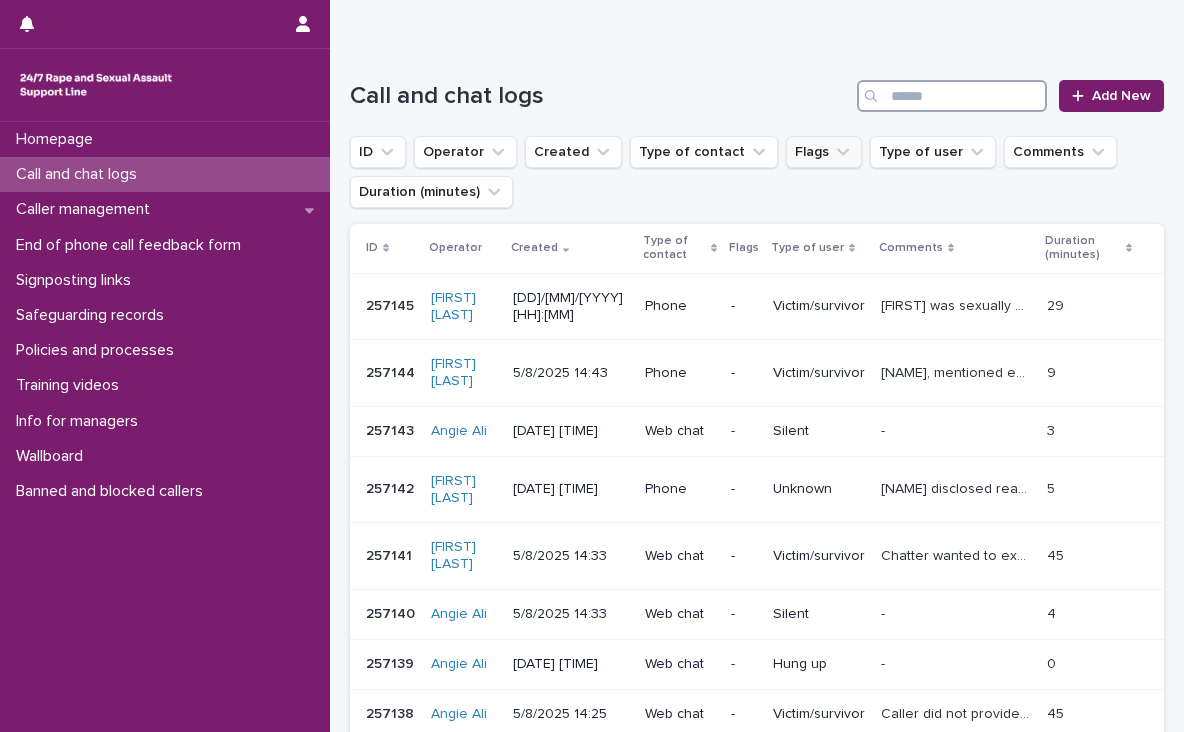click at bounding box center [952, 96] 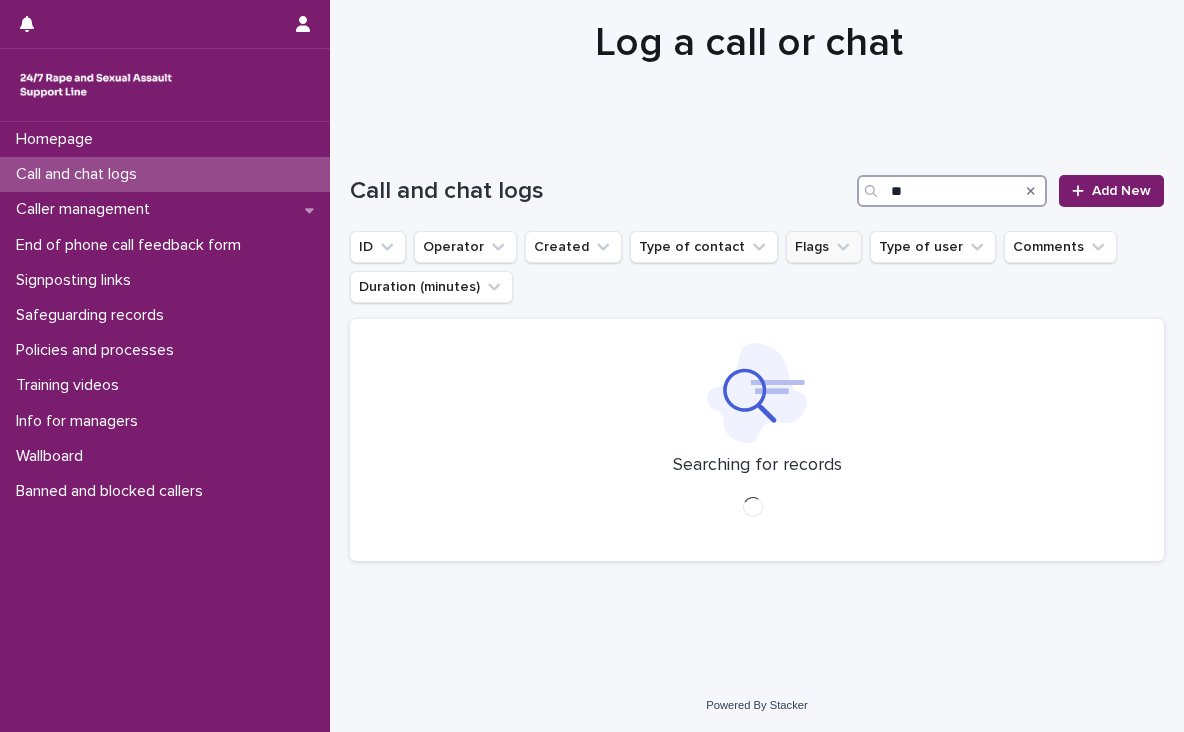 type on "*" 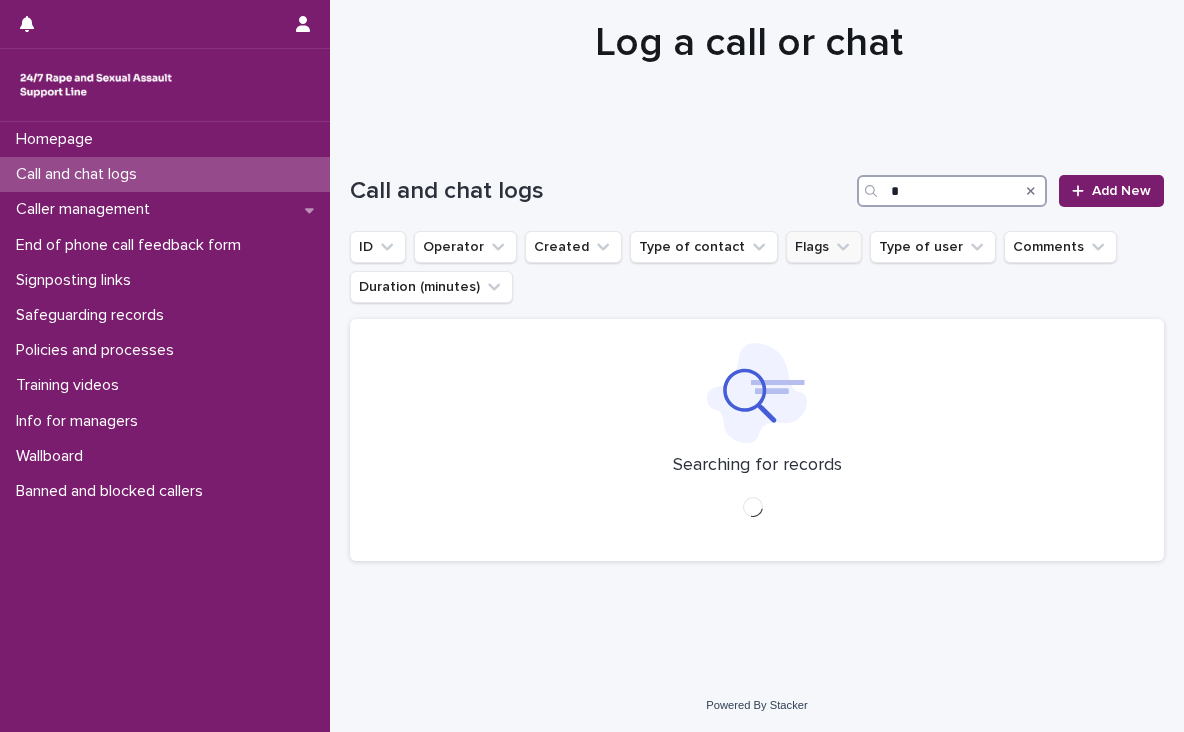 type 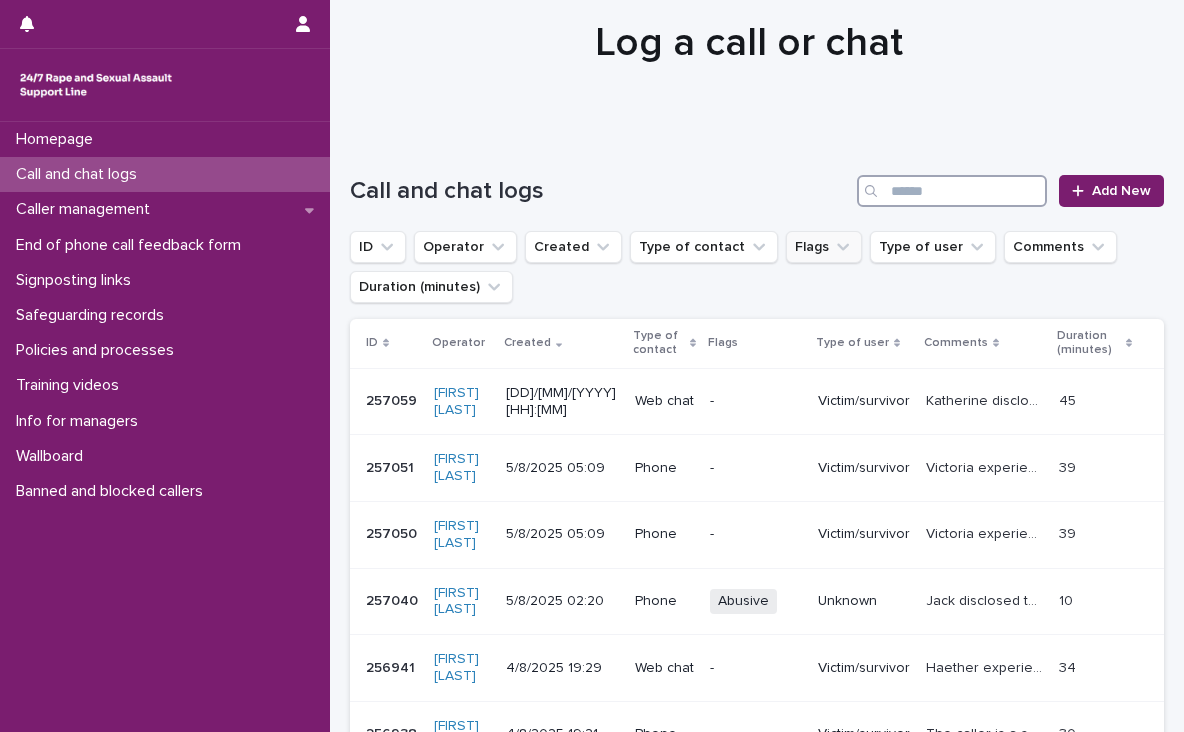 scroll, scrollTop: 160, scrollLeft: 0, axis: vertical 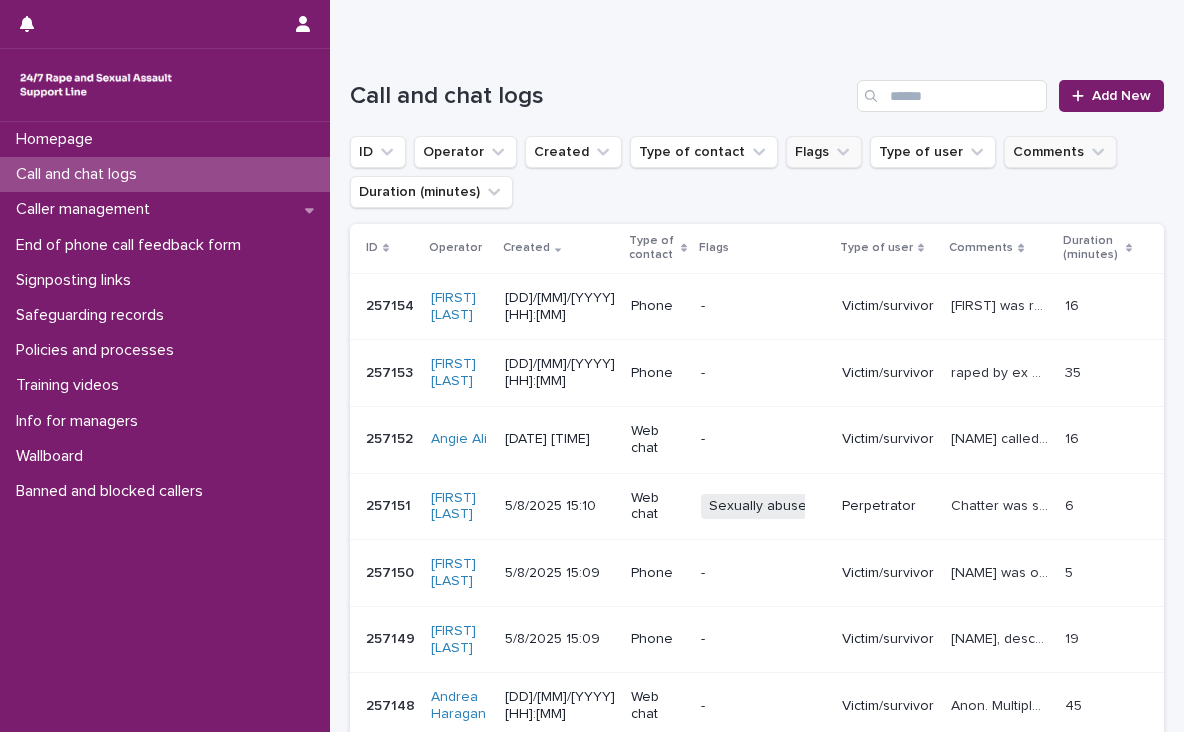 click on "Comments" at bounding box center (1060, 152) 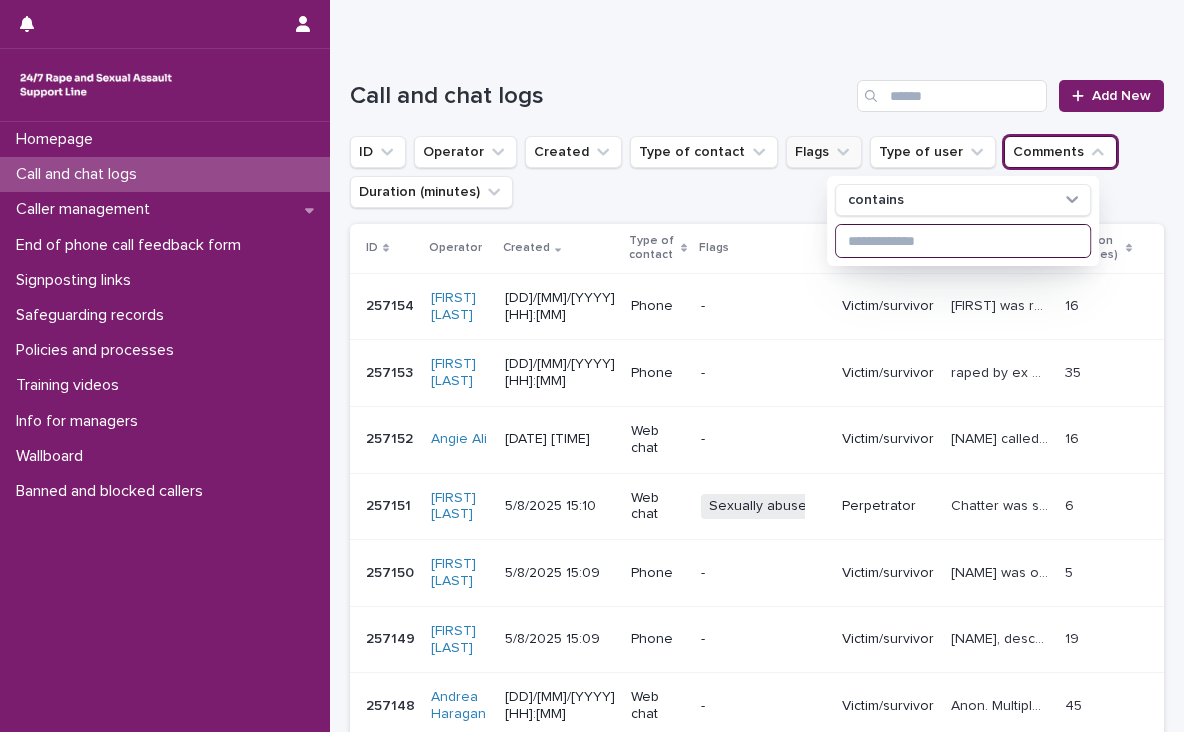 click at bounding box center (963, 241) 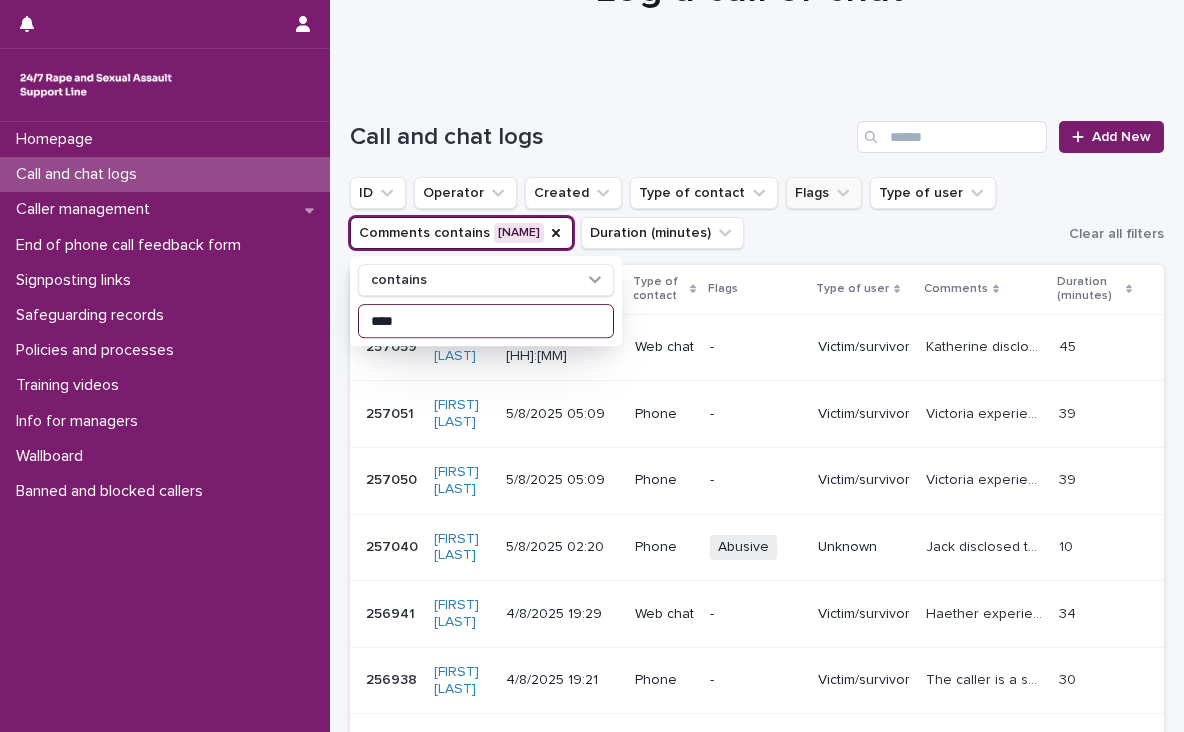 scroll, scrollTop: 160, scrollLeft: 0, axis: vertical 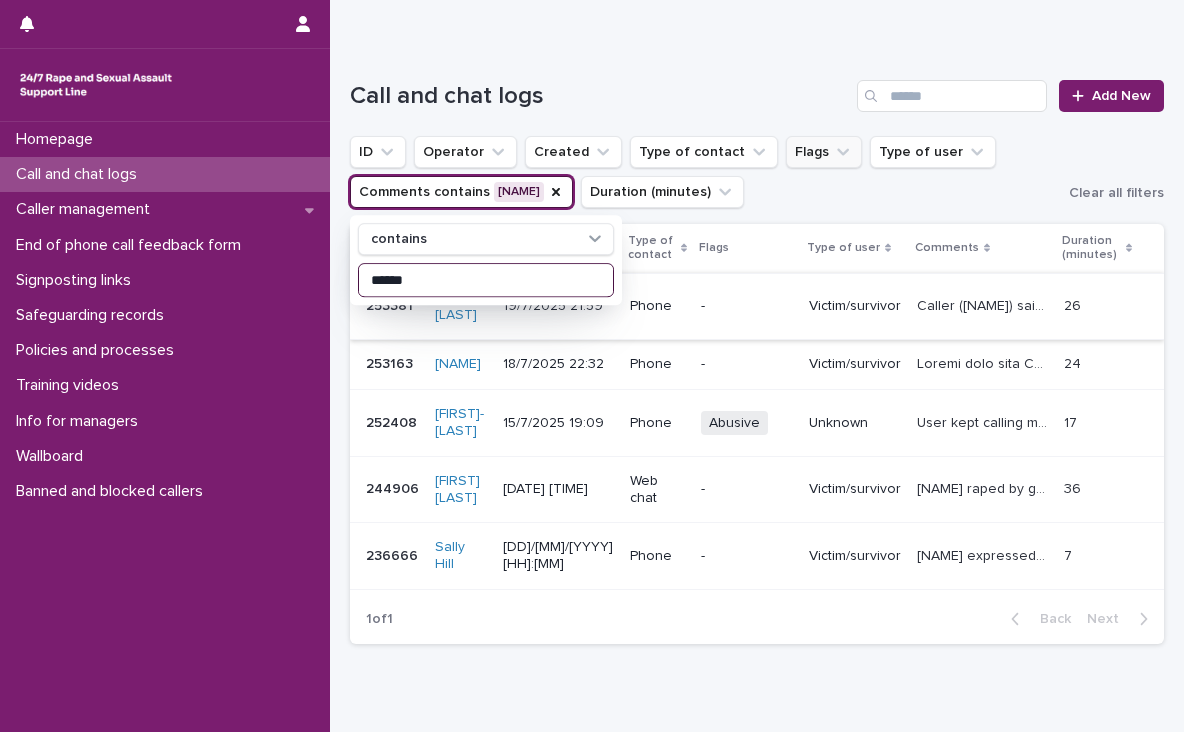 type on "*****" 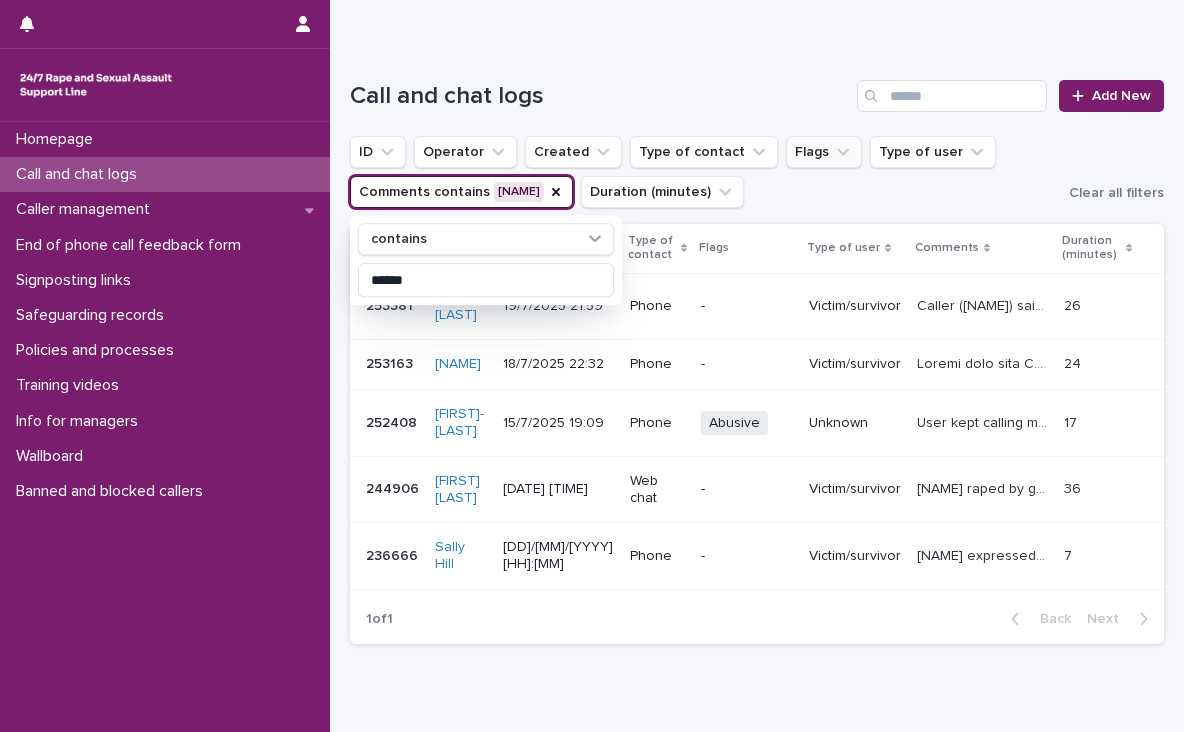 click on "Caller (Martin) said he was raped at age 6 and 12 by 3 men. He uses the phrase angel and mam often to address the support worker. He used a lot of swear words on the call." at bounding box center (984, 304) 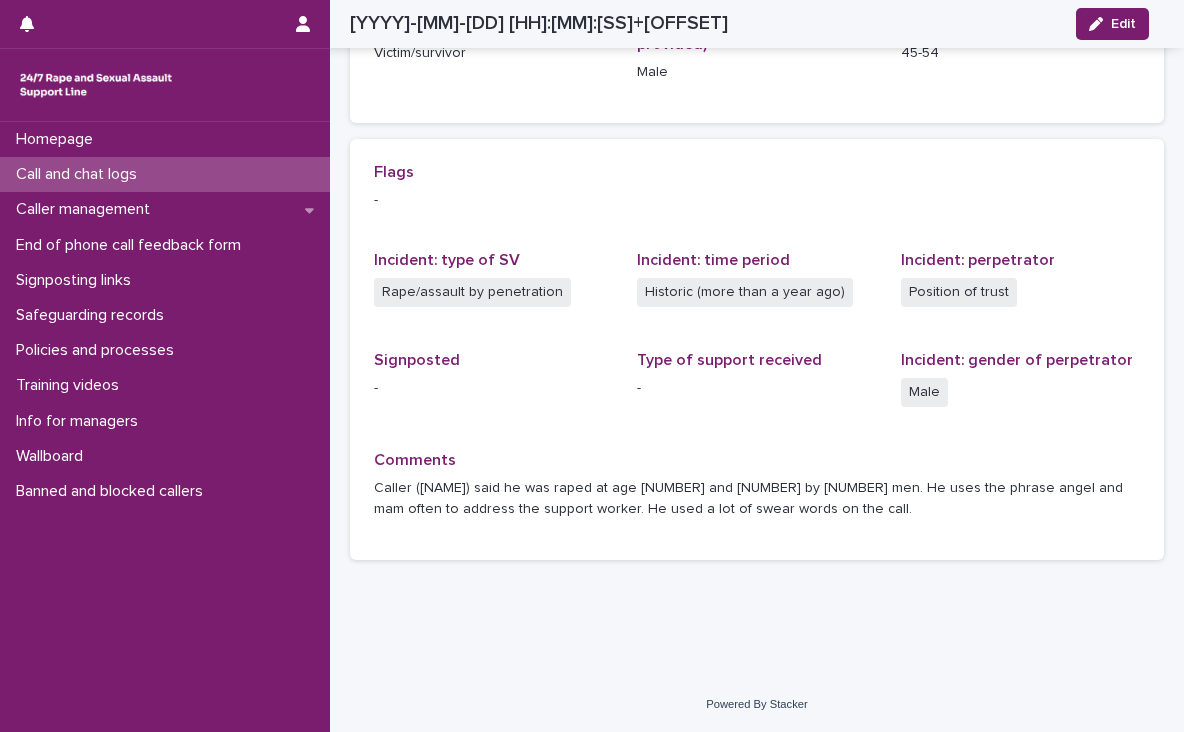 scroll, scrollTop: 0, scrollLeft: 0, axis: both 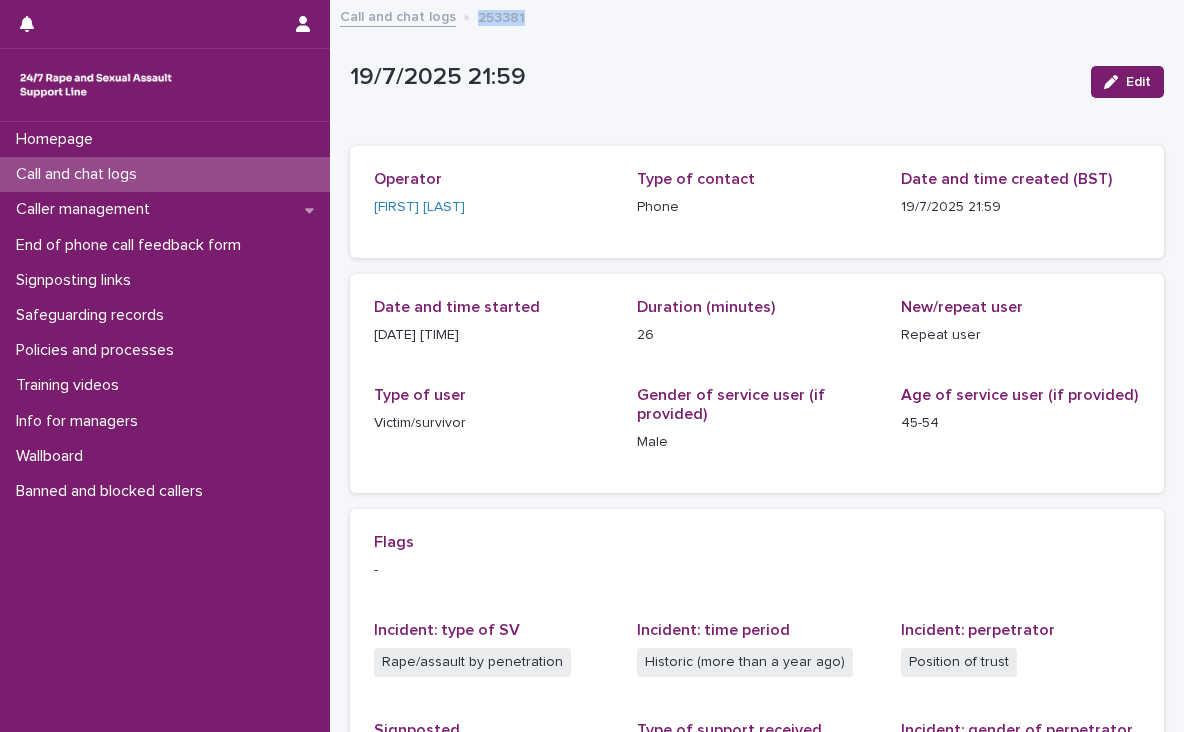 drag, startPoint x: 526, startPoint y: 16, endPoint x: 475, endPoint y: 21, distance: 51.24451 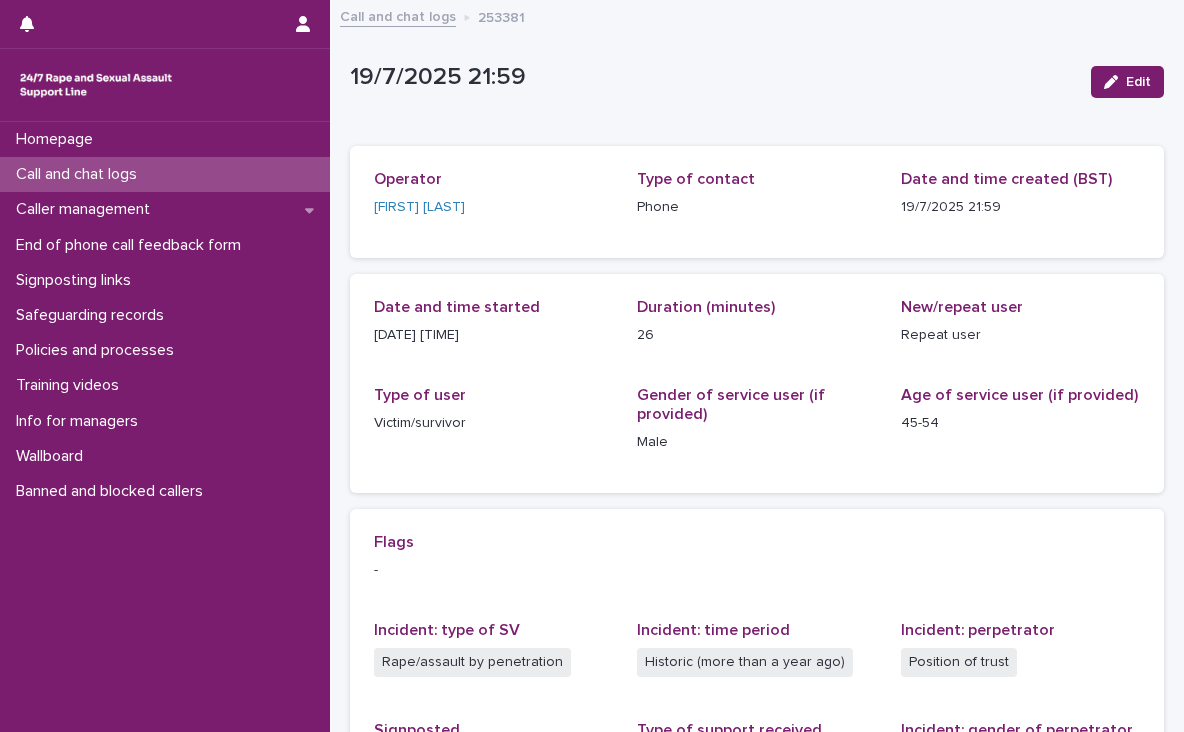 click on "Type of contact Phone" at bounding box center [756, 202] 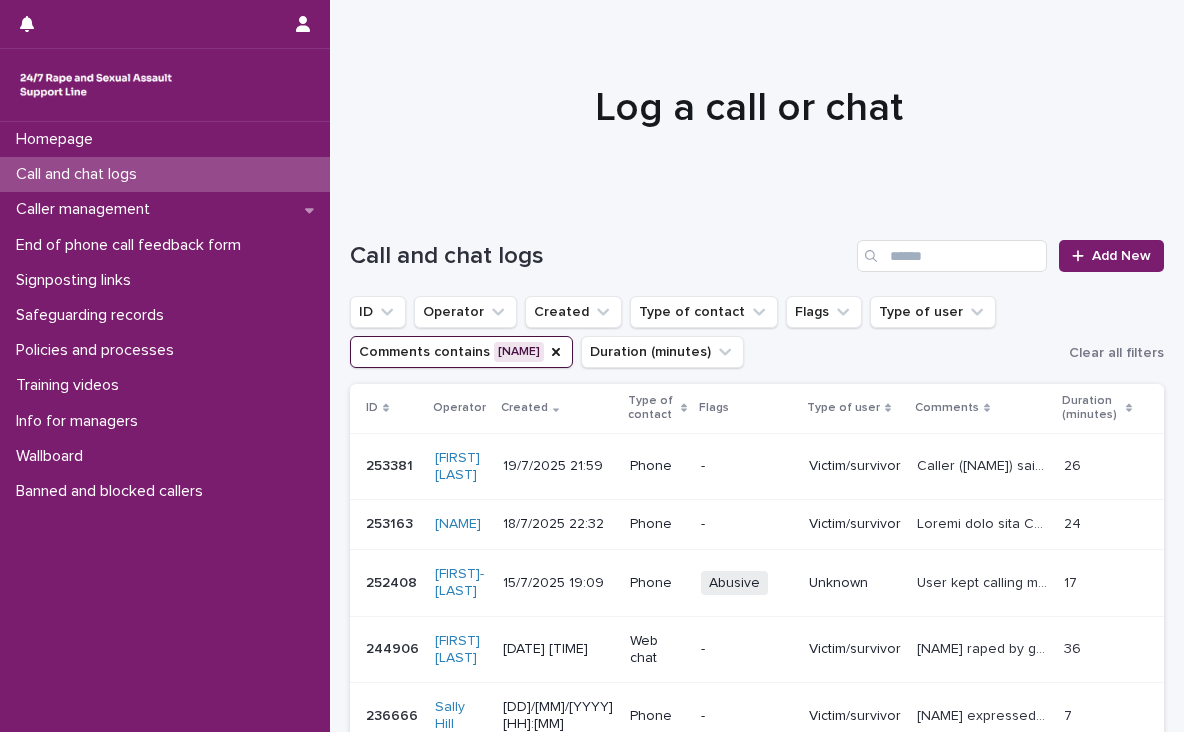 click on "Caller (Martin) said he was raped at age 6 and 12 by 3 men. He uses the phrase angel and mam often to address the support worker. He used a lot of swear words on the call." at bounding box center [984, 464] 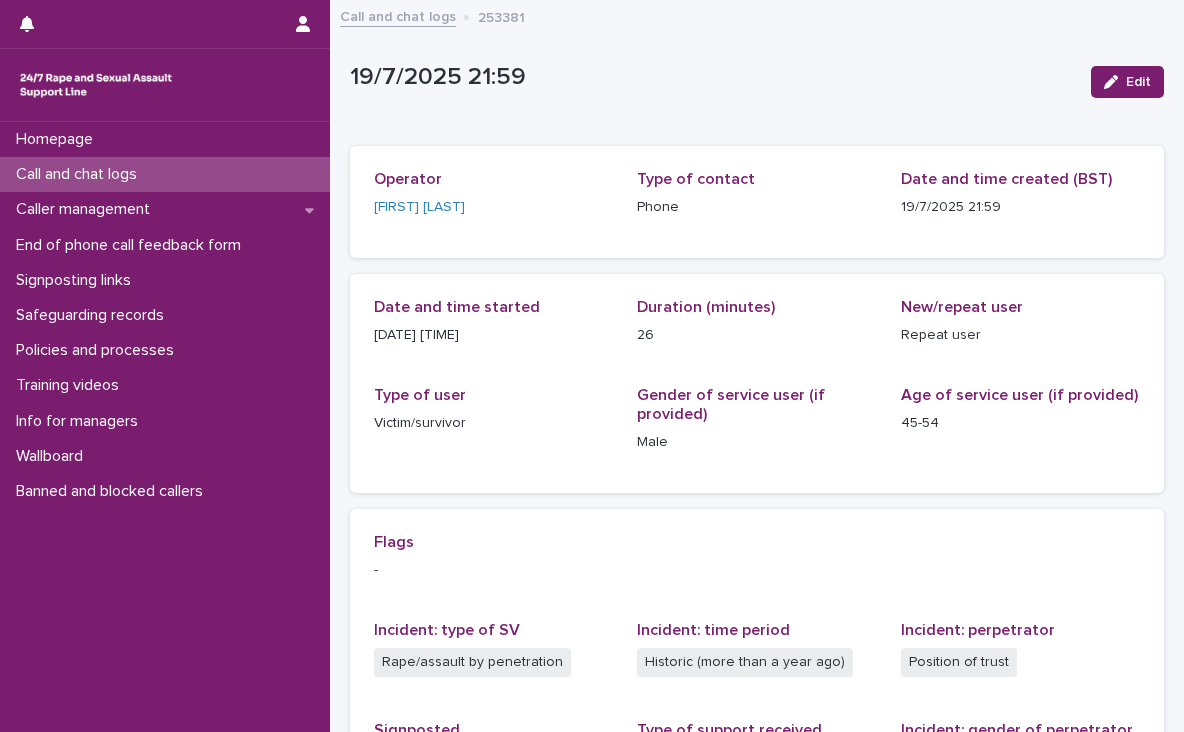 click on "Call and chat logs" at bounding box center (398, 15) 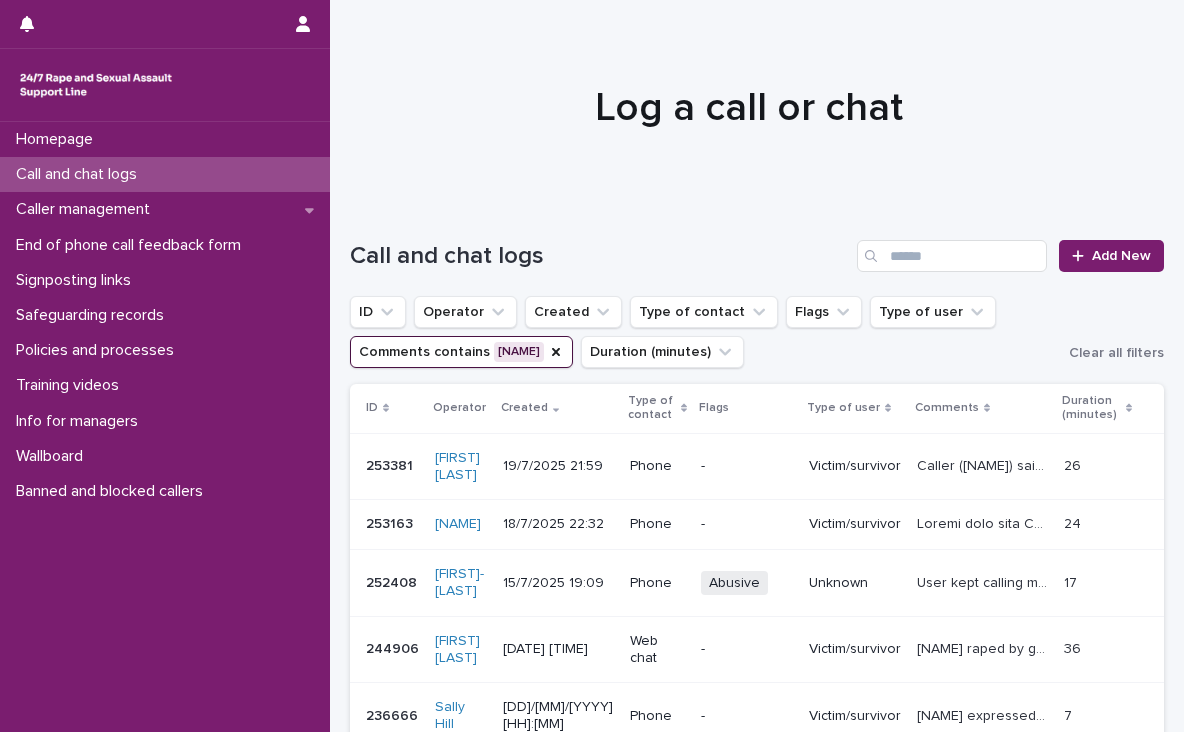 click at bounding box center (984, 522) 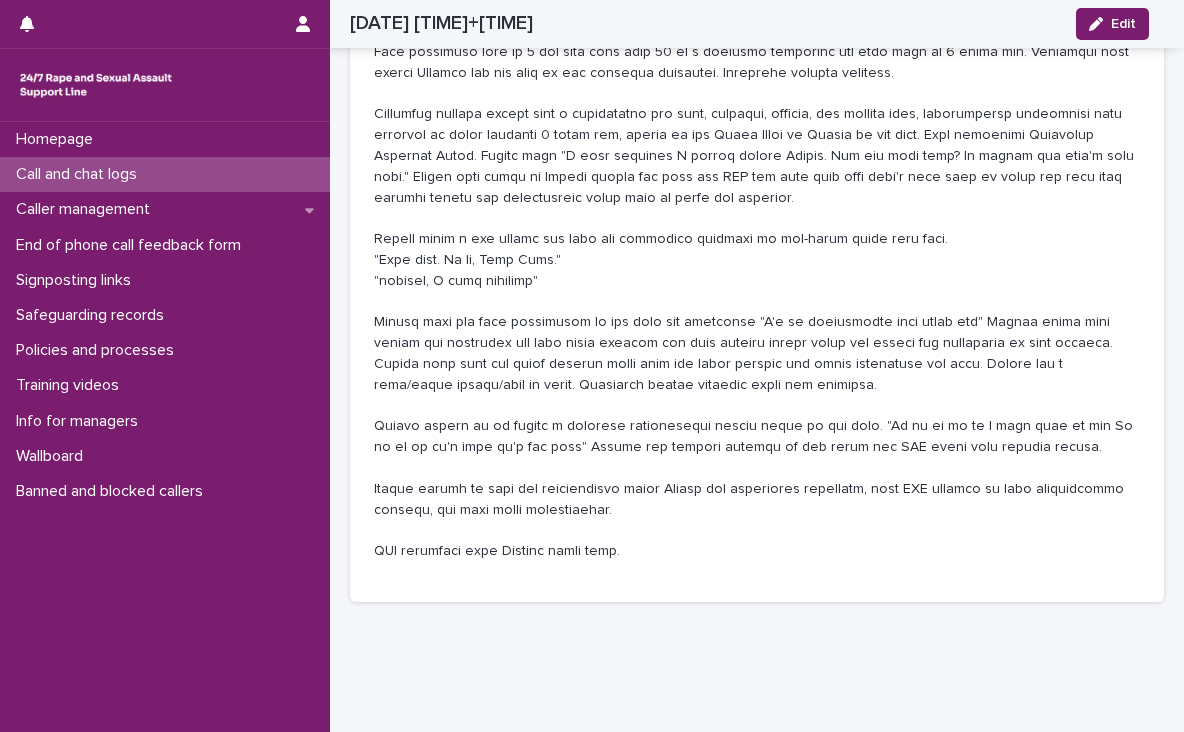 scroll, scrollTop: 1136, scrollLeft: 0, axis: vertical 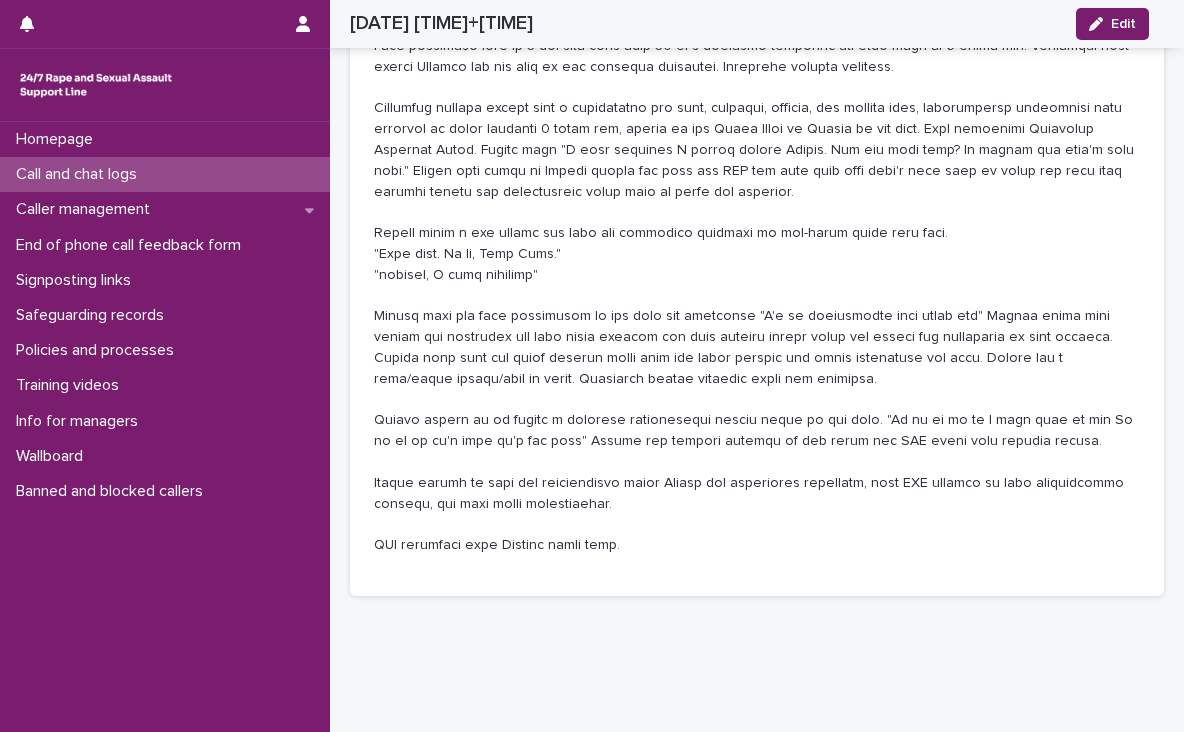 click at bounding box center (757, 150) 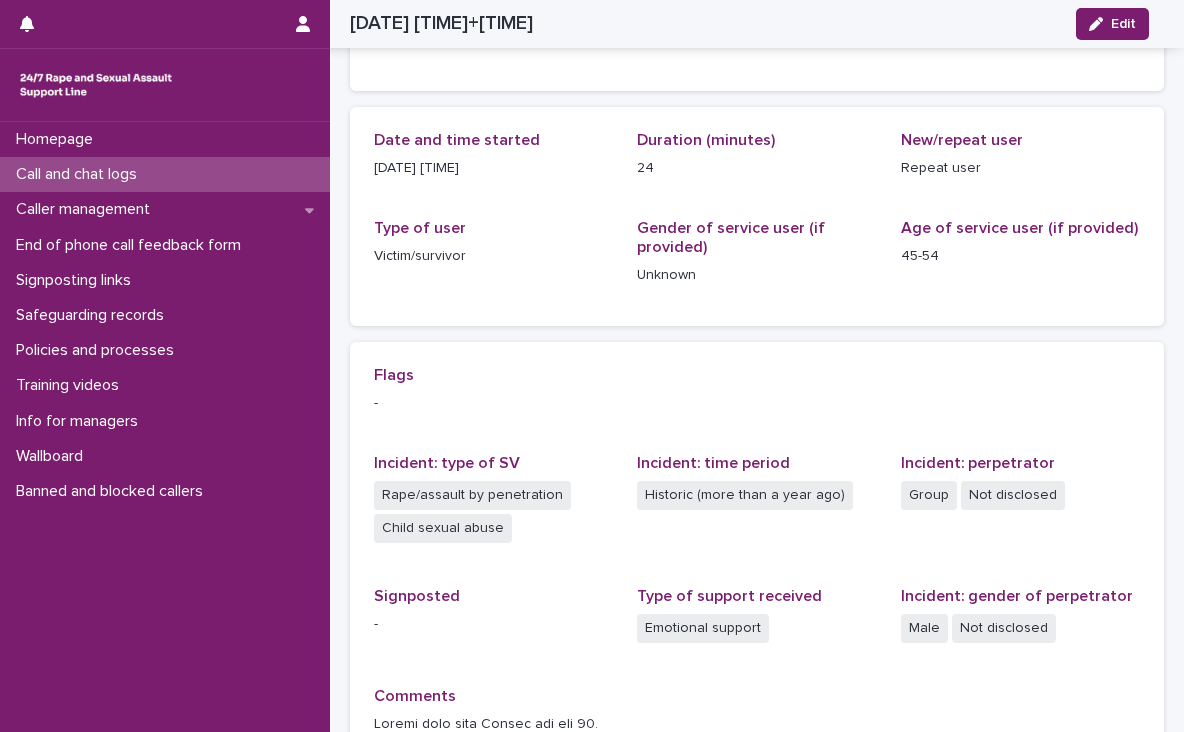 scroll, scrollTop: 164, scrollLeft: 0, axis: vertical 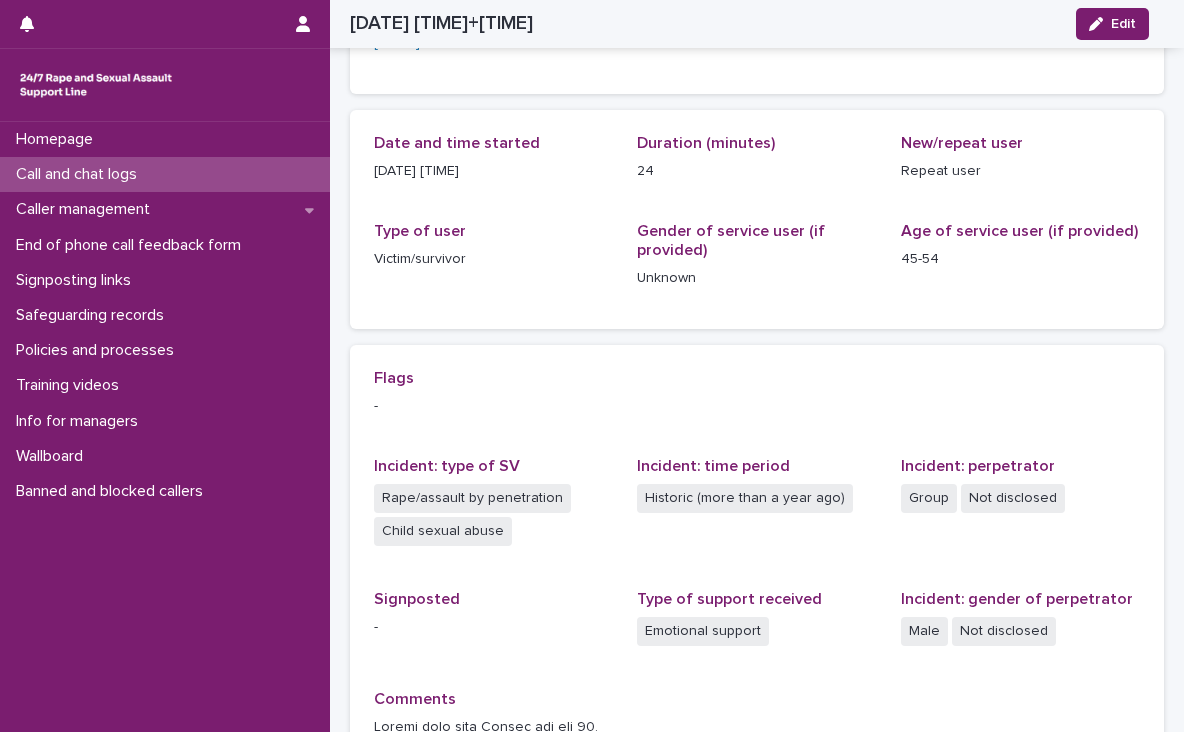 click on "2025-07-18 21:32:26+00:00 Edit" at bounding box center [749, 24] 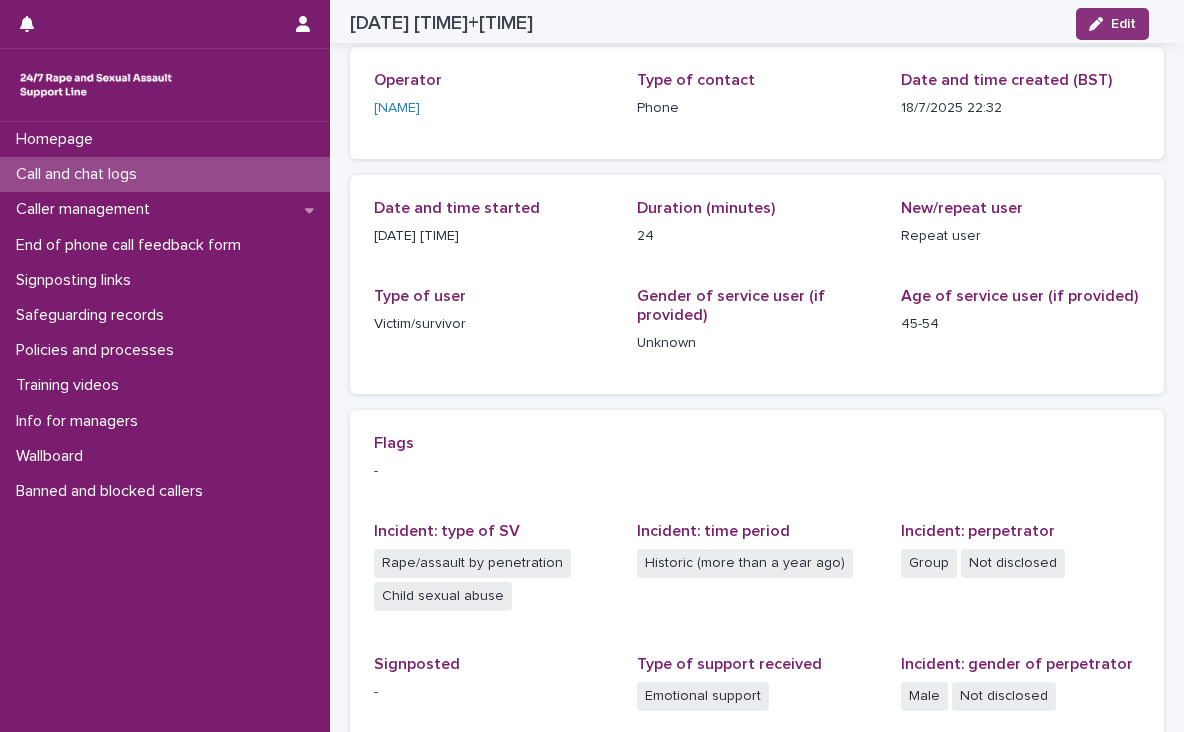 scroll, scrollTop: 0, scrollLeft: 0, axis: both 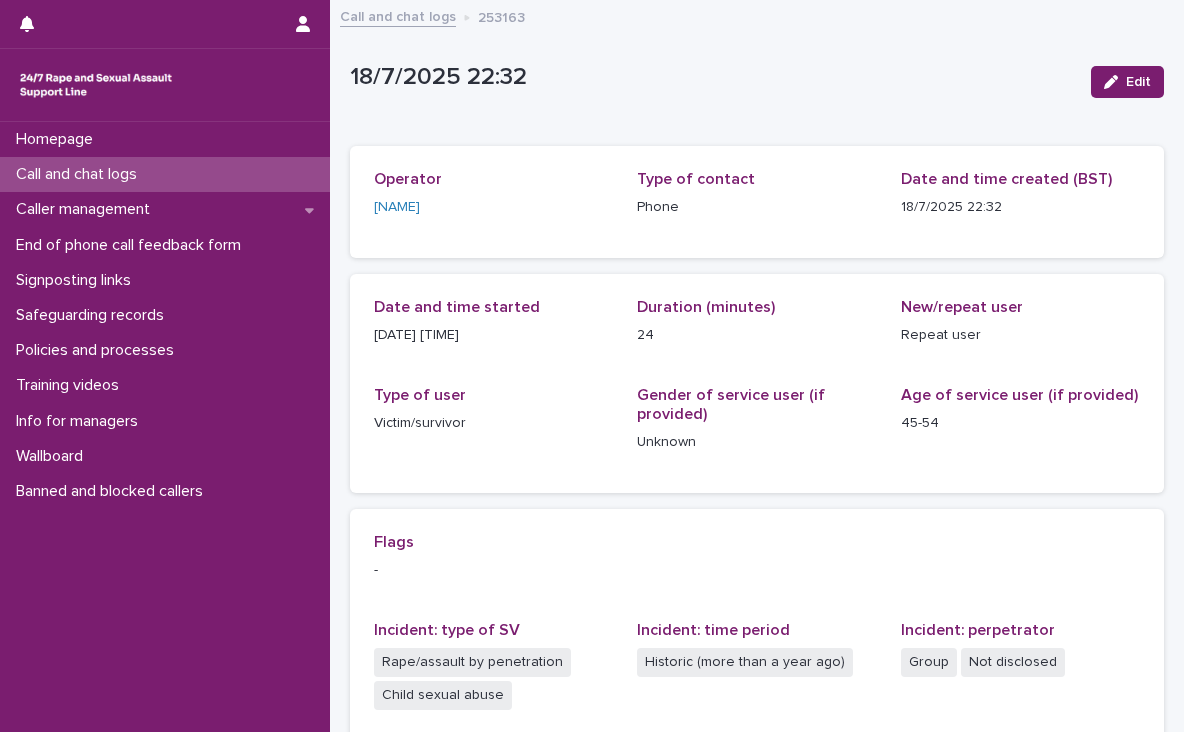 click on "2025-07-18 21:32:26+00:00 Edit 18/7/2025 22:32 Edit Sorry, there was an error saving your record. Please try again. Please fill out the required fields below. Loading... Saving… Loading... Saving… Loading... Saving… Operator Jessica Bunn   Type of contact Phone Date and time created (BST) 18/7/2025 22:32 Loading... Saving… Date and time started 18/7/2025 21:18 Duration (minutes) 24 New/repeat user Repeat user Type of user Victim/survivor Gender of service user (if provided) Unknown Age of service user (if provided) 45-54 Loading... Saving… Loading... Saving… Flags - Incident: type of SV Rape/assault by penetration Child sexual abuse Incident: time period Historic (more than a year ago) Incident: perpetrator Group Not disclosed Signposted - Type of support received Emotional support Incident: gender of perpetrator Male Not disclosed Comments" at bounding box center (757, 875) 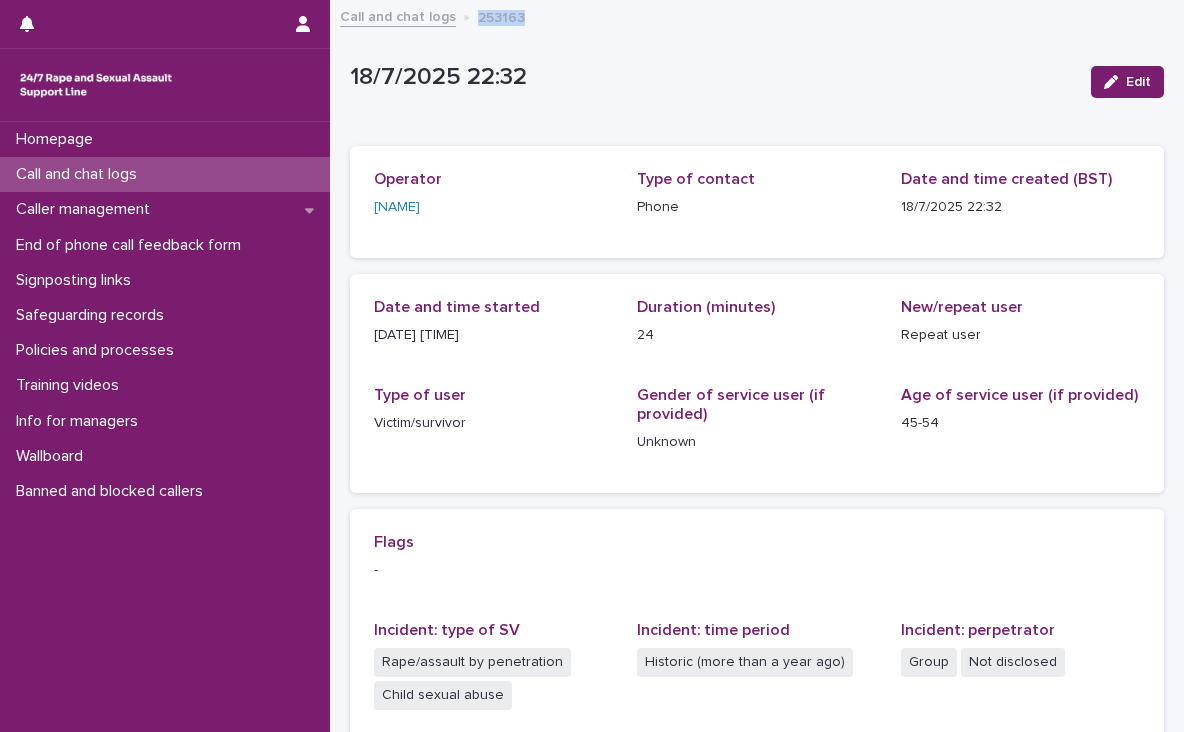 drag, startPoint x: 524, startPoint y: 16, endPoint x: 472, endPoint y: 17, distance: 52.009613 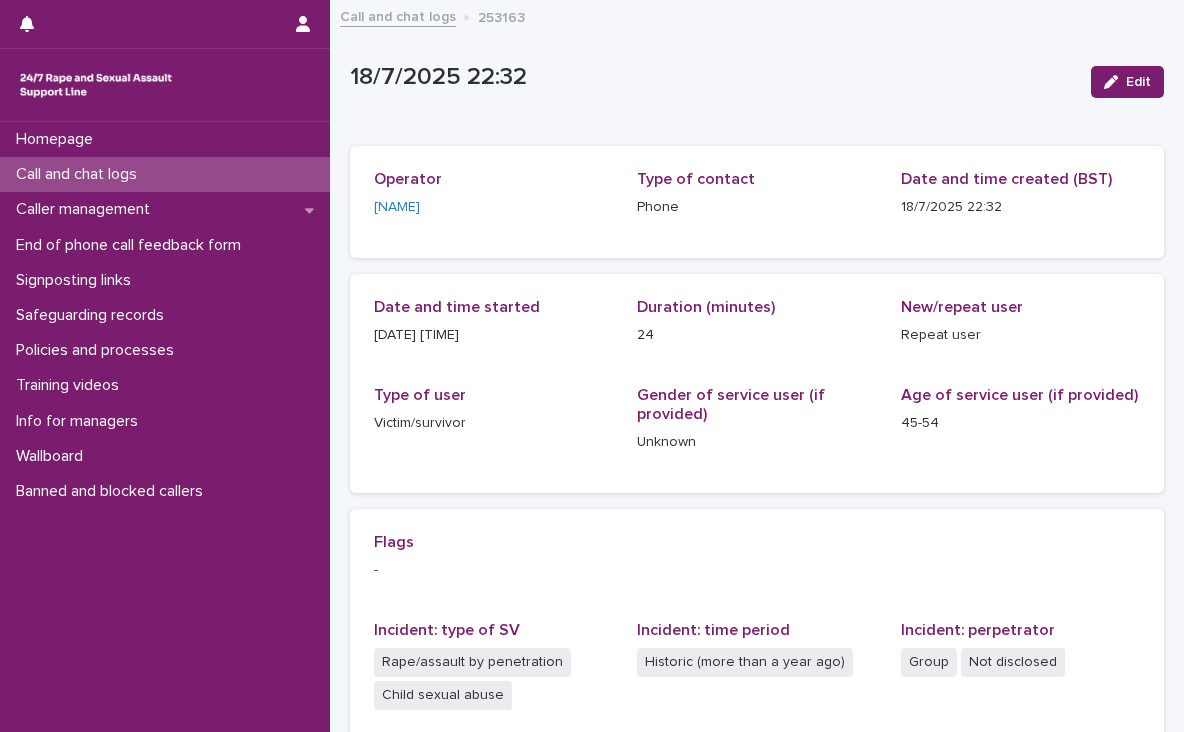click on "Loading... Saving… Loading... Saving… Operator Jessica Bunn   Type of contact Phone Date and time created (BST) 18/7/2025 22:32 Loading... Saving… Date and time started 18/7/2025 21:18 Duration (minutes) 24 New/repeat user Repeat user Type of user Victim/survivor Gender of service user (if provided) Unknown Age of service user (if provided) 45-54 Loading... Saving… Loading... Saving… Flags - Incident: type of SV Rape/assault by penetration Child sexual abuse Incident: time period Historic (more than a year ago) Incident: perpetrator Group Not disclosed Signposted - Type of support received Emotional support Incident: gender of perpetrator Male Not disclosed Comments" at bounding box center (757, 937) 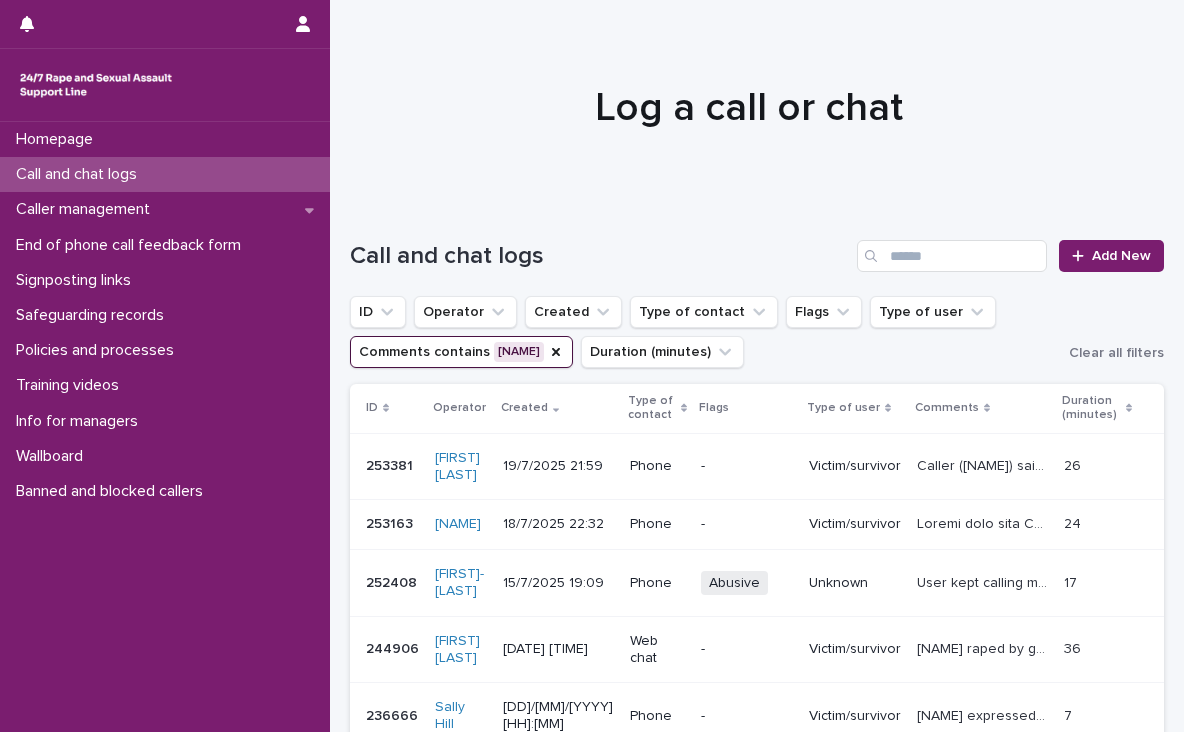 click on "User kept calling me angel and talking about hating himself. After countless times of being called angel I gently asked him not to do that but assured him I'm still there to listen and support him. He carried on talking about hating himself then became aggressive by saying 'do me a fucking favour and hang up, I'll call you what ever the fuck I want to and you'll sit and take it'. I explained that he was being abusive and that I was going to end the call now" at bounding box center (984, 581) 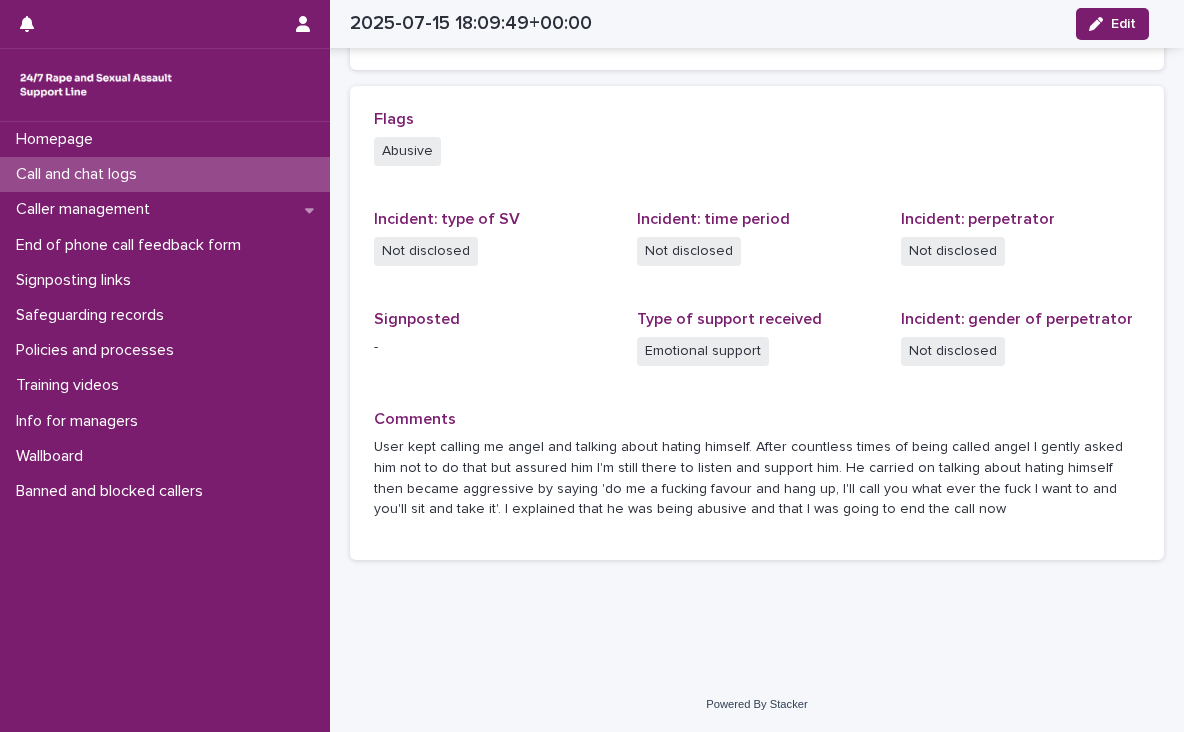 scroll, scrollTop: 0, scrollLeft: 0, axis: both 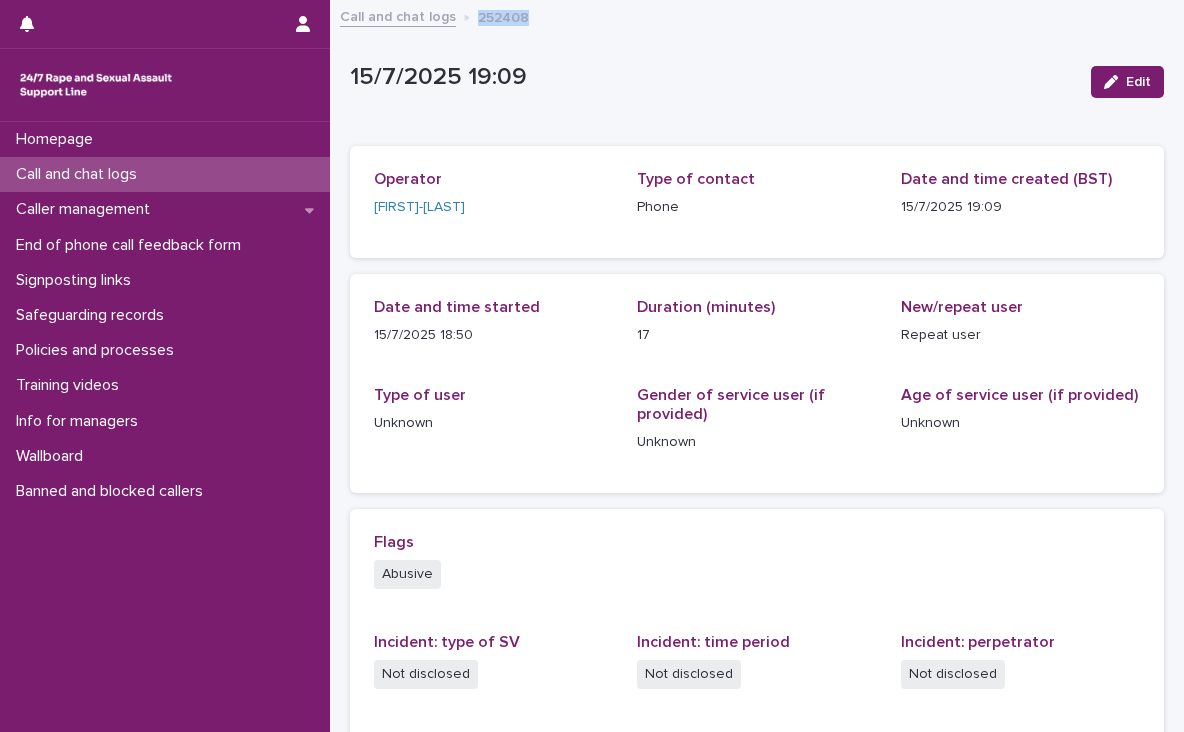 drag, startPoint x: 550, startPoint y: 16, endPoint x: 472, endPoint y: 11, distance: 78.160095 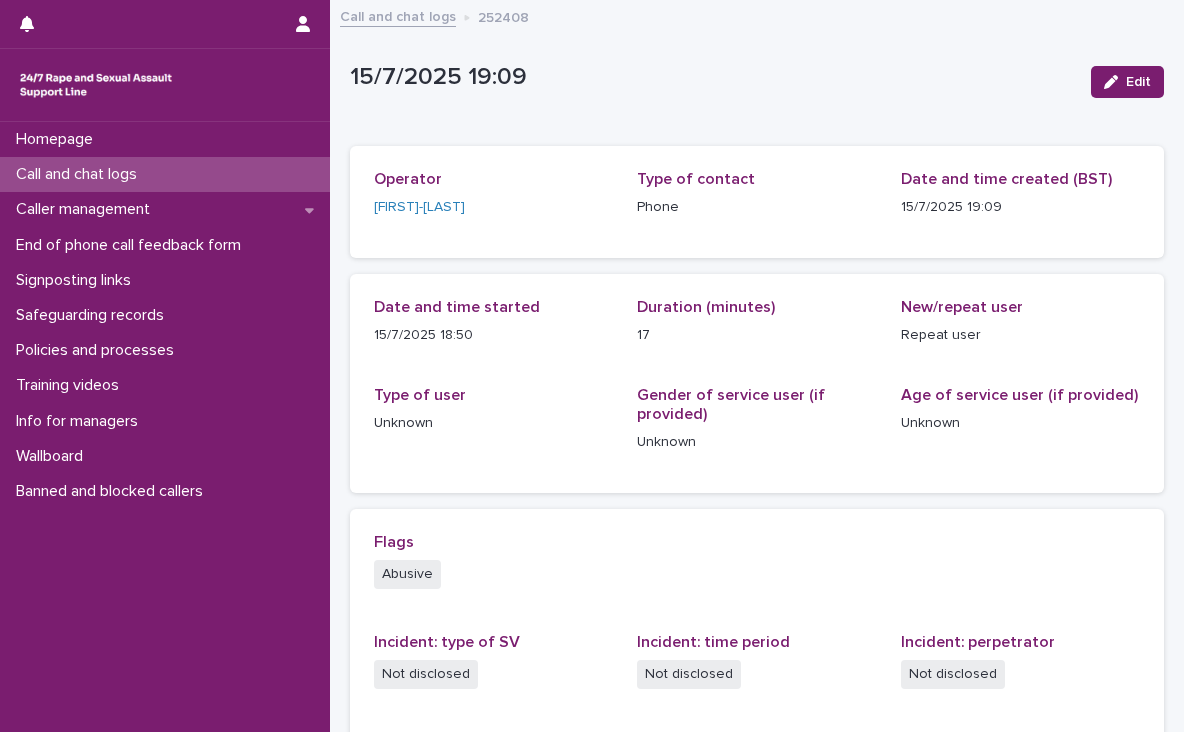 click on "Call and chat logs" at bounding box center [398, 15] 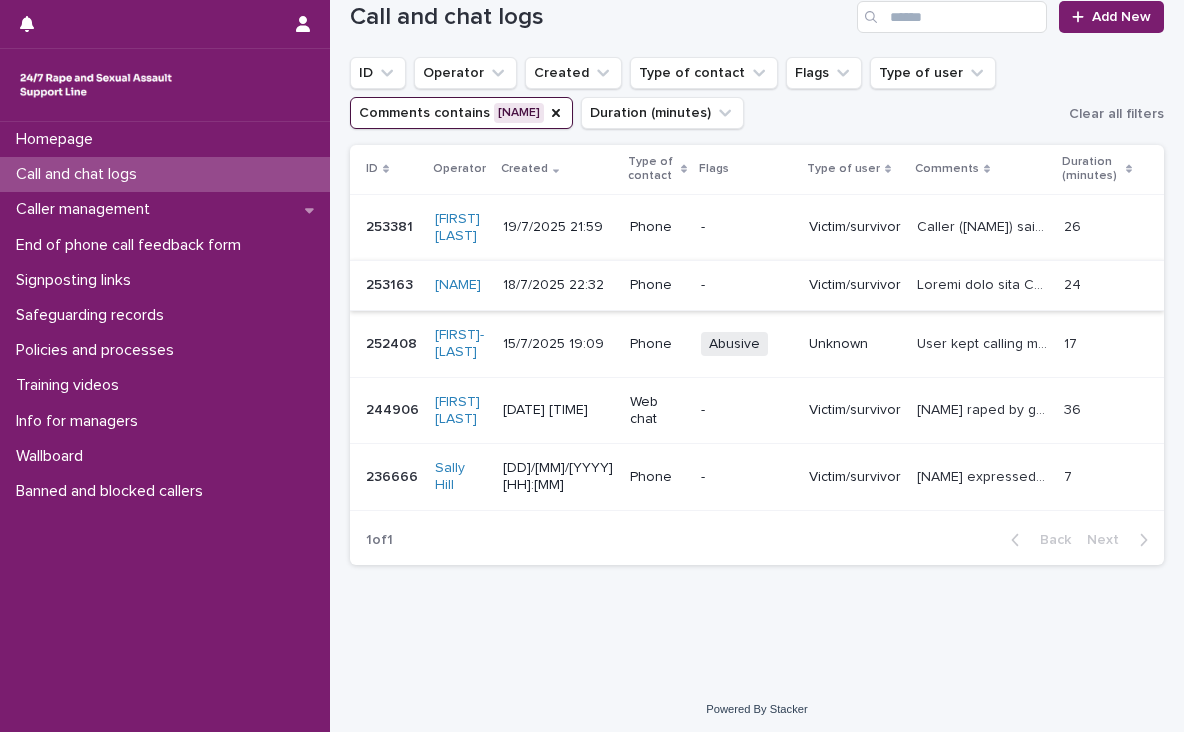 scroll, scrollTop: 276, scrollLeft: 0, axis: vertical 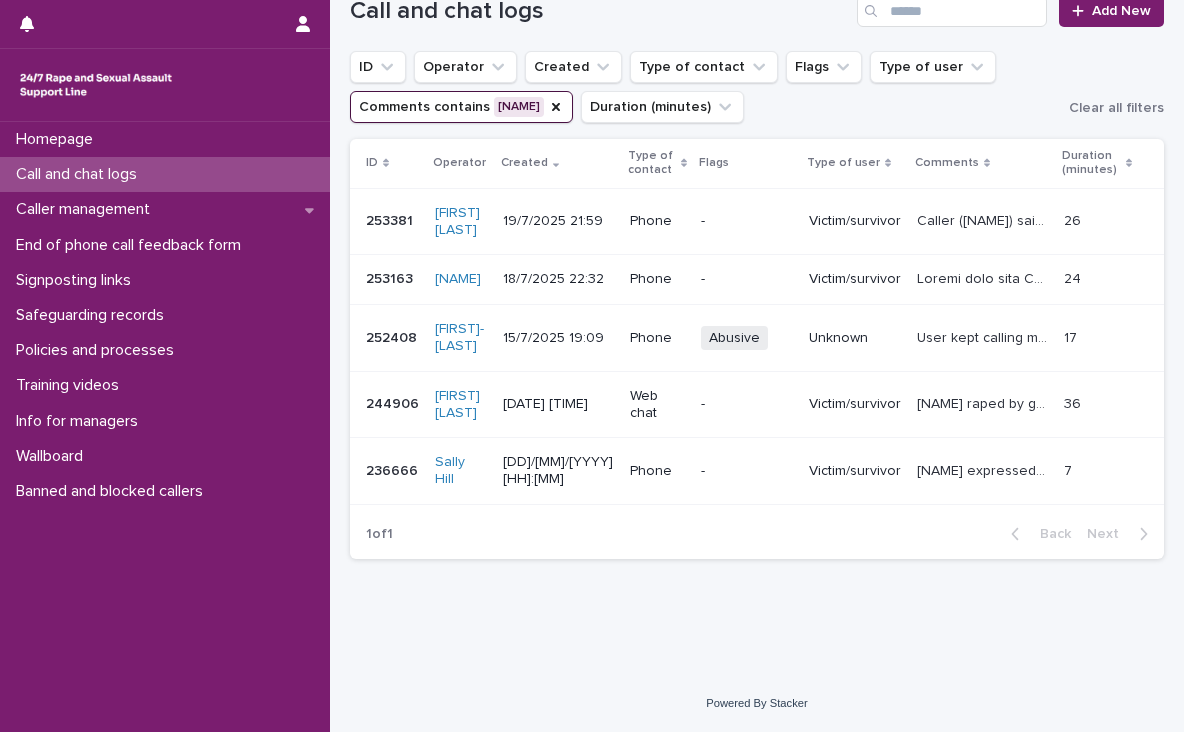 click on "Angel raped by guy she met   after going back to his place....talks about having a few drinks and blacking out and freezing.  Wanted to clarify, talks about having flashbacks.  Gave info on grounding. Angel raped by guy she met   after going back to his place....talks about having a few drinks and blacking out and freezing.  Wanted to clarify, talks about having flashbacks.  Gave info on grounding." at bounding box center (982, 404) 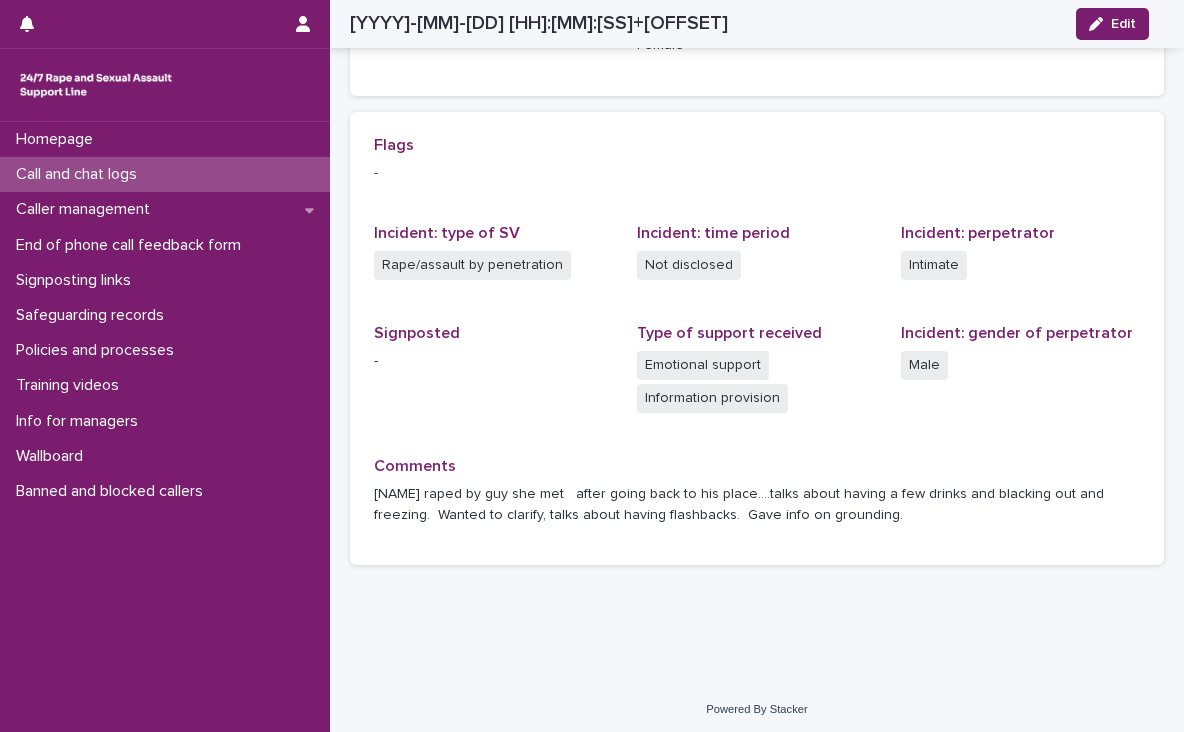 scroll, scrollTop: 0, scrollLeft: 0, axis: both 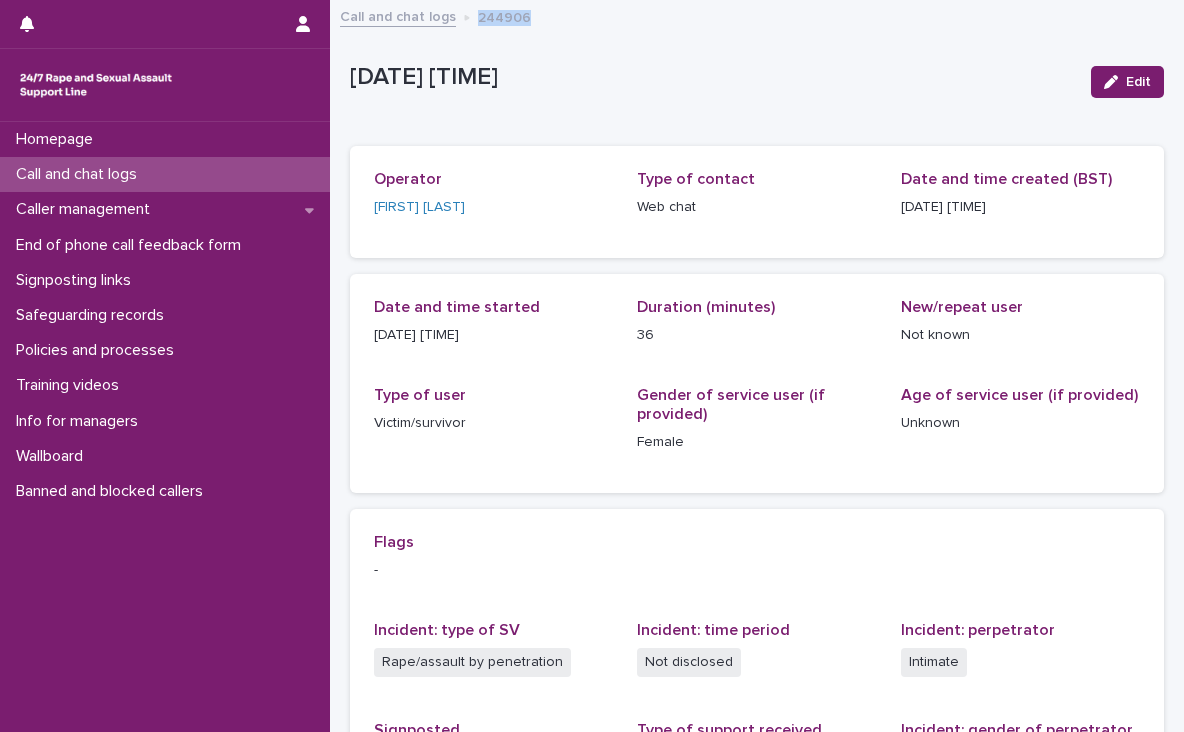 drag, startPoint x: 532, startPoint y: 17, endPoint x: 476, endPoint y: 16, distance: 56.008926 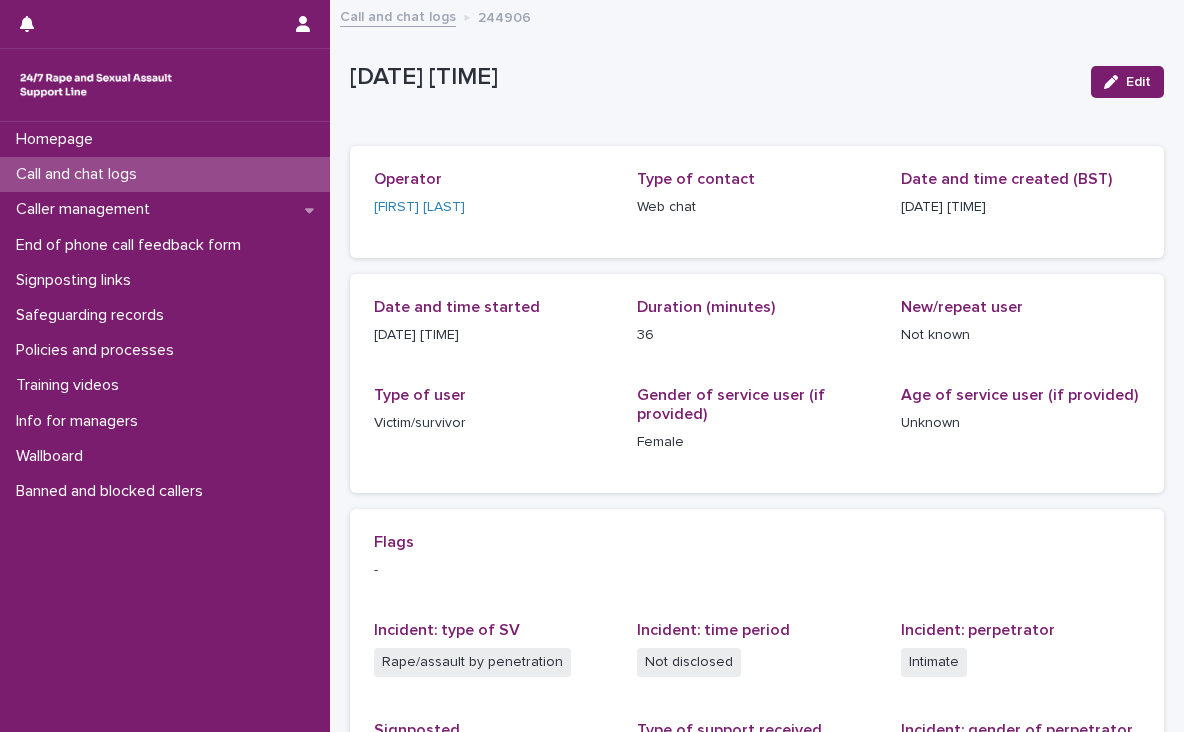 click on "Web chat" at bounding box center (756, 207) 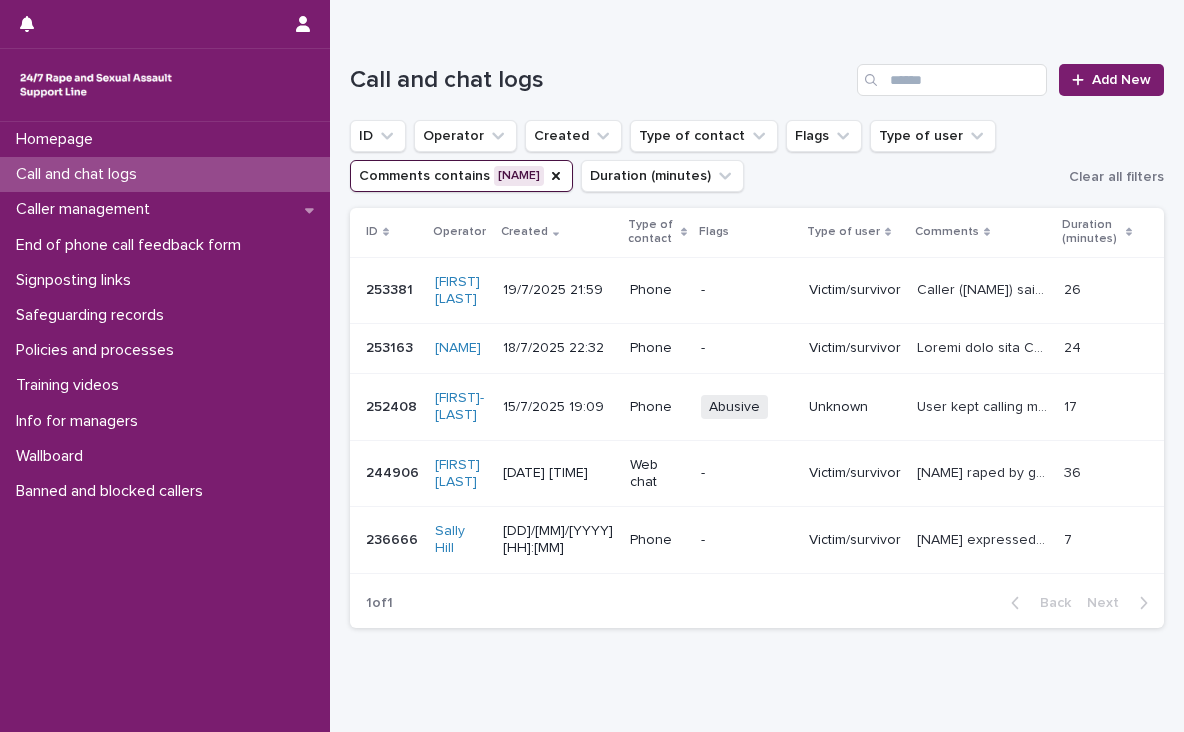scroll, scrollTop: 276, scrollLeft: 0, axis: vertical 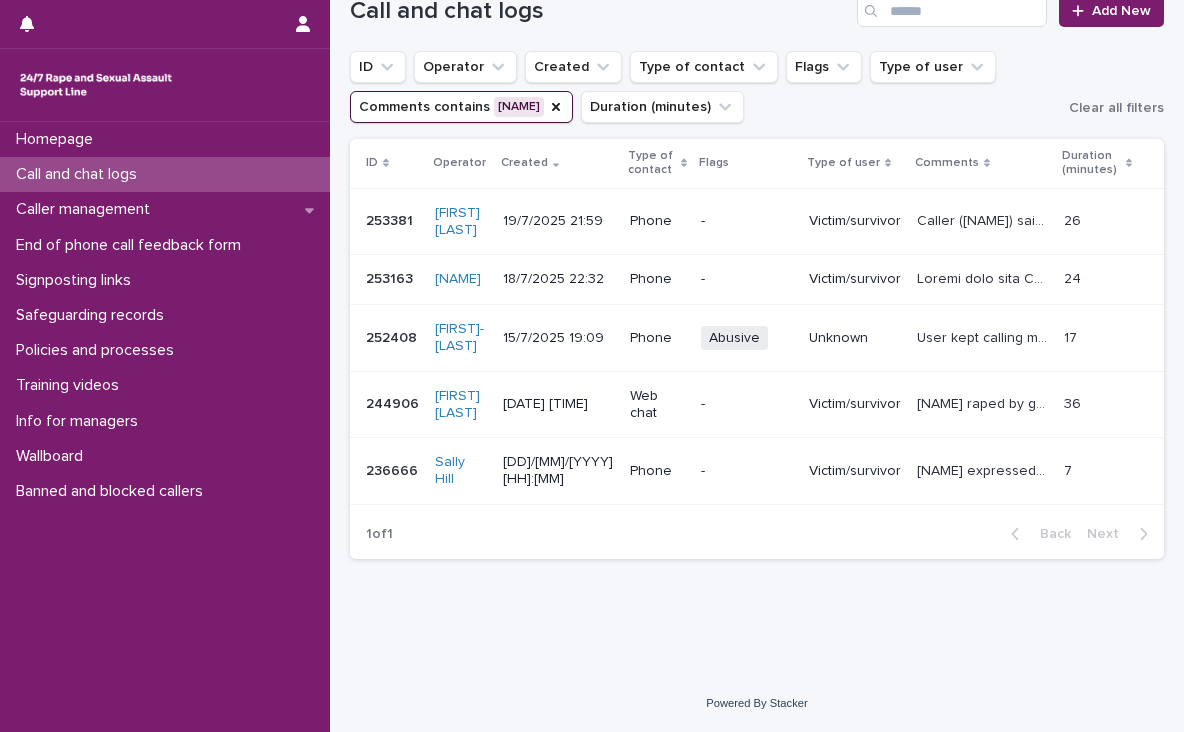 click on "Martin expressed distress at our recorded message, that callers might be abusive to us. Cried as he wants to bring joy/love/happiness to everyone so disclosing his abuse would be in opposition to this- raped 6, 10 and 12 (multiple perps)and had to lie to his angel mum. Ended call as had another call coming through.  Martin expressed distress at our recorded message, that callers might be abusive to us. Cried as he wants to bring joy/love/happiness to everyone so disclosing his abuse would be in opposition to this- raped 6, 10 and 12 (multiple perps)and had to lie to his angel mum. Ended call as had another call coming through." at bounding box center [982, 471] 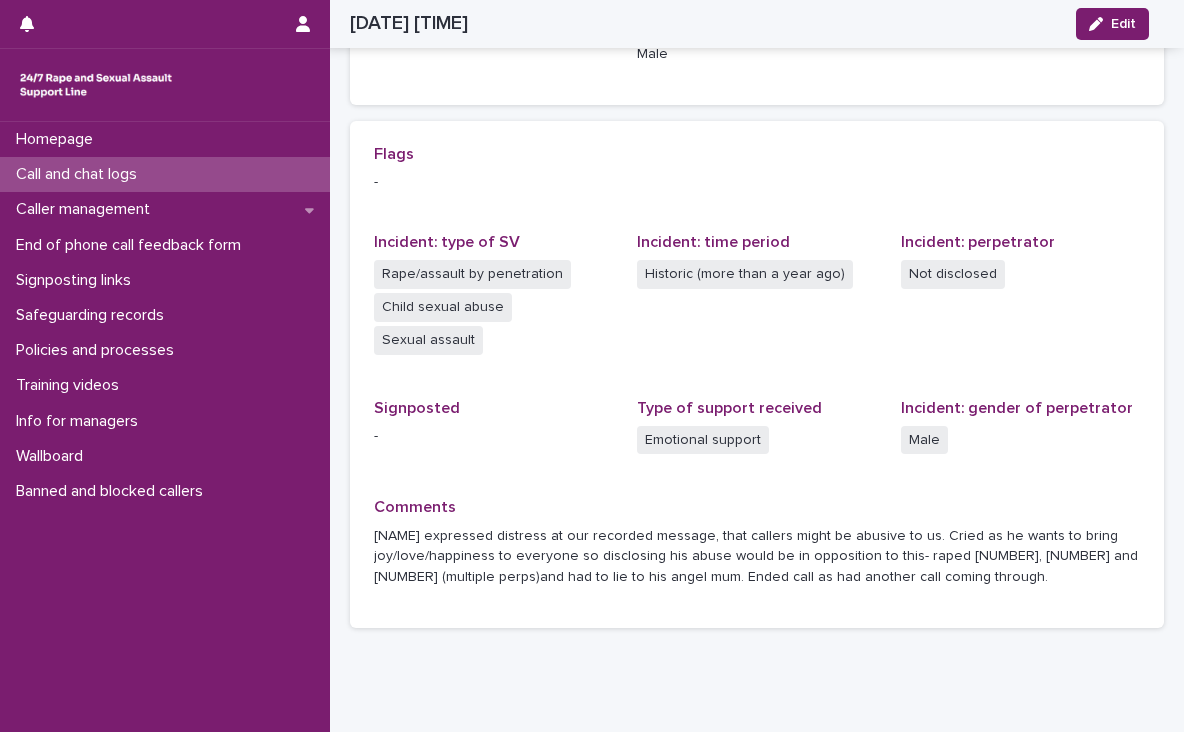 scroll, scrollTop: 0, scrollLeft: 0, axis: both 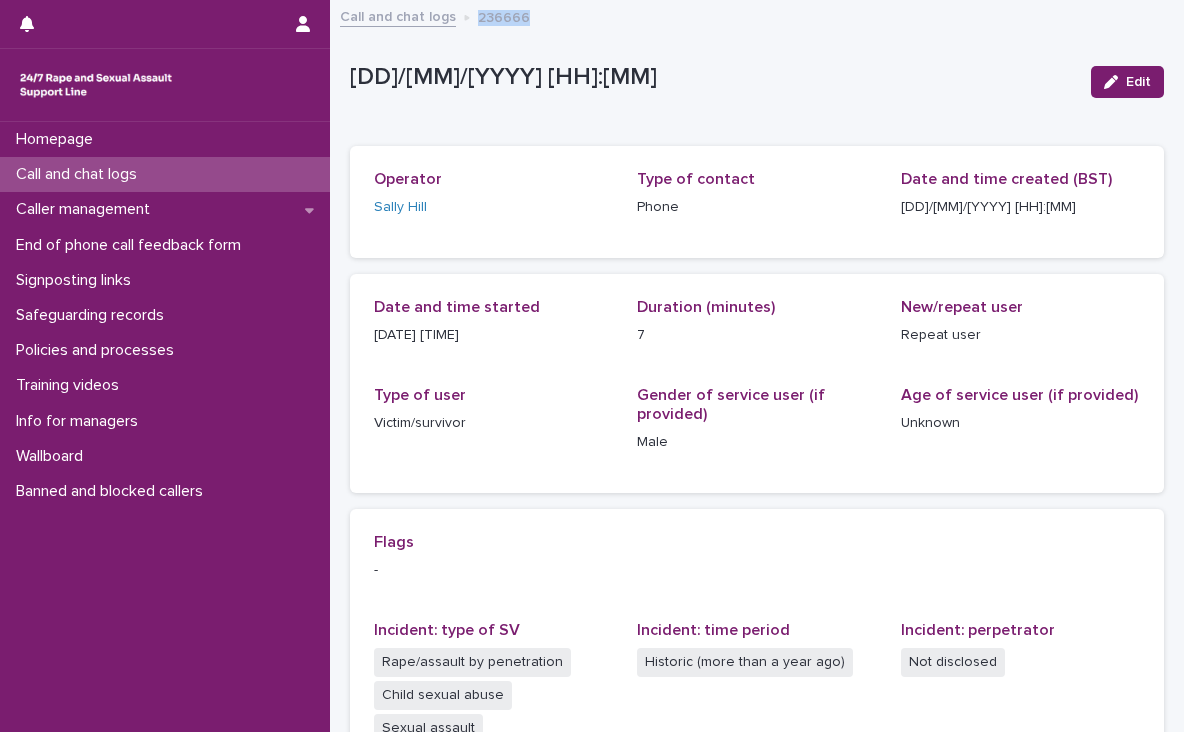 drag, startPoint x: 540, startPoint y: 26, endPoint x: 465, endPoint y: 25, distance: 75.00667 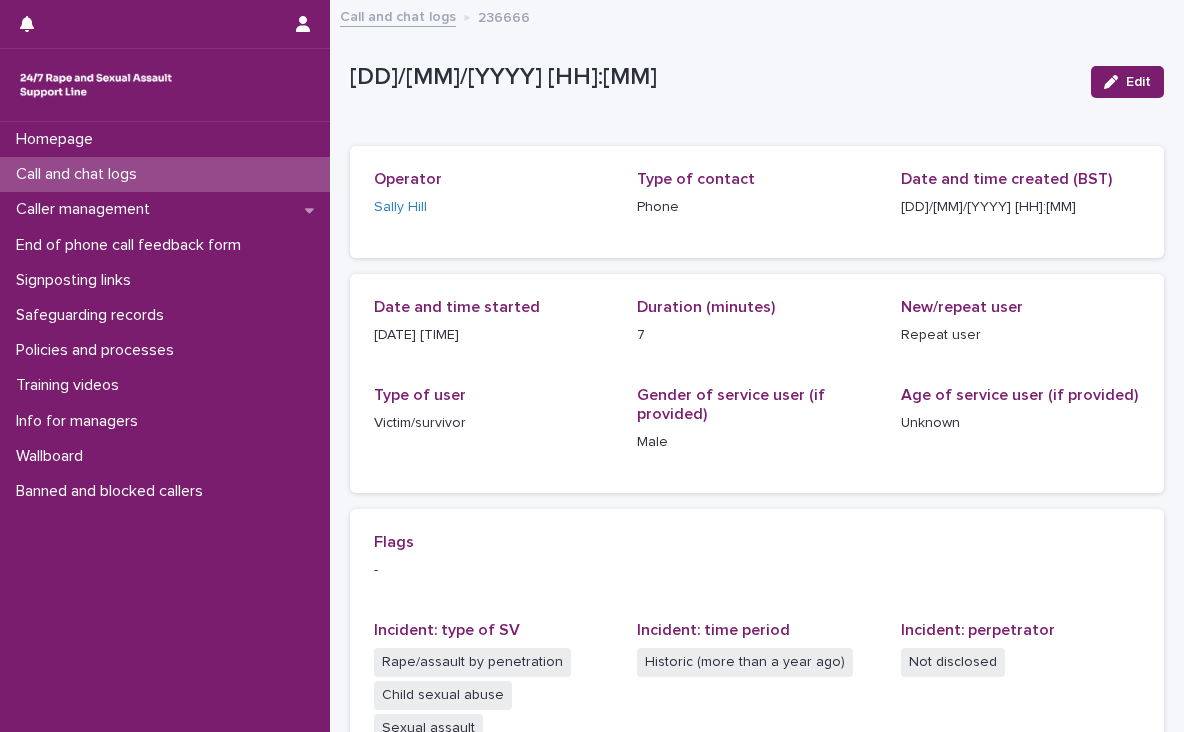 click on "Call and chat logs 236666" at bounding box center [757, 18] 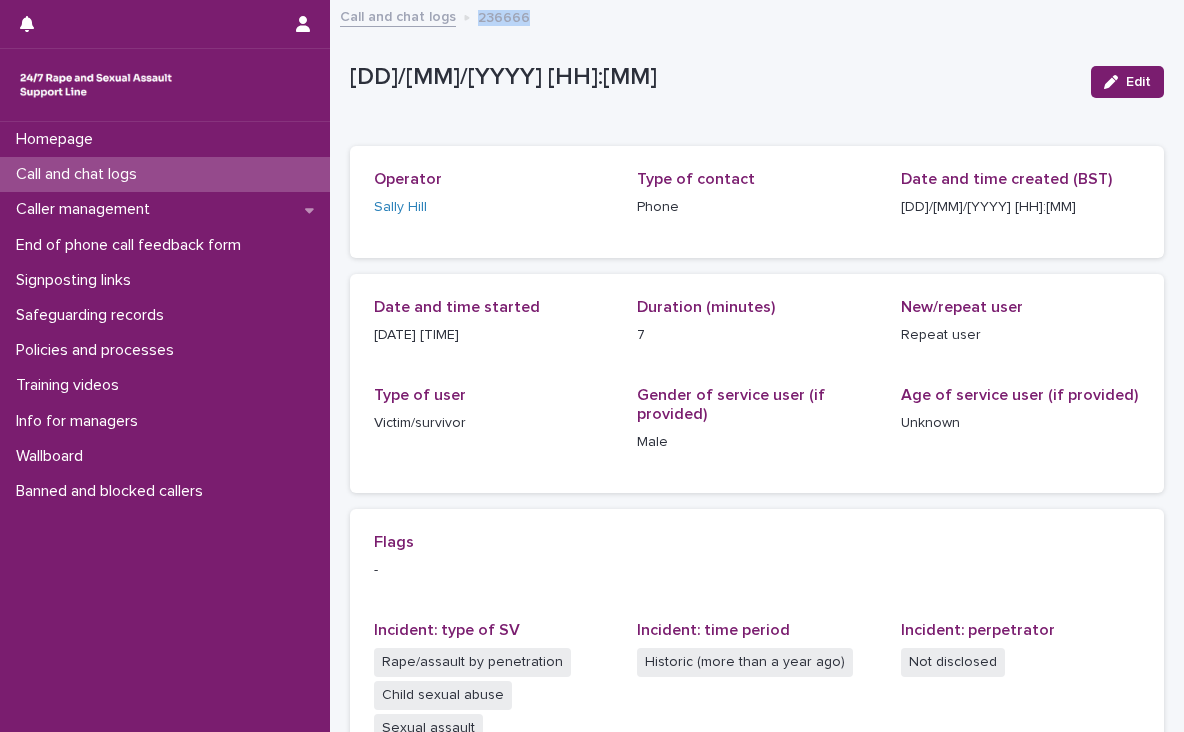 drag, startPoint x: 542, startPoint y: 20, endPoint x: 473, endPoint y: 20, distance: 69 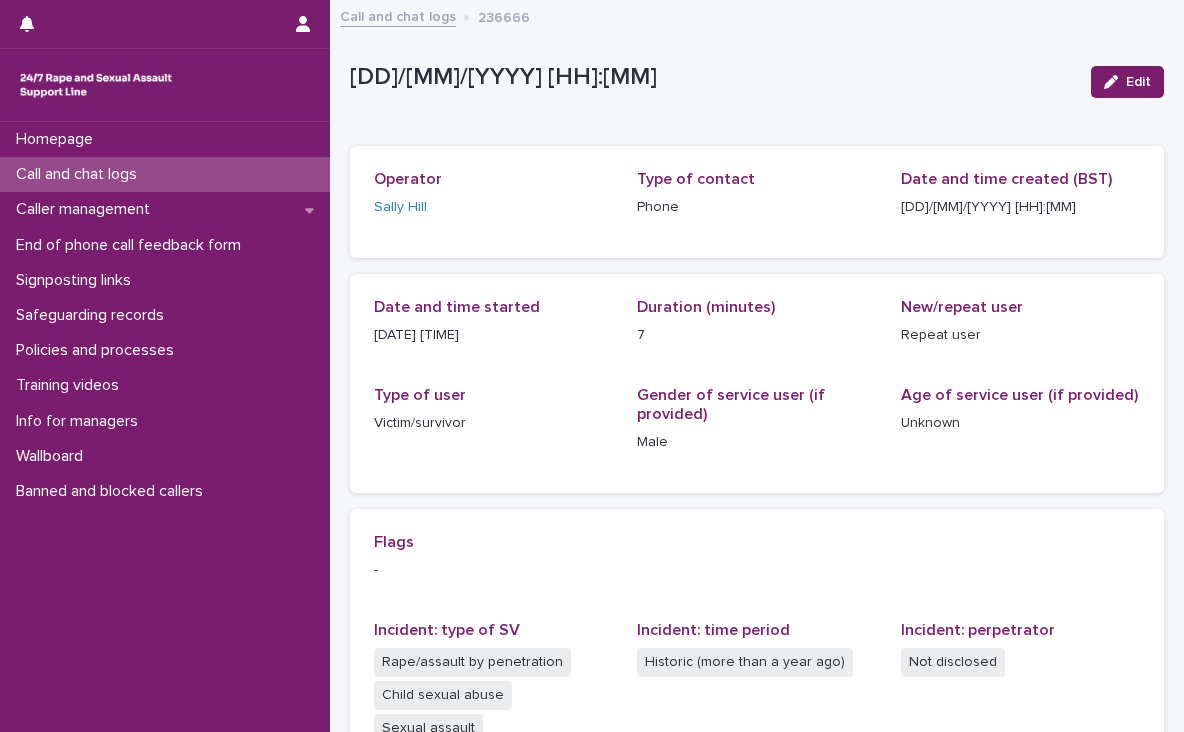 click on "3/5/2025 19:19 Edit" at bounding box center [757, 82] 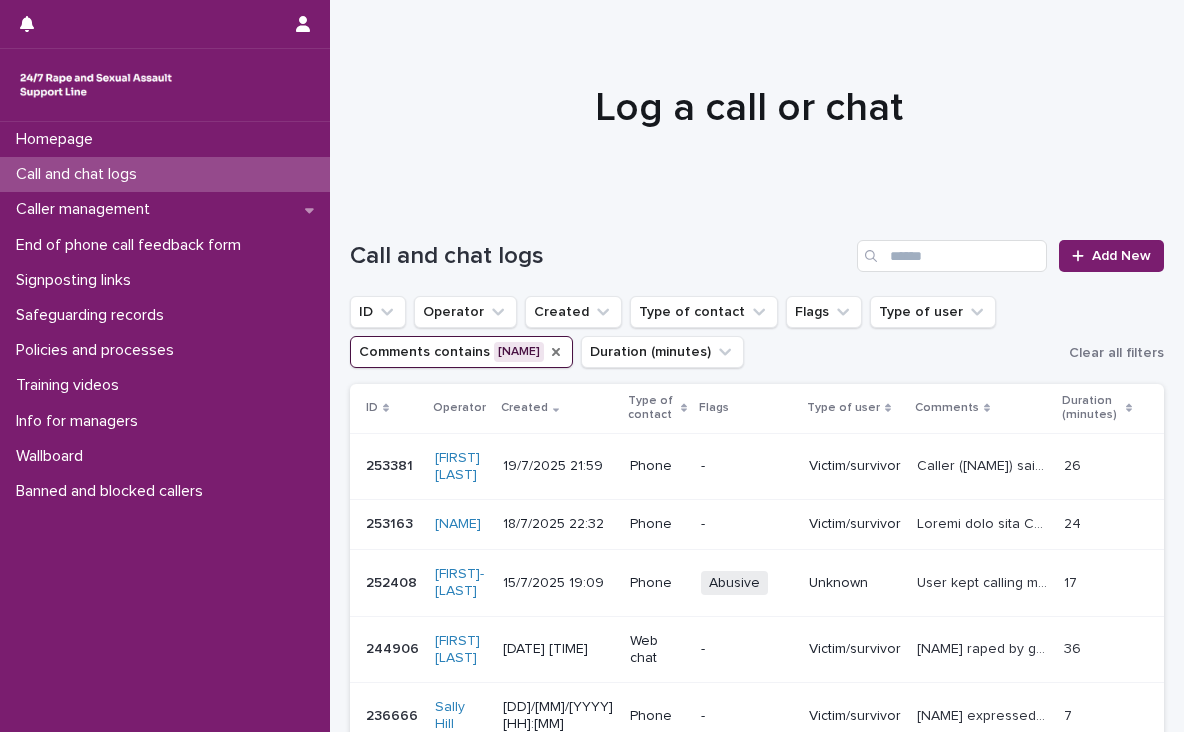 click 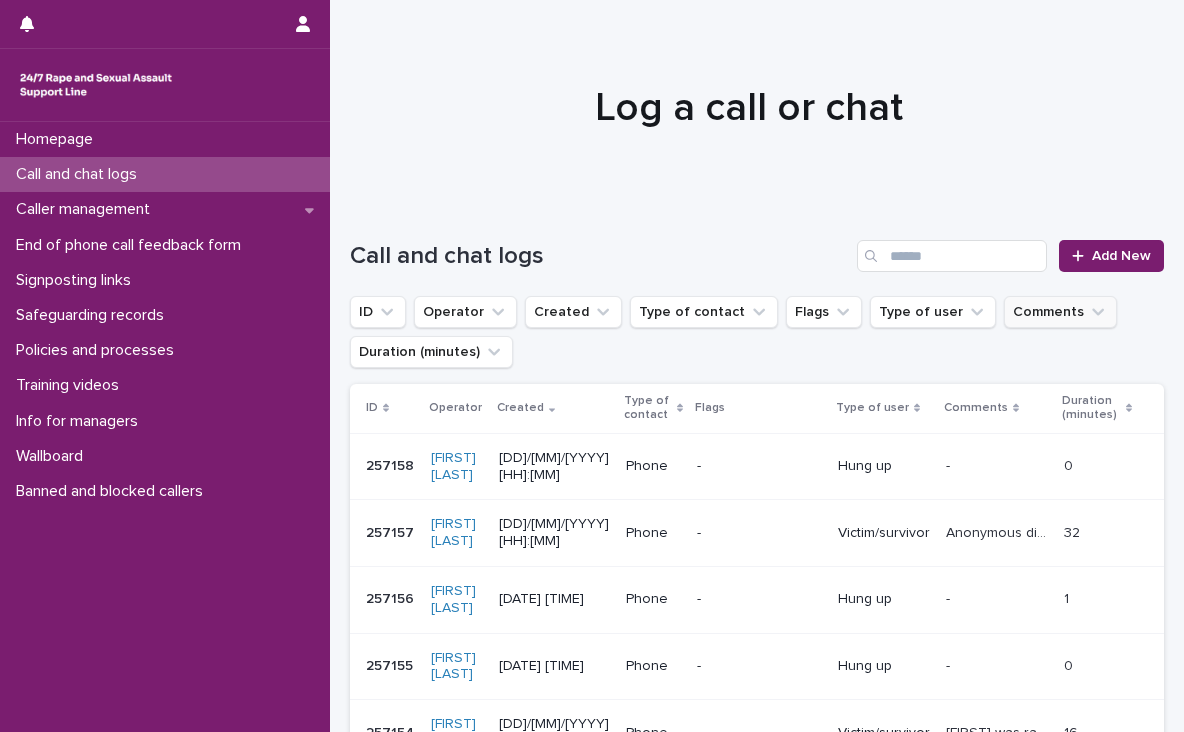 click on "Comments" at bounding box center [1060, 312] 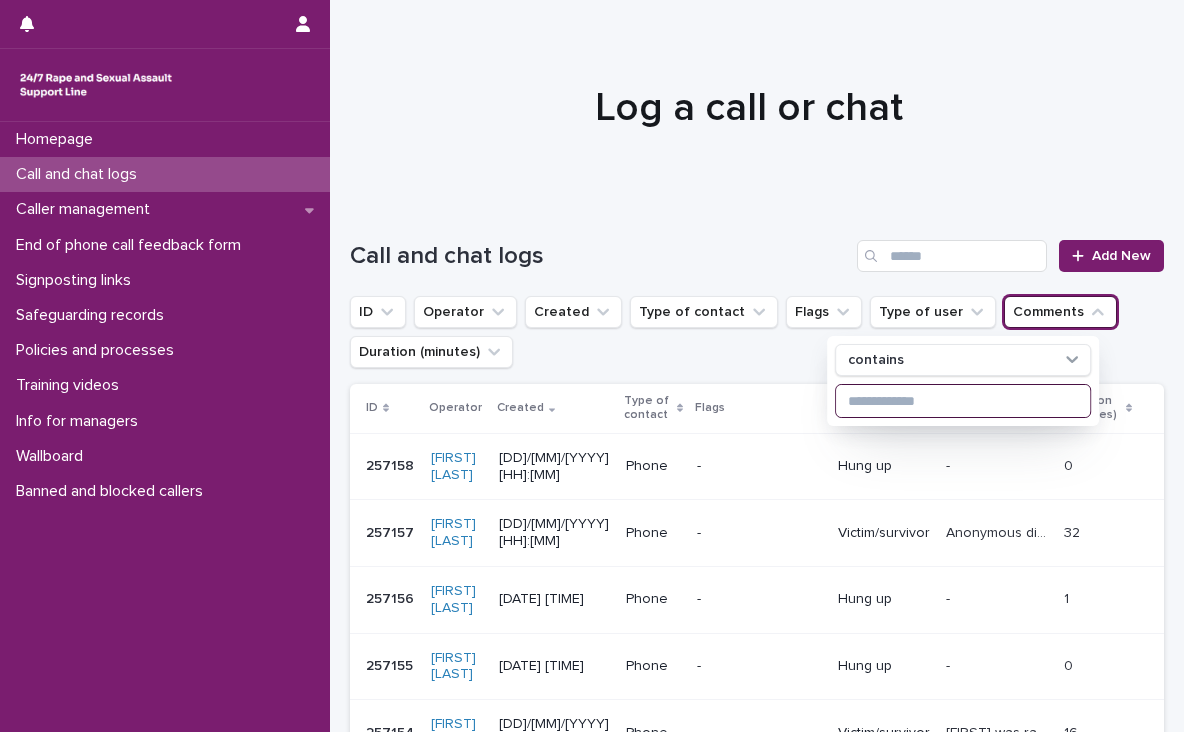 click at bounding box center (963, 401) 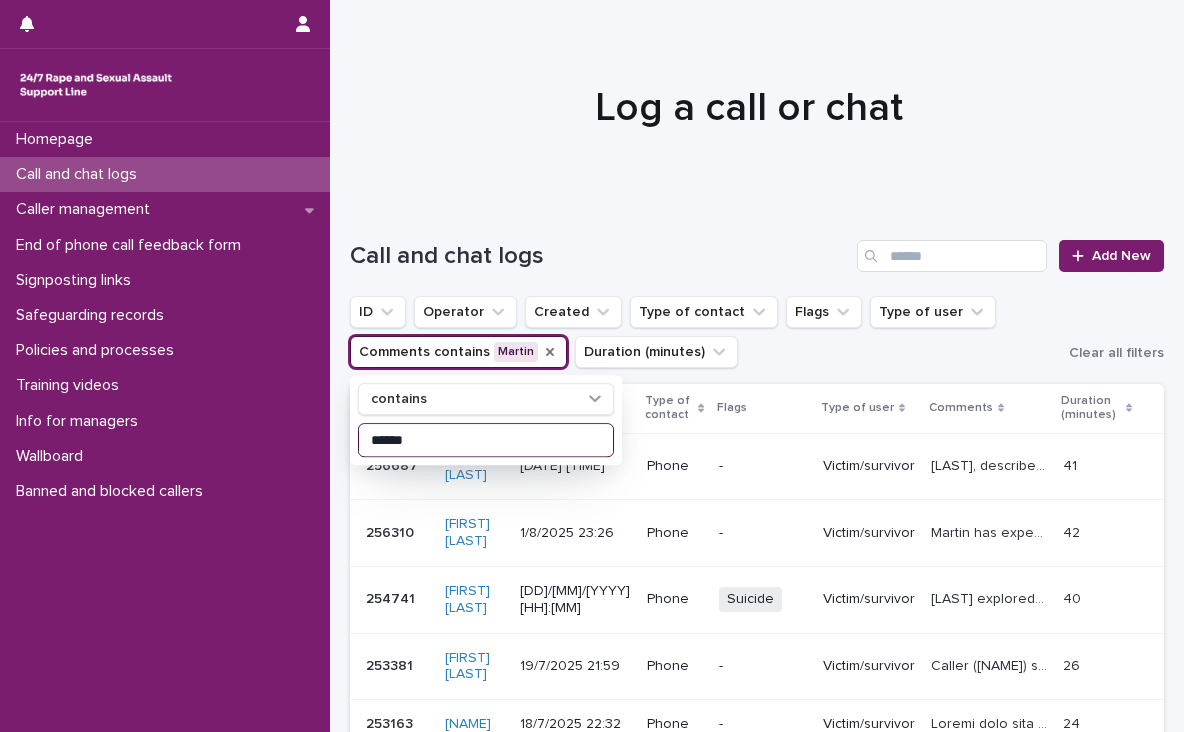 type on "******" 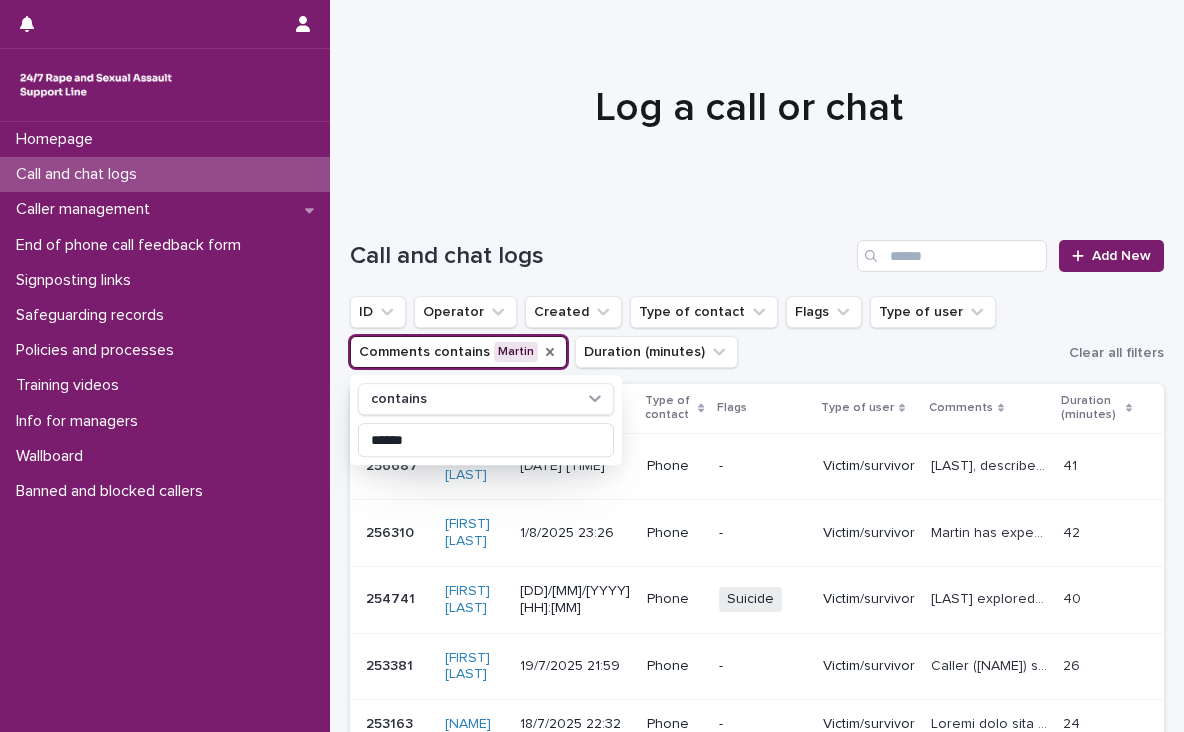 click on "ID Operator Created Type of contact Flags Type of user Comments contains Martin contains ****** Duration (minutes)" at bounding box center [705, 332] 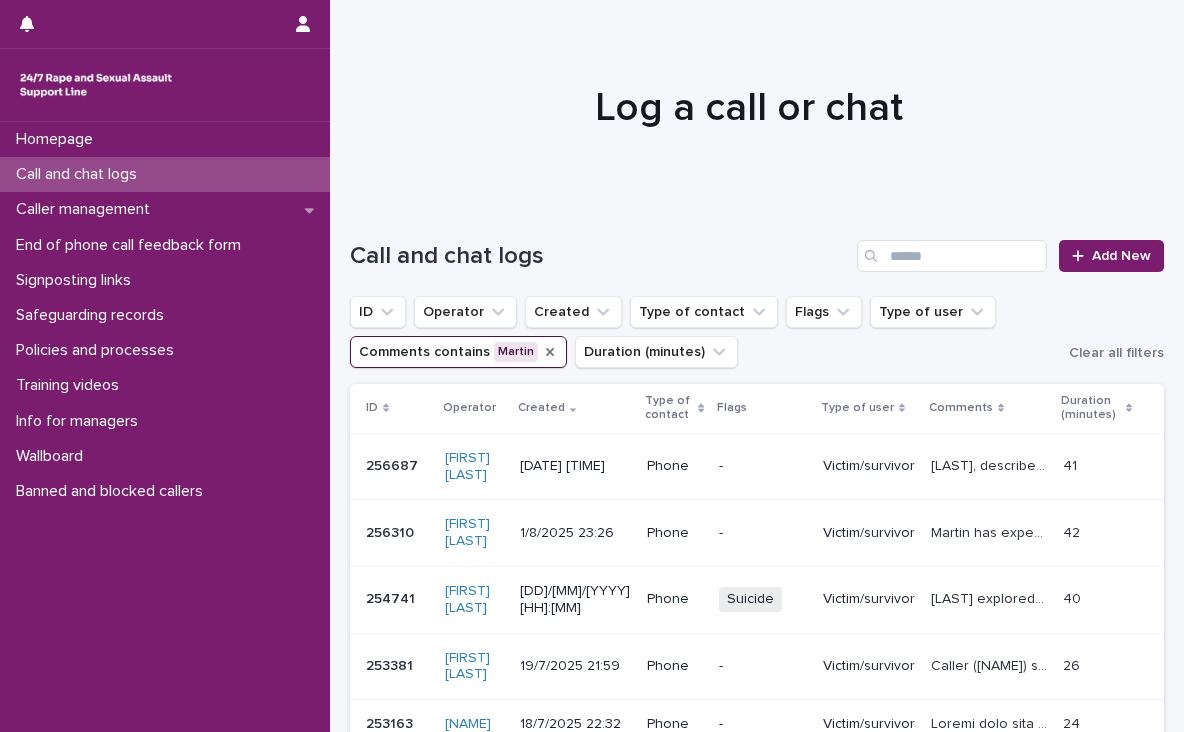 click on "Martin, described experiencing sexual violence perpetrated by a doctor, explored thoughts and feelings and operator gave emotional support, talked about reporting and counselling, caller wanted help finding support so operator signposted to Safeline, Survivors Network and AndysManClub." at bounding box center [991, 464] 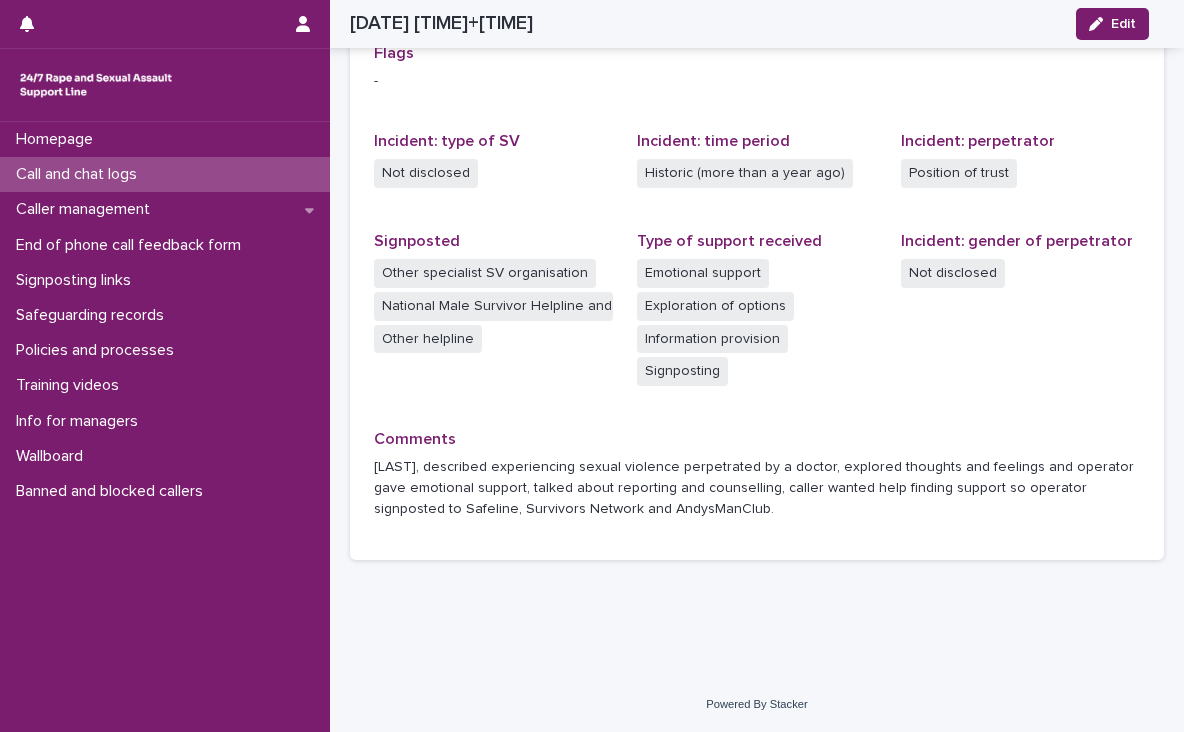 scroll, scrollTop: 0, scrollLeft: 0, axis: both 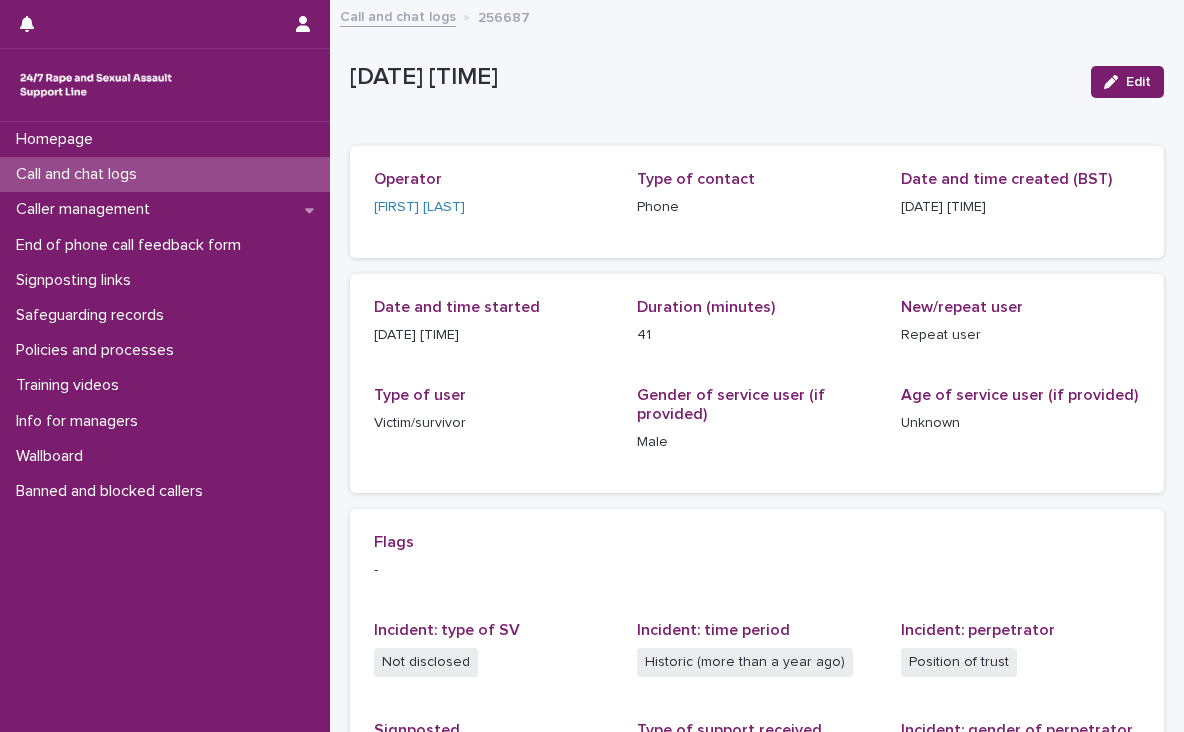 click on "Call and chat logs" at bounding box center (398, 15) 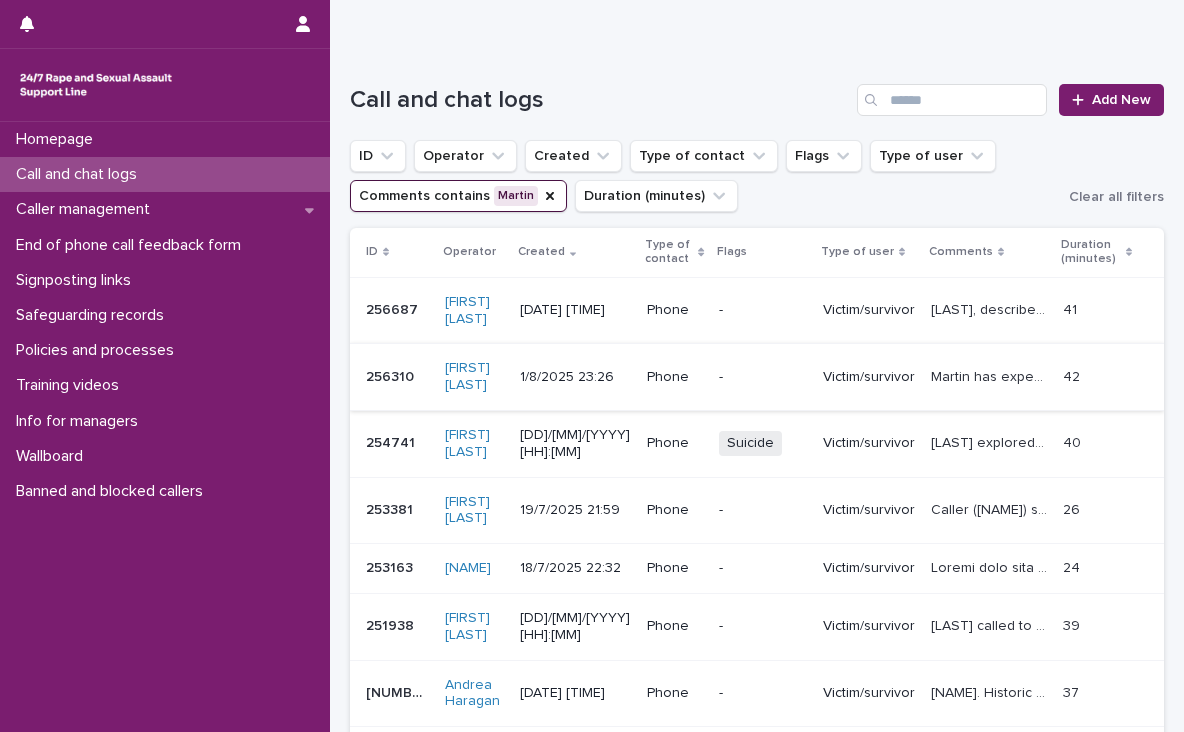 scroll, scrollTop: 156, scrollLeft: 0, axis: vertical 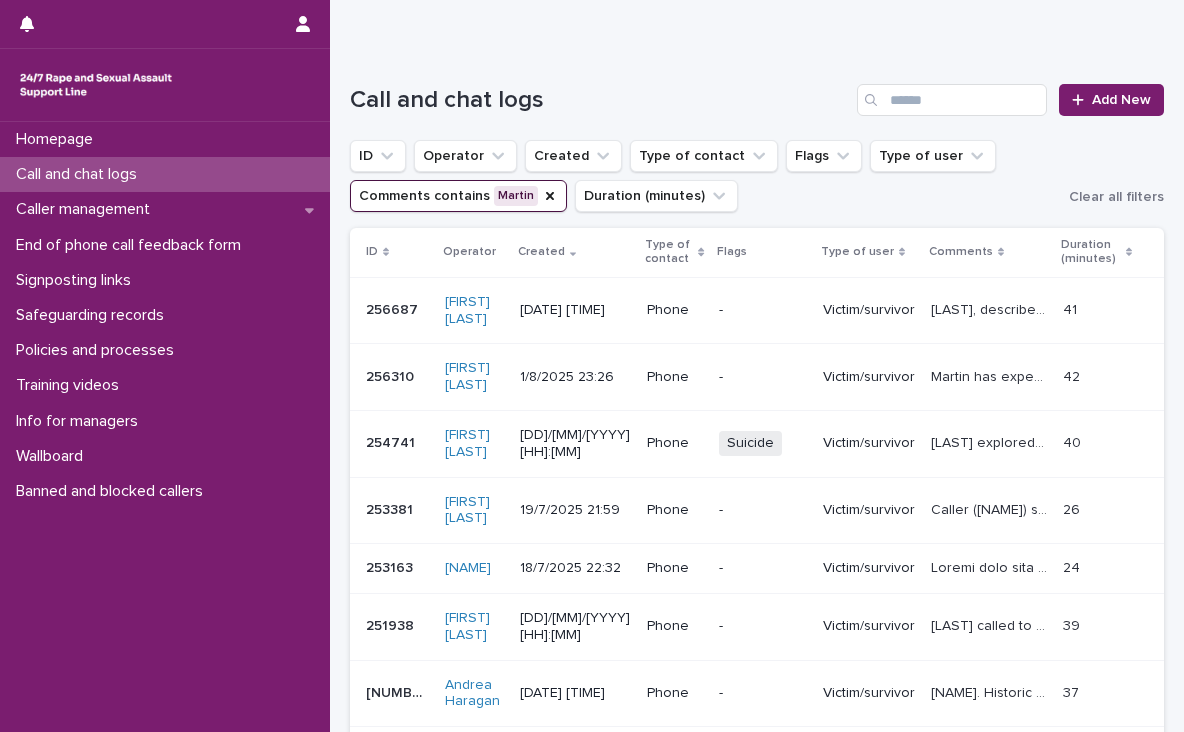 click on "Martin has experienced CSA by three men. He has expressed he has active suicidal plans. Explored feelings surrounding his trauma. Explored his way of coping with the trauma. Mentioned he wanted to call me 'angel'. I reiterated that won't be acceptable and just to call me by my name. Provided emotional support and reassurance." at bounding box center (991, 375) 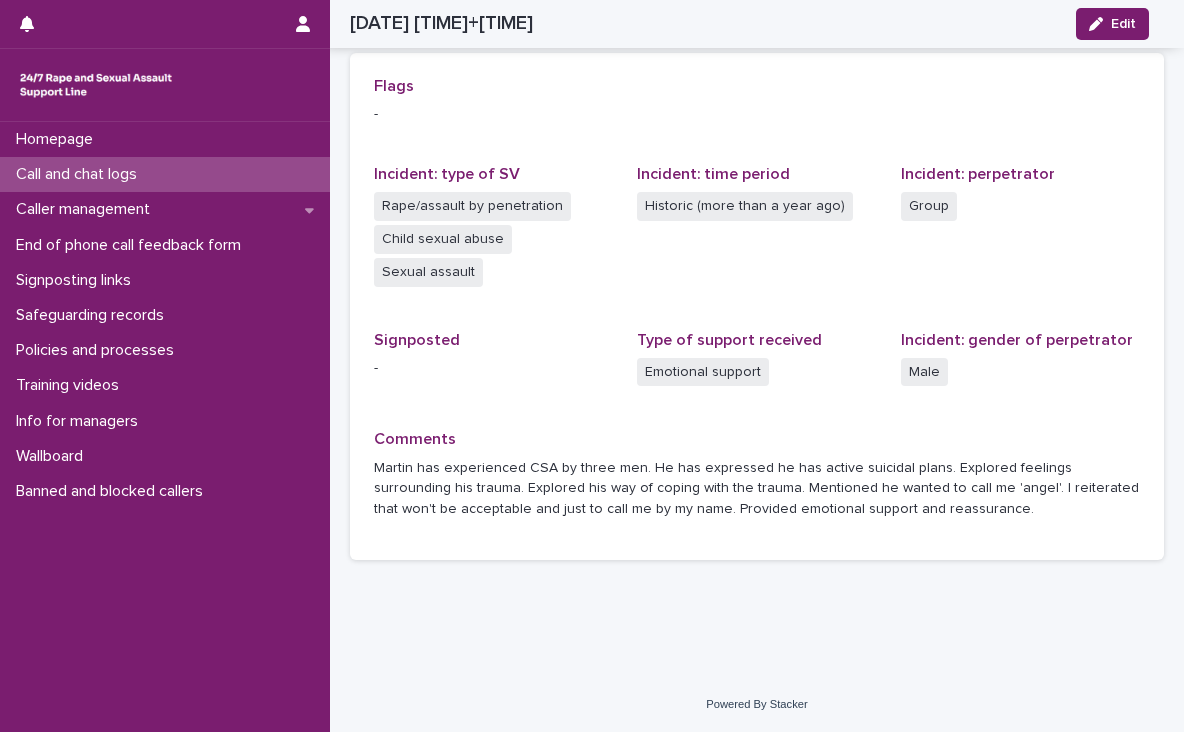 scroll, scrollTop: 0, scrollLeft: 0, axis: both 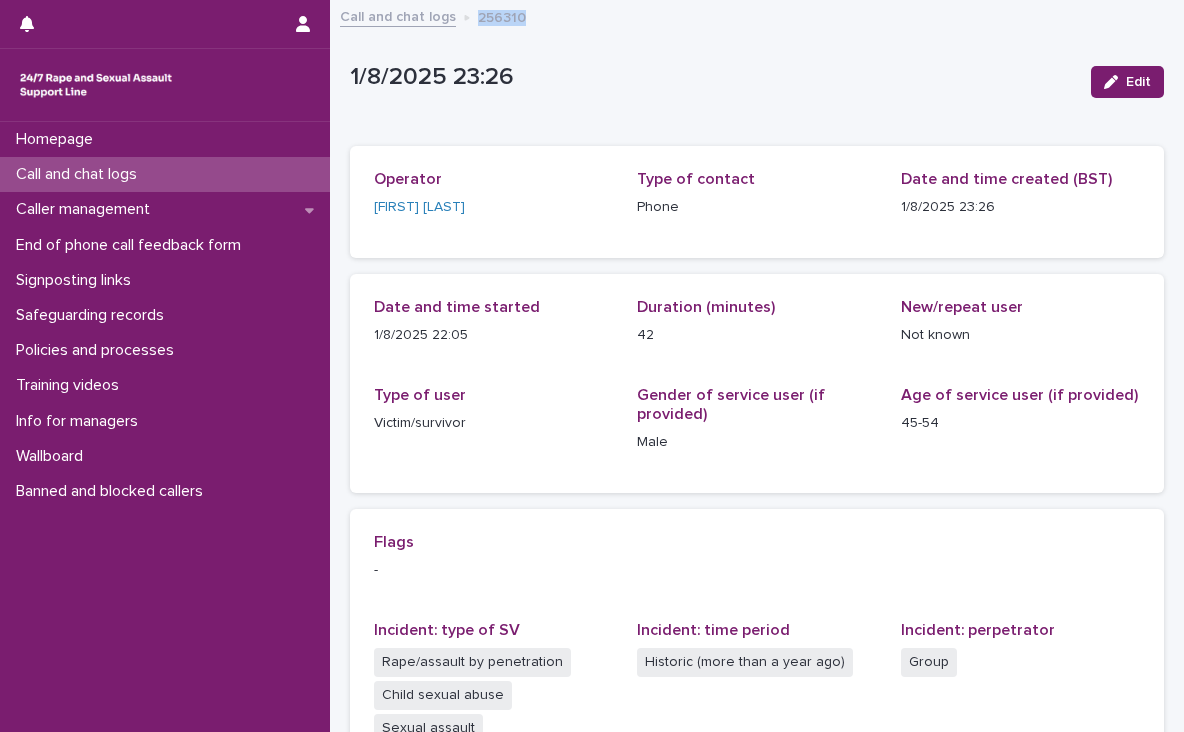 drag, startPoint x: 520, startPoint y: 19, endPoint x: 472, endPoint y: 12, distance: 48.507732 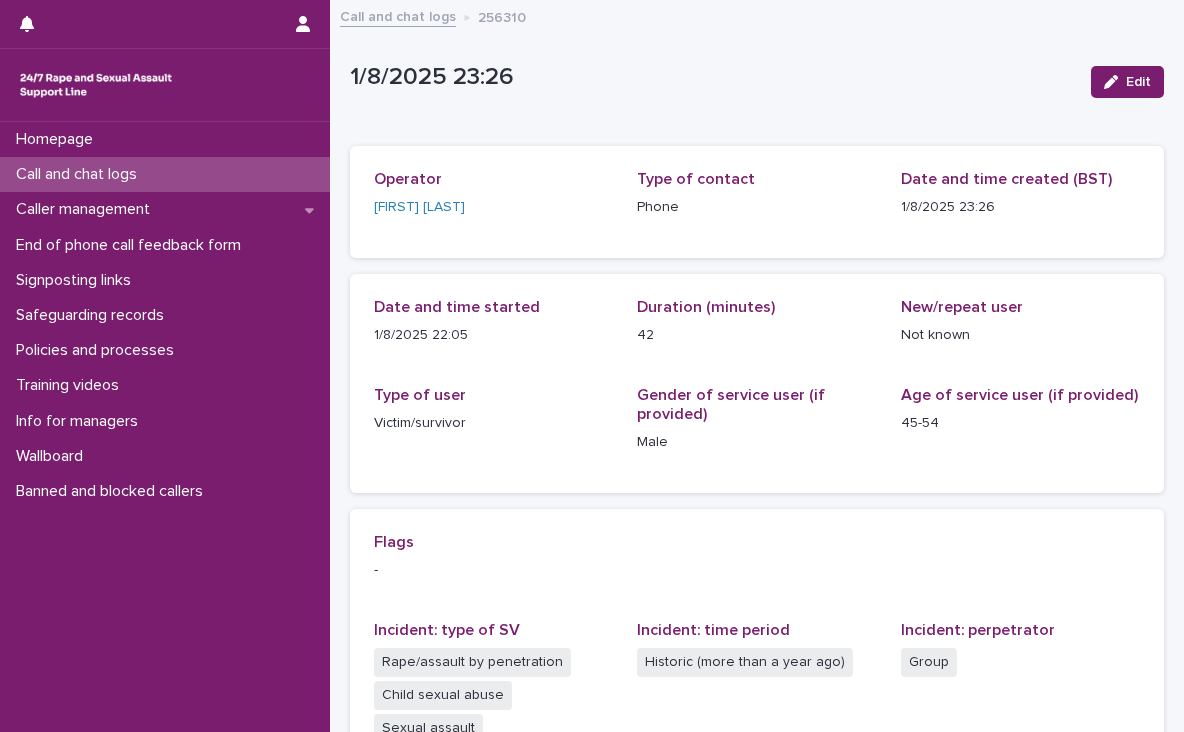 click on "1/8/2025 23:26" at bounding box center (712, 75) 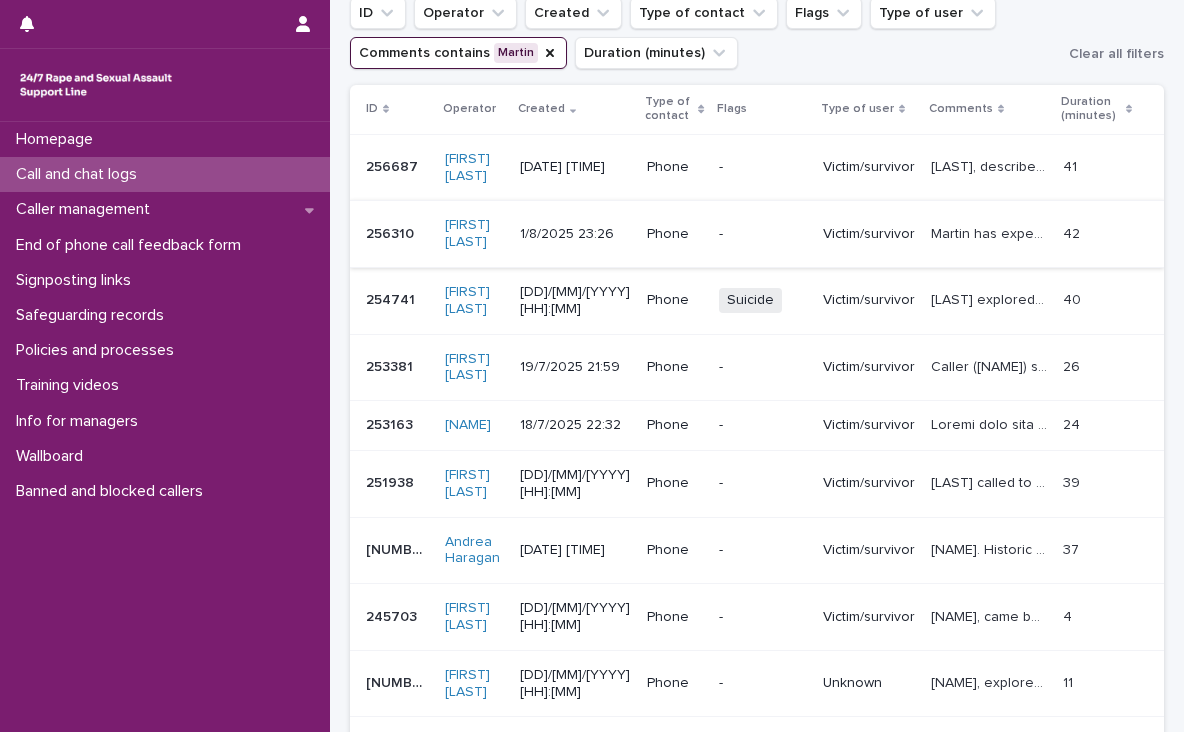 scroll, scrollTop: 300, scrollLeft: 0, axis: vertical 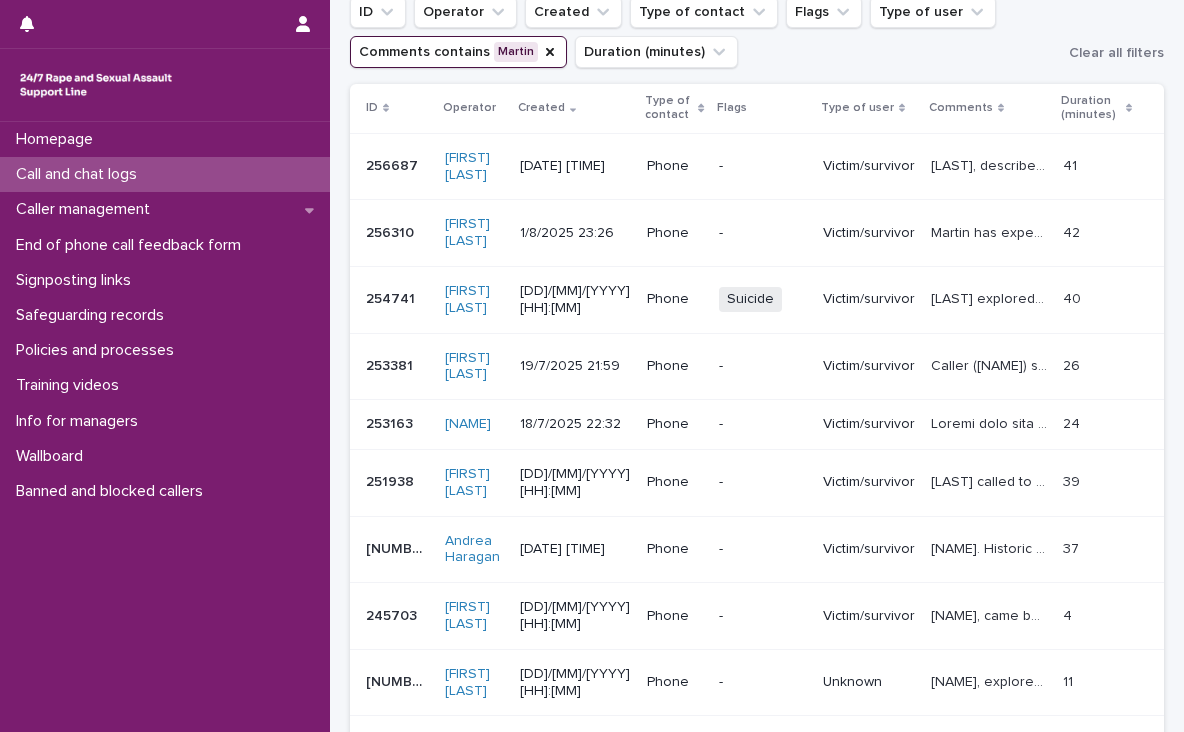 click on "Martin explored CSA aged 12 and that he does not want to be alive. He spoke of a "code red" plan he has with a friend for when he takes his life. Shared he won't end his life tonight but can't promise it won't be tomorrow. Waiting on call back form the crisis team." at bounding box center [991, 297] 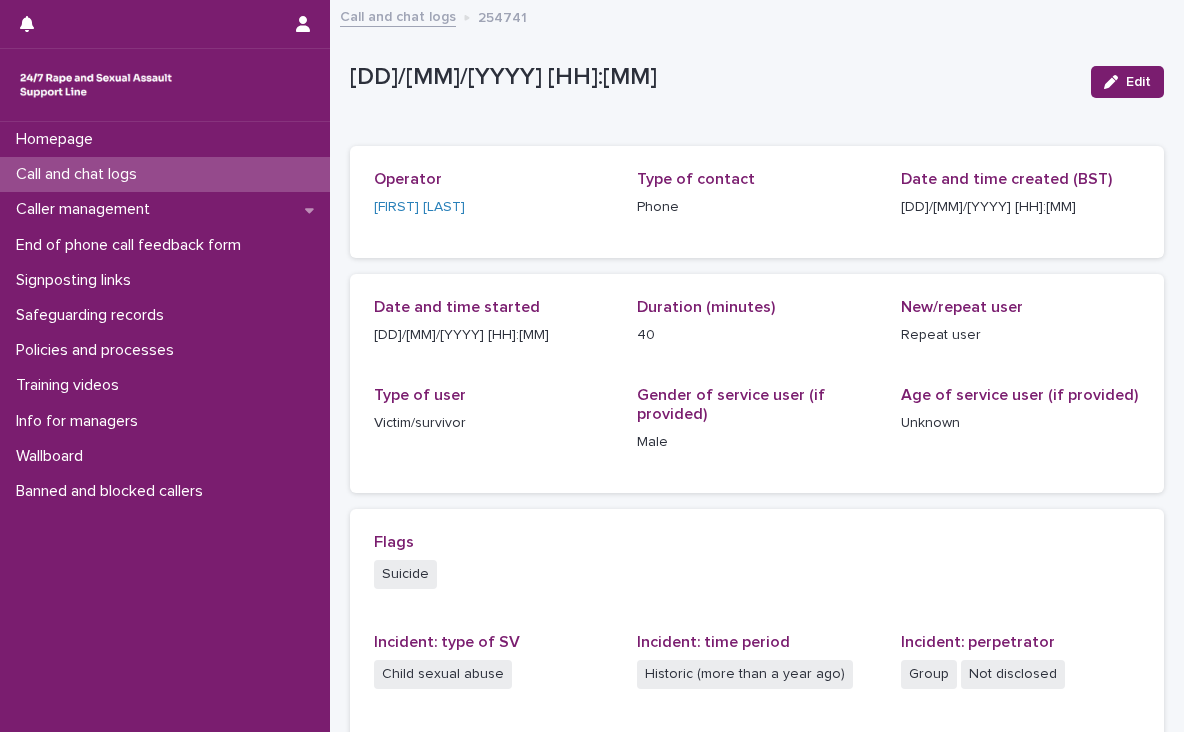 scroll, scrollTop: 0, scrollLeft: 0, axis: both 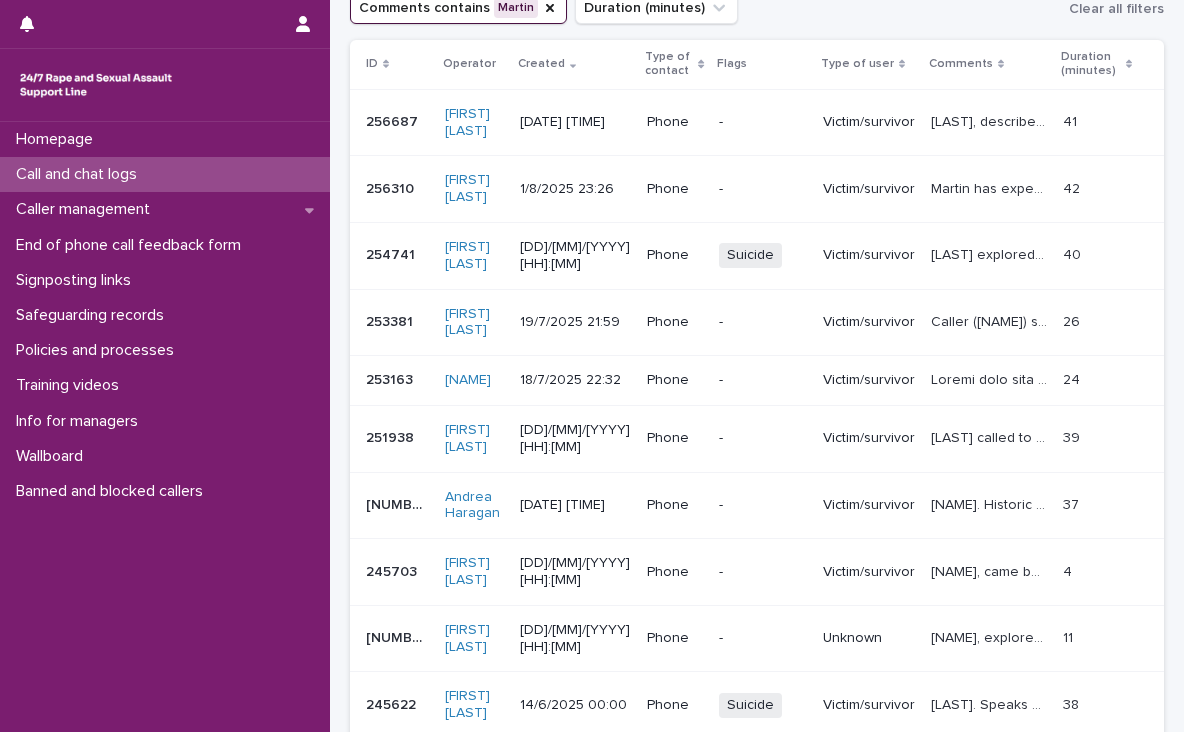 click on "Victim/survivor" at bounding box center [869, 322] 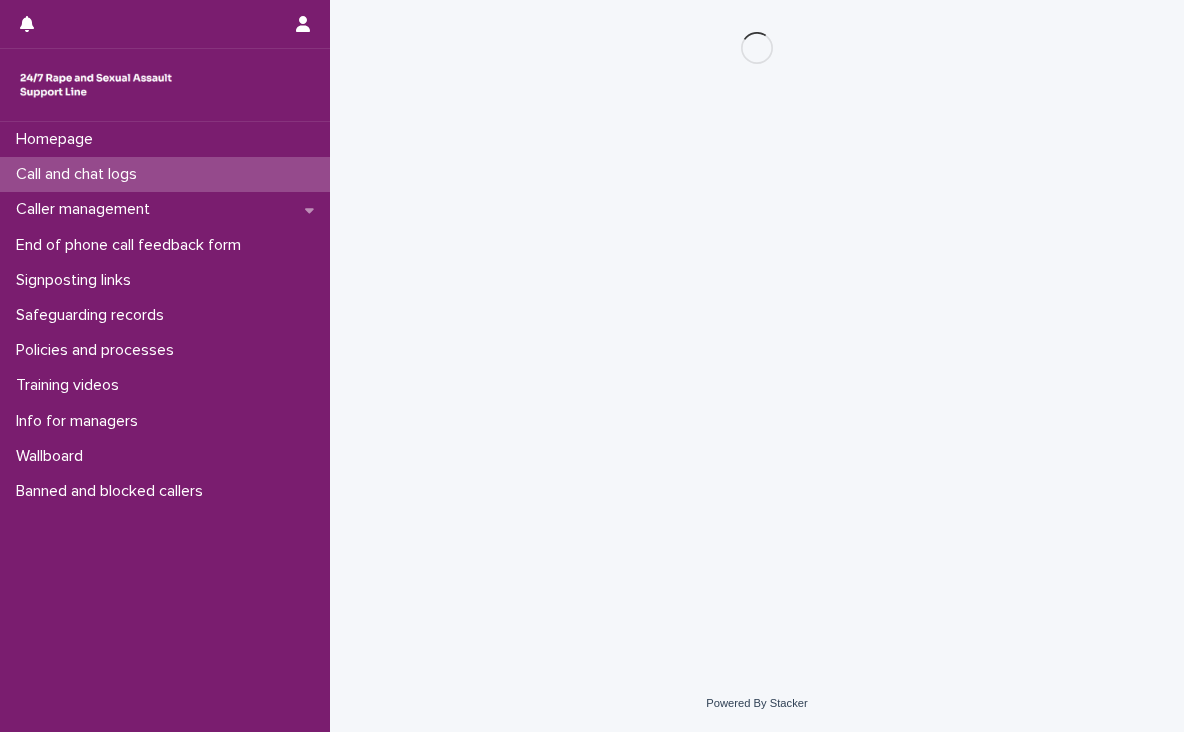 scroll, scrollTop: 0, scrollLeft: 0, axis: both 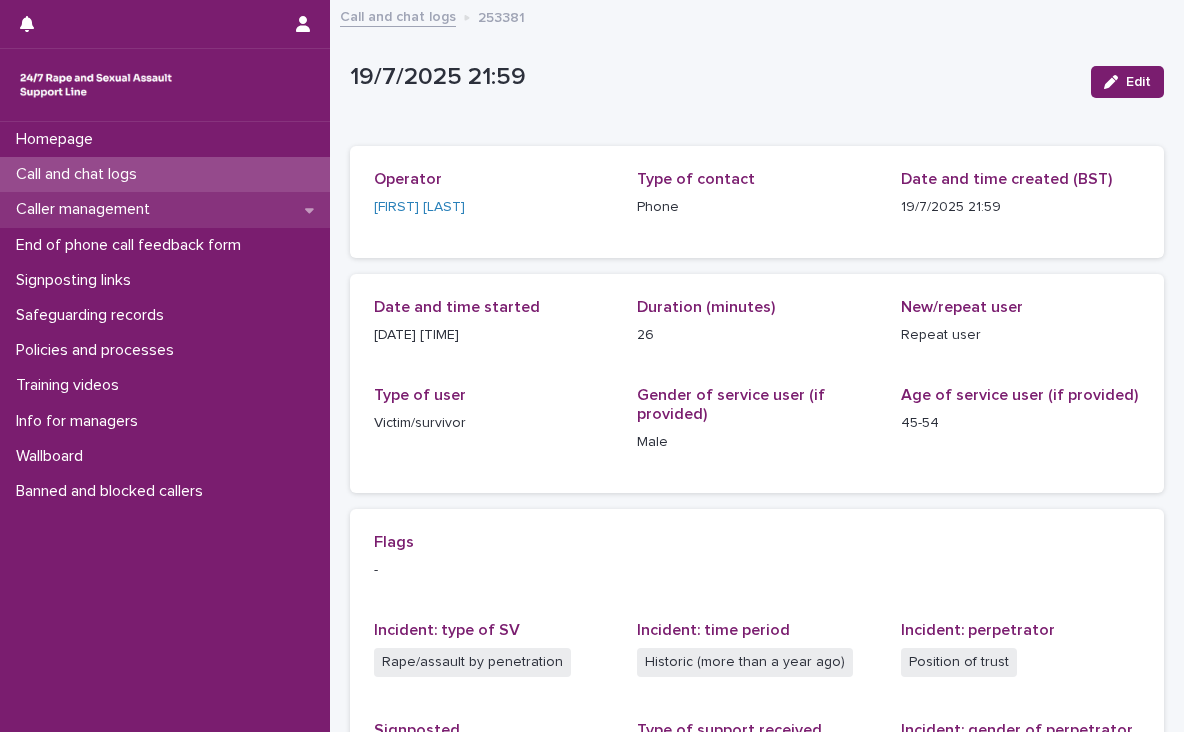 click on "Caller management" at bounding box center [87, 209] 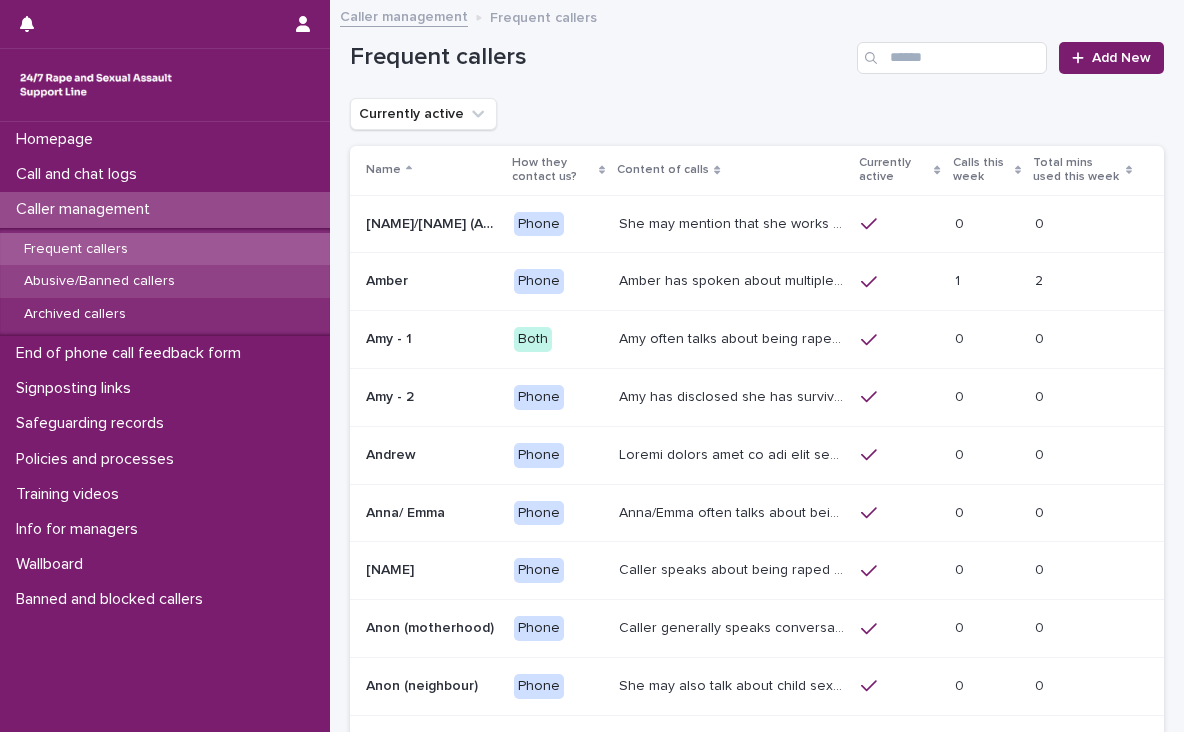 click on "Abusive/Banned callers" at bounding box center (99, 281) 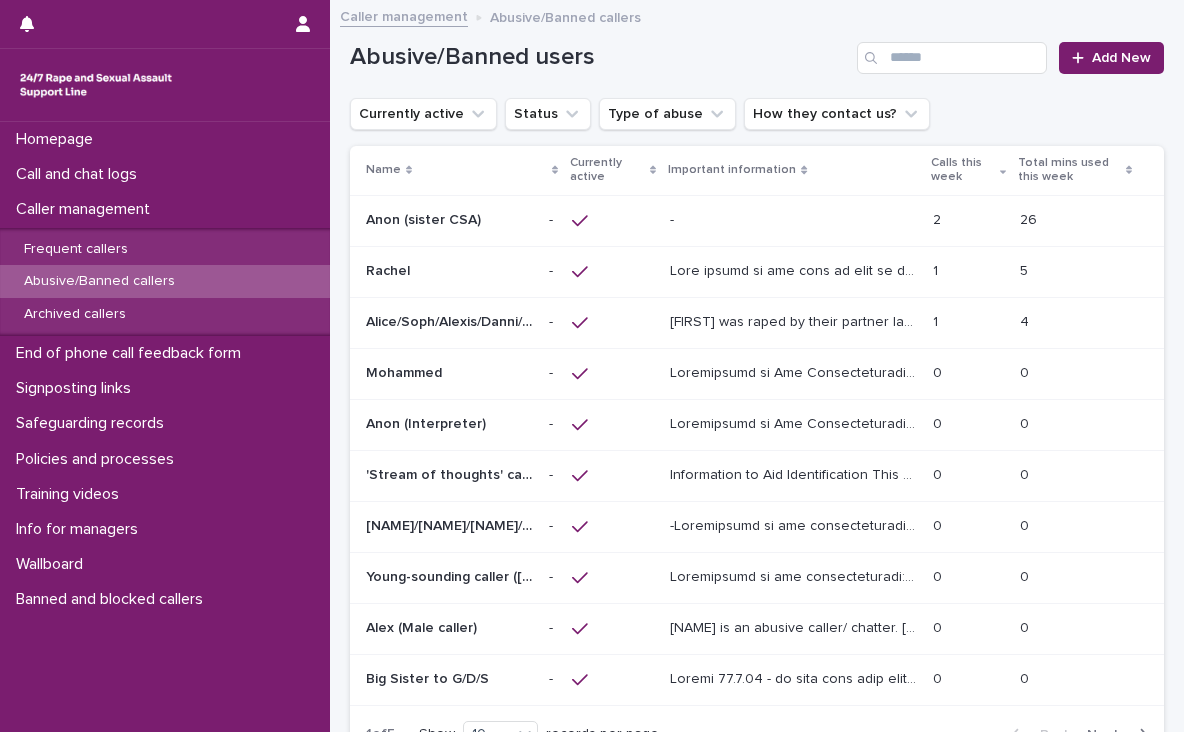 click on "- -" at bounding box center [793, 220] 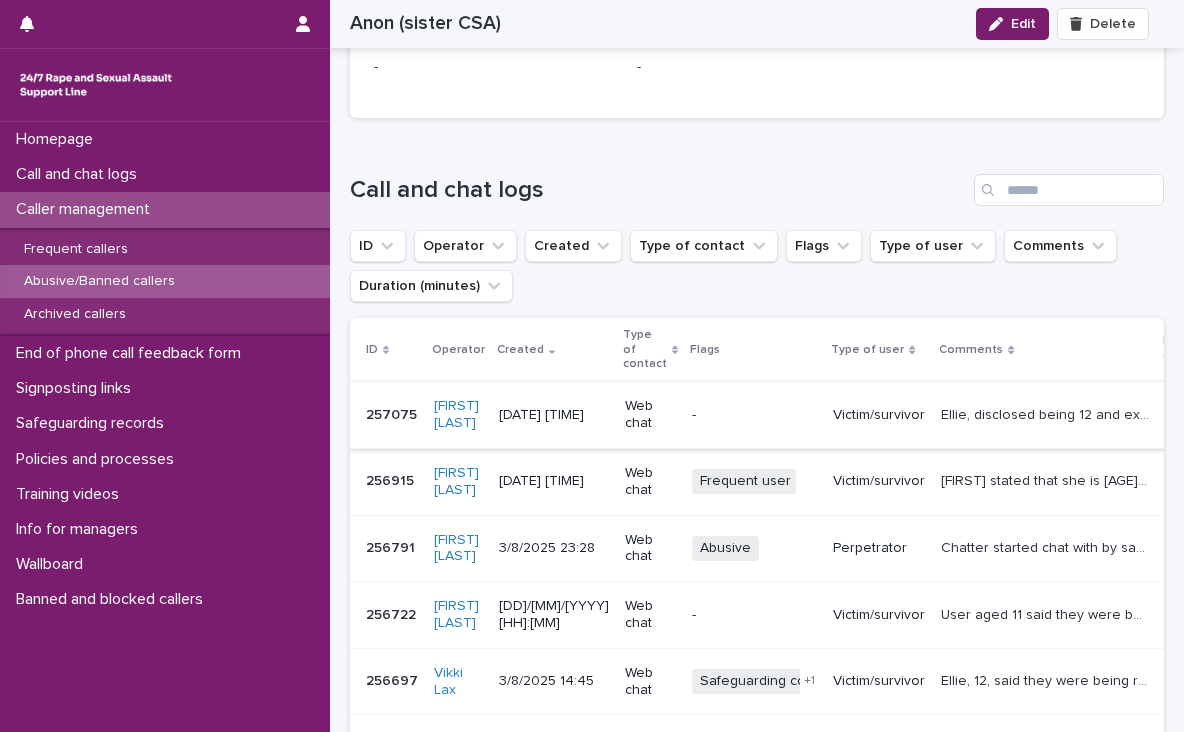 scroll, scrollTop: 1568, scrollLeft: 0, axis: vertical 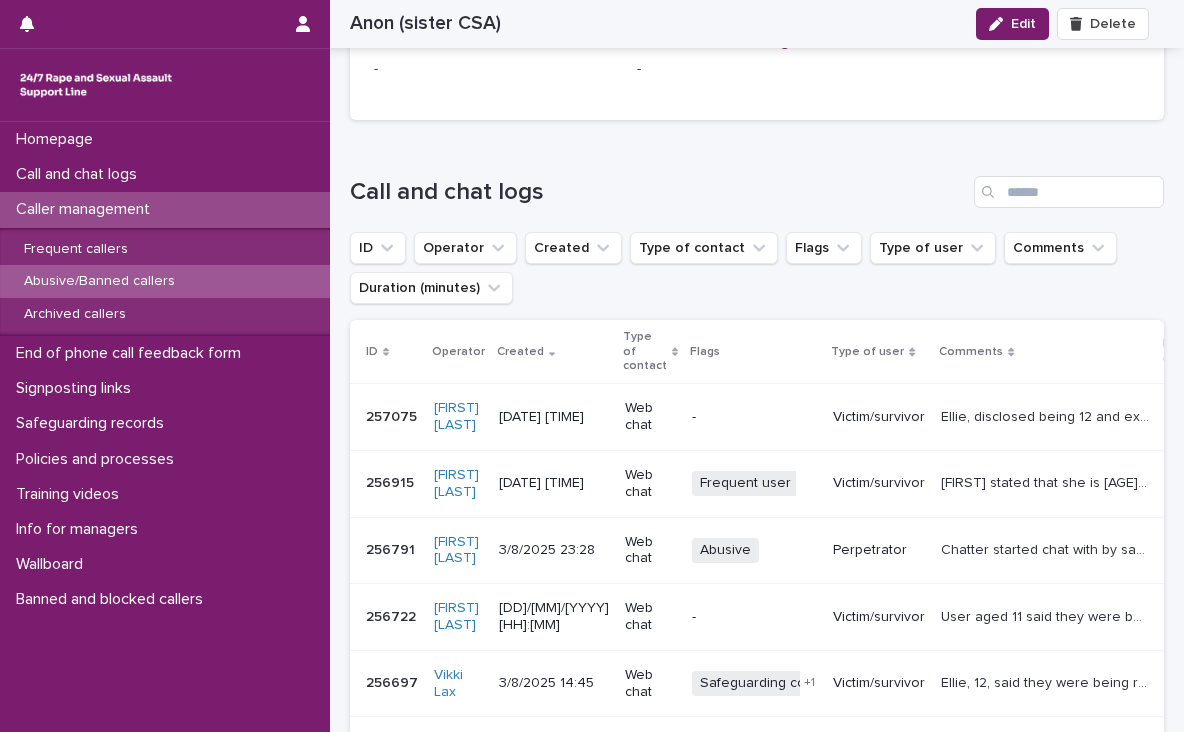 click on "Ellie, disclosed being 12 and experienced S.V by brother, operator gave the message upon recognition." at bounding box center [1047, 415] 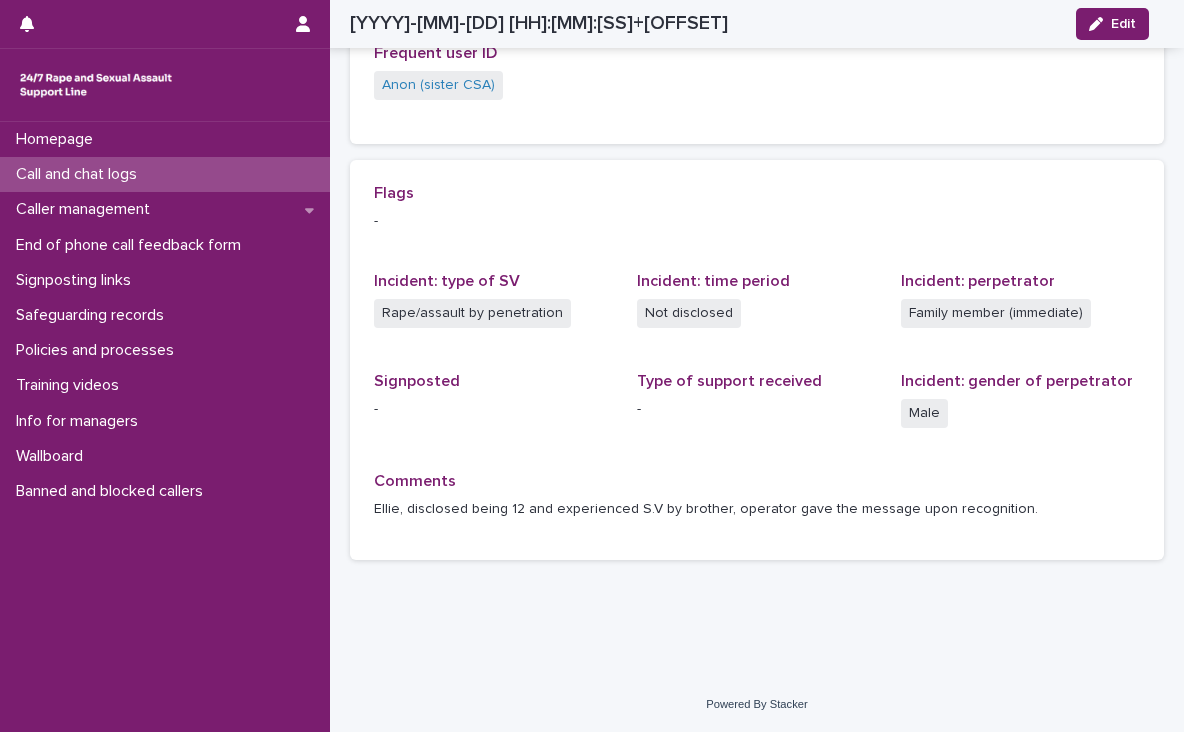 scroll, scrollTop: 0, scrollLeft: 0, axis: both 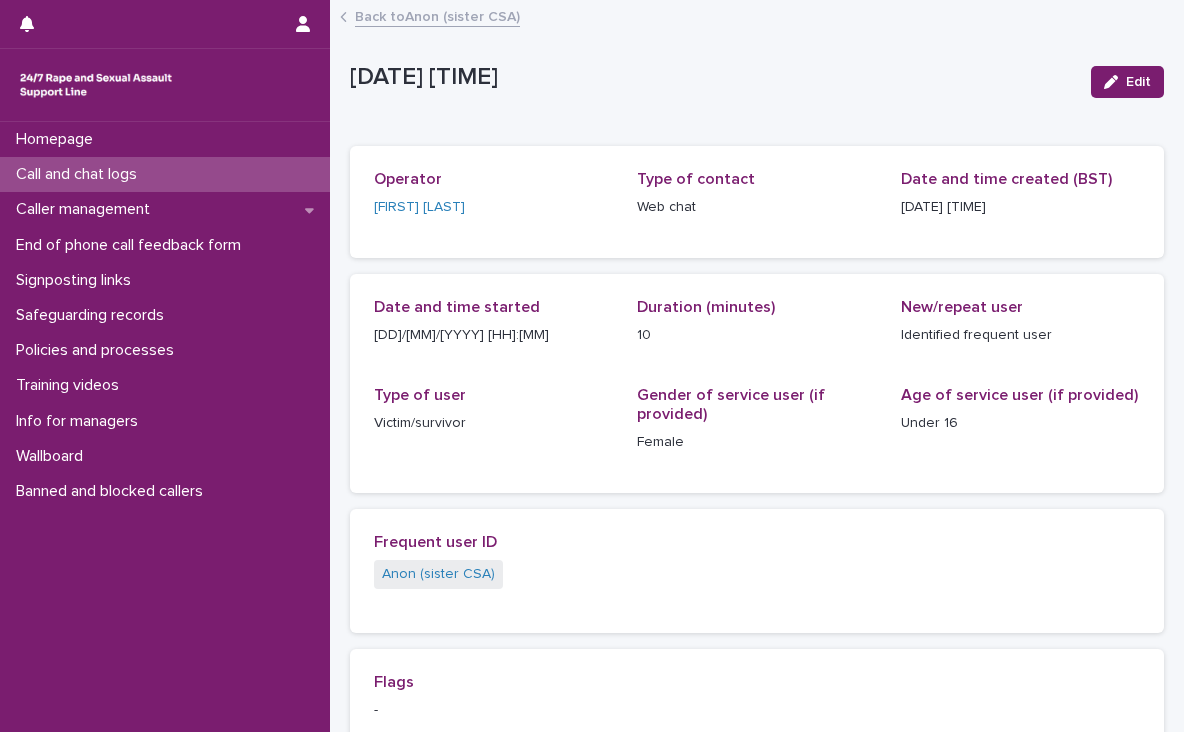 click on "Back to  Anon (sister CSA)" at bounding box center [437, 15] 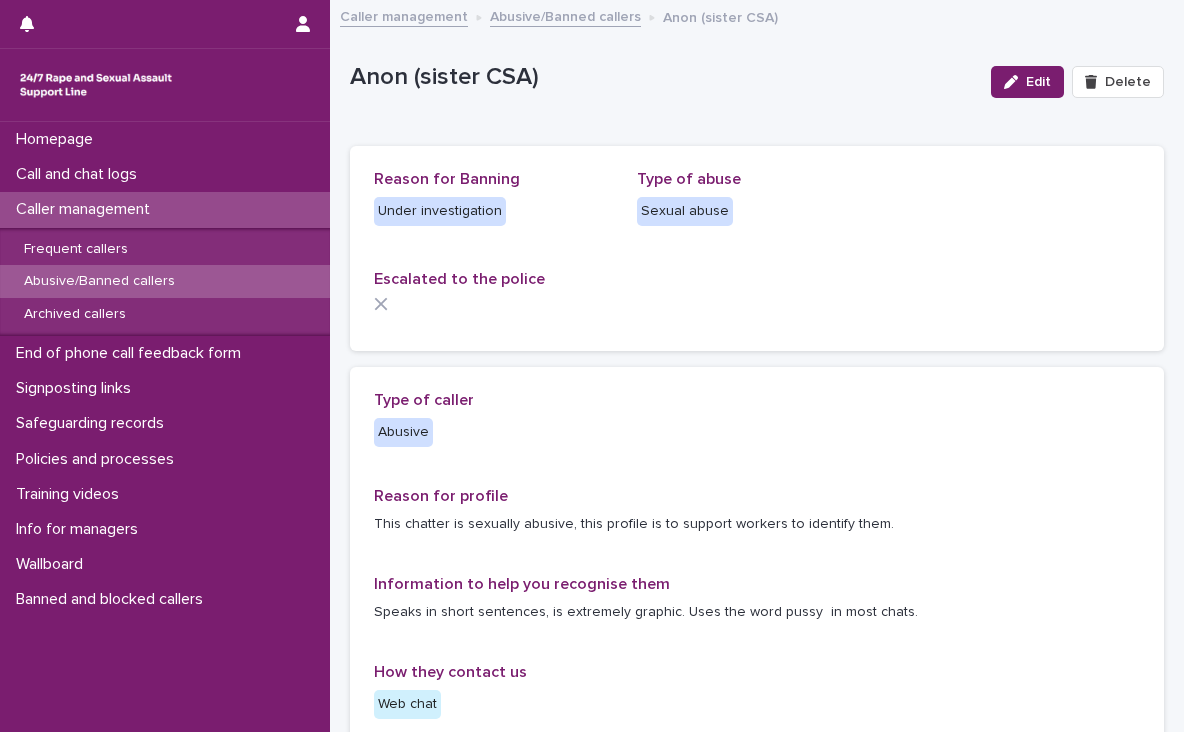 drag, startPoint x: 401, startPoint y: 15, endPoint x: 557, endPoint y: 166, distance: 217.11057 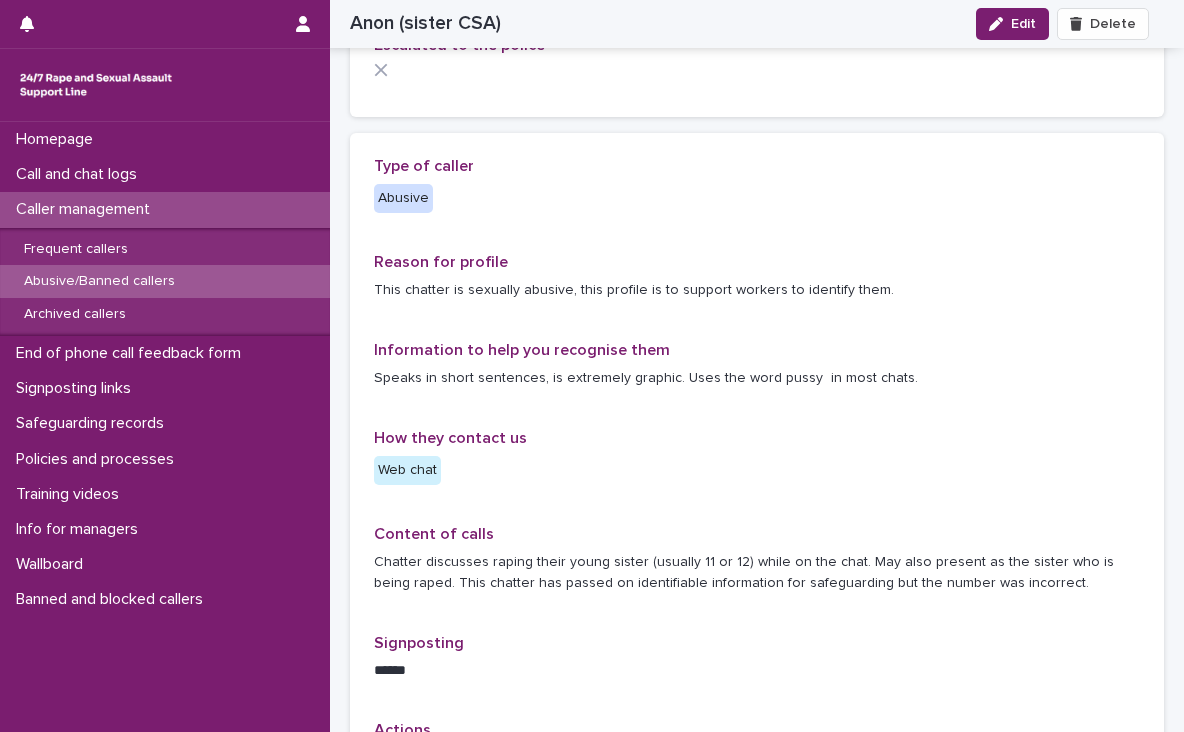 scroll, scrollTop: 236, scrollLeft: 0, axis: vertical 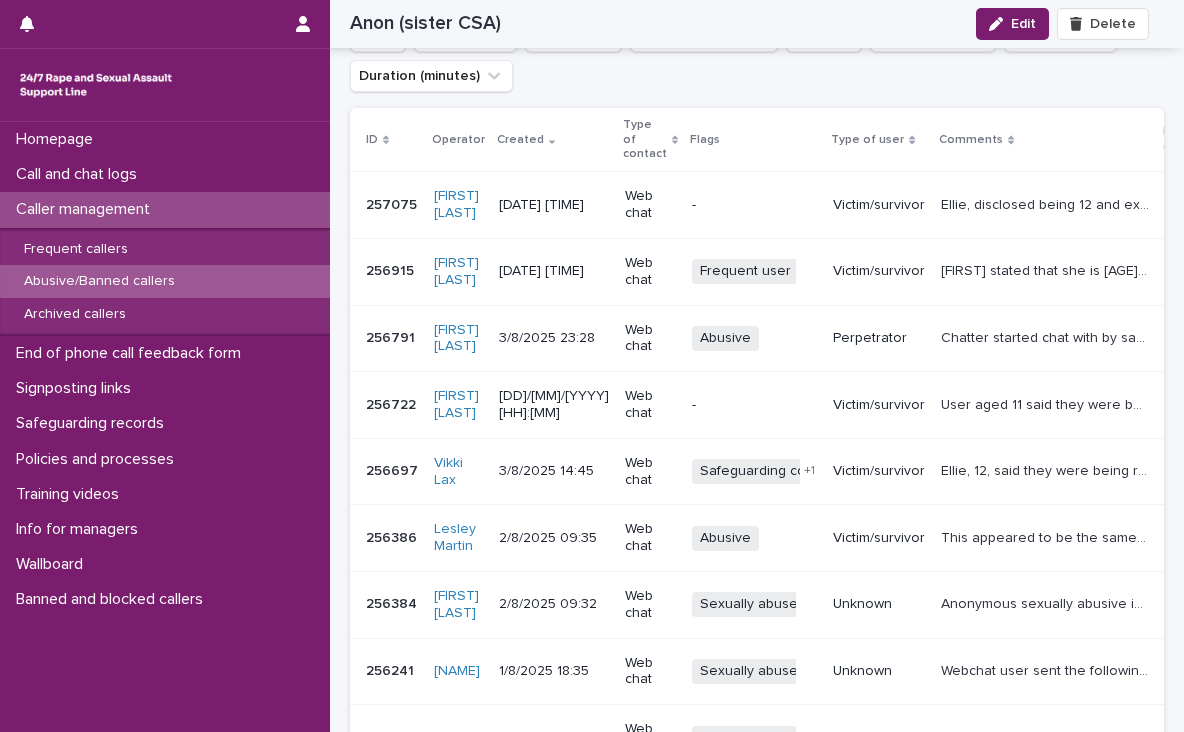 click on "Ellie stated that she is 13 and being raped by her 16-year-old brother. Identified as a banned caller. Made references to " my pussy is too small". "How did he fit it in? My pussy was too small I was 9". "His d was hard". Discussed with manager to confirm identification and ended the call after giving the message from the FU profile" at bounding box center (1047, 269) 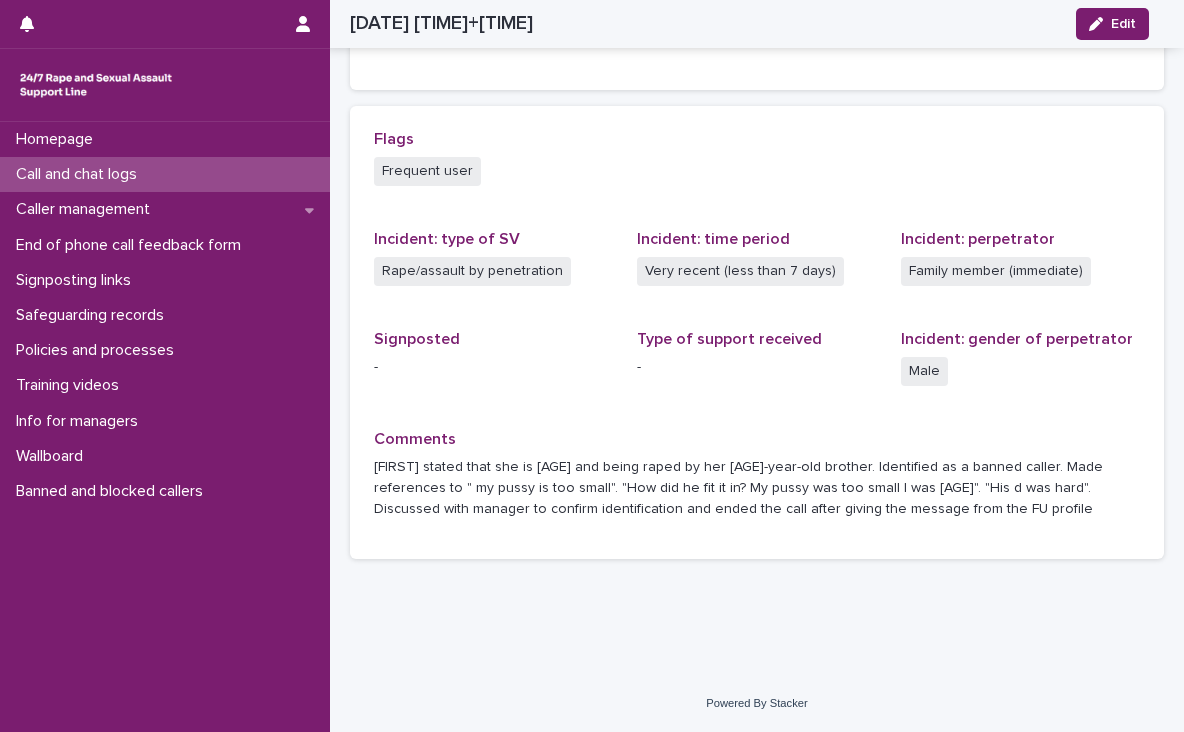 scroll, scrollTop: 0, scrollLeft: 0, axis: both 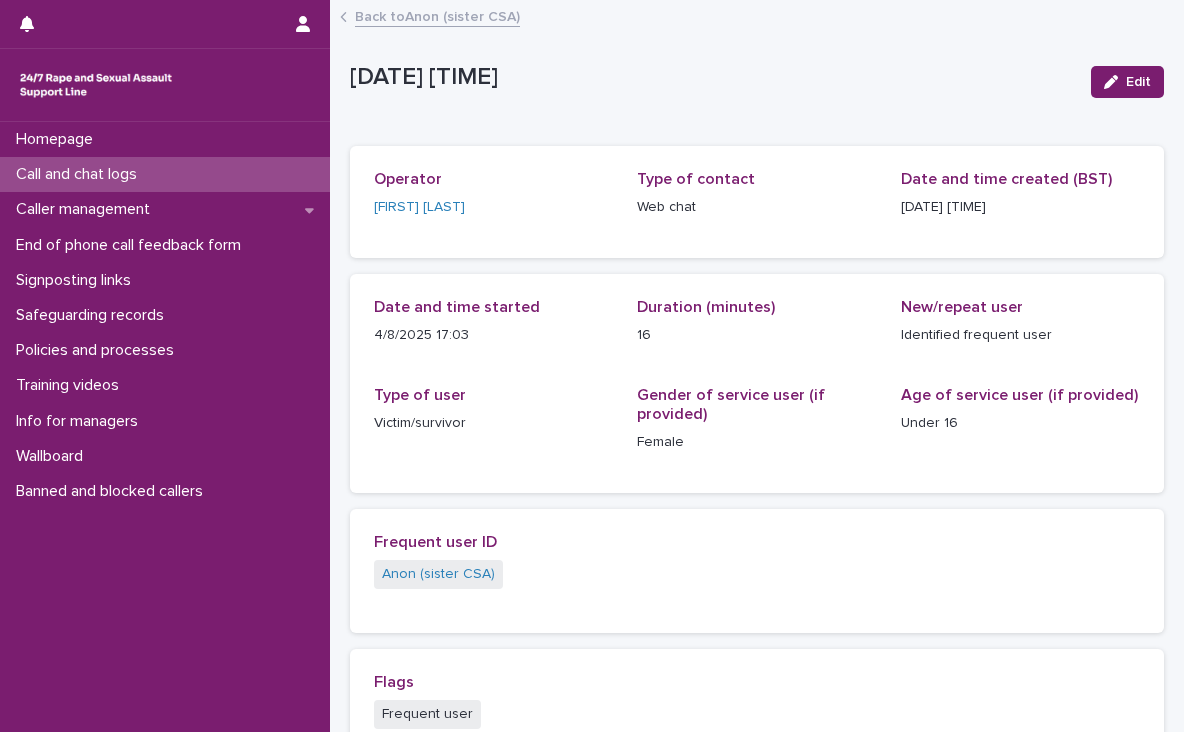 click on "Back to  Anon (sister CSA)" at bounding box center (437, 15) 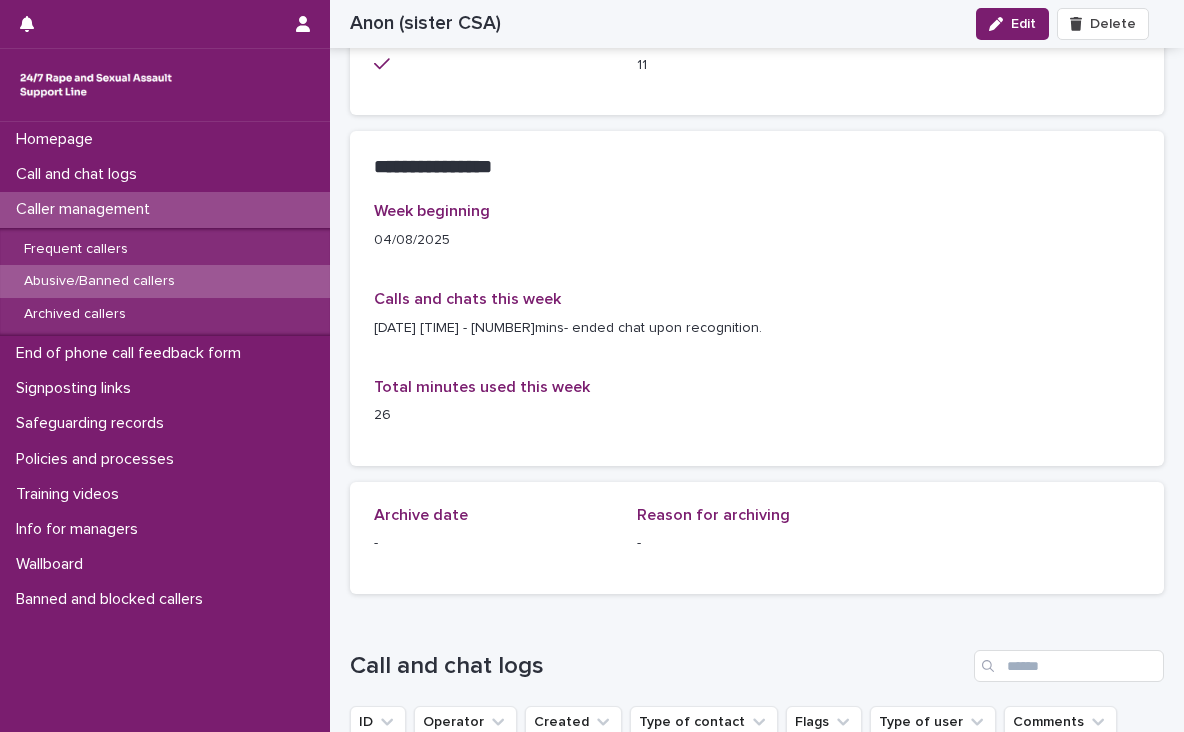 scroll, scrollTop: 1735, scrollLeft: 0, axis: vertical 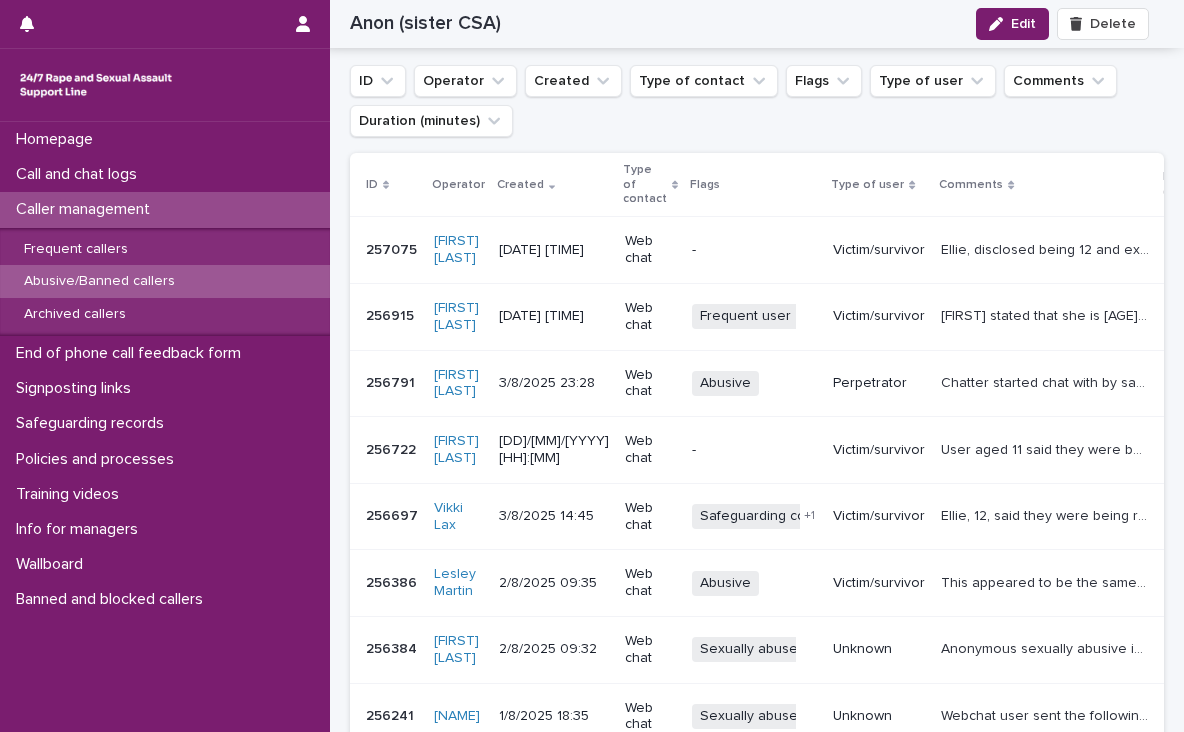 click on "Chatter started chat with by saying 'if a dick was dipped what colour would it be'. This was then repeated with the word 'penis'. Ended chat signposted to stop it now." at bounding box center (1047, 381) 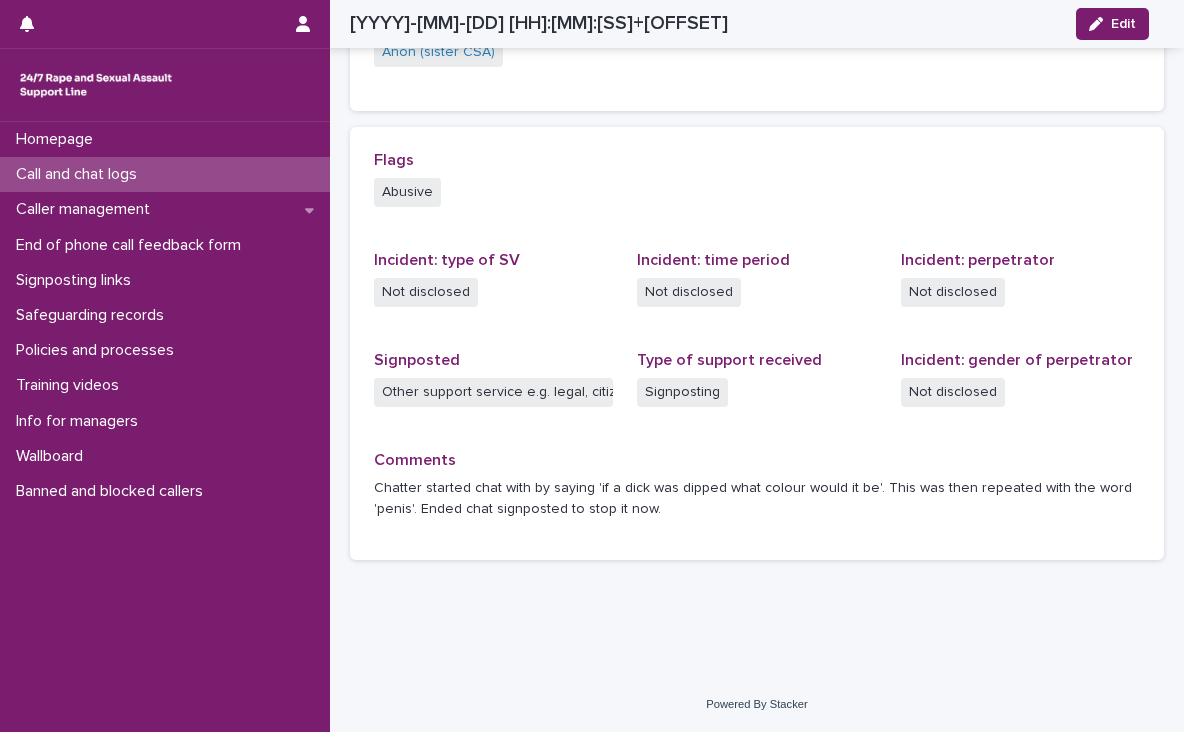 scroll, scrollTop: 0, scrollLeft: 0, axis: both 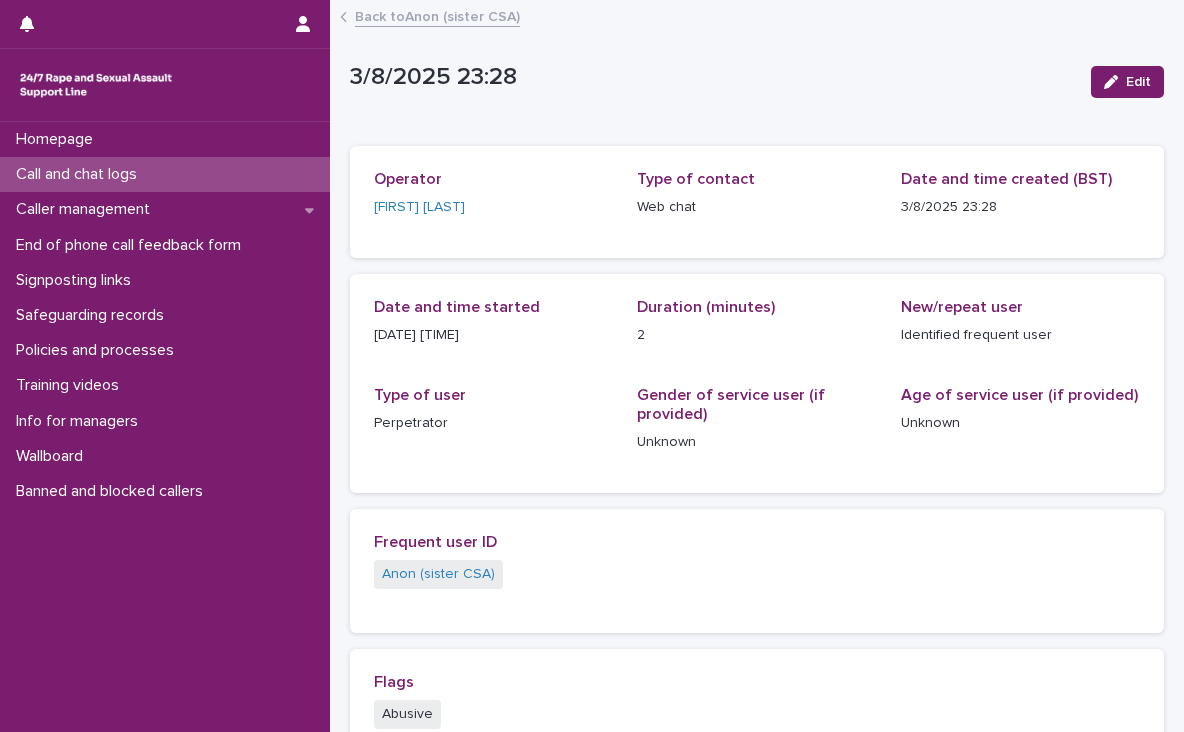click on "Gender of service user (if provided)" at bounding box center (731, 404) 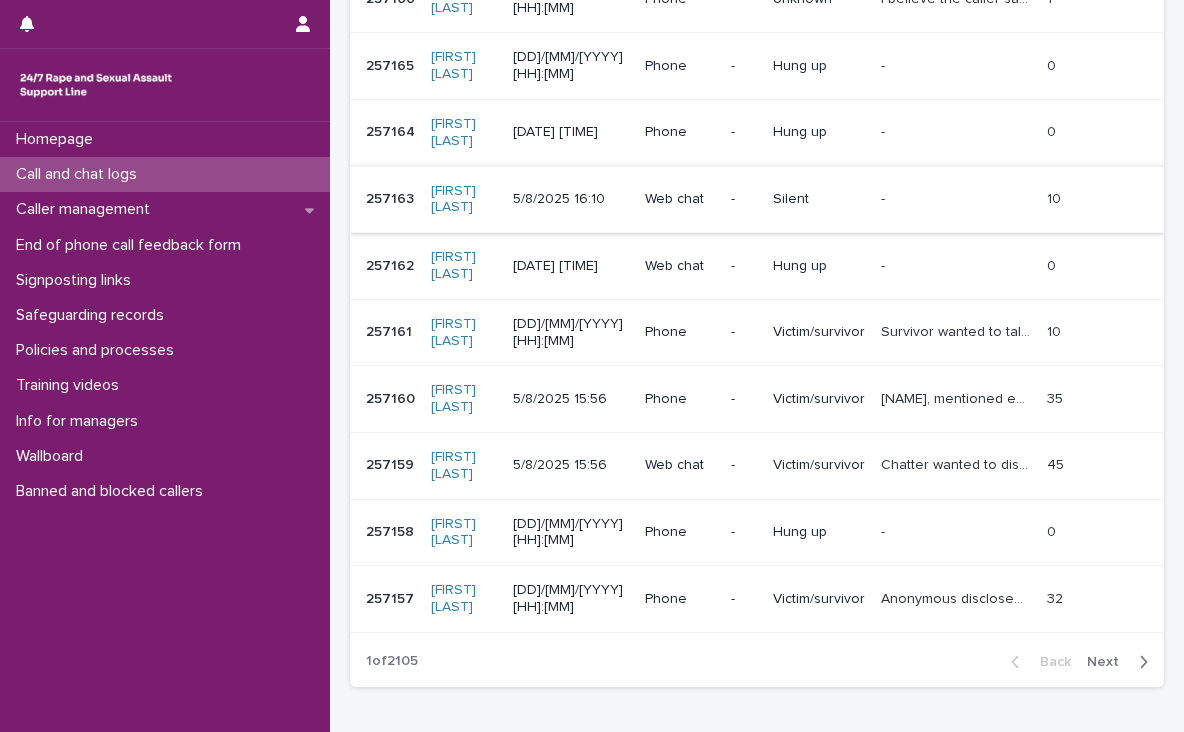 scroll, scrollTop: 471, scrollLeft: 0, axis: vertical 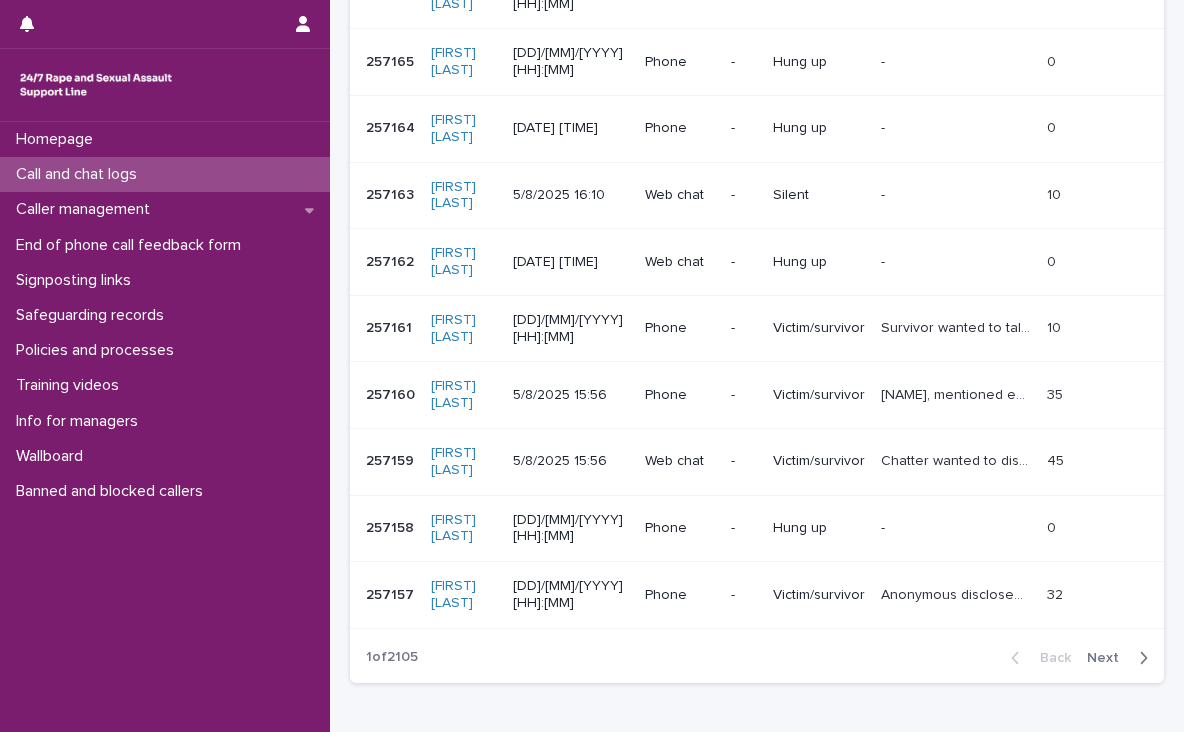 click on "Back Next" at bounding box center (1079, 658) 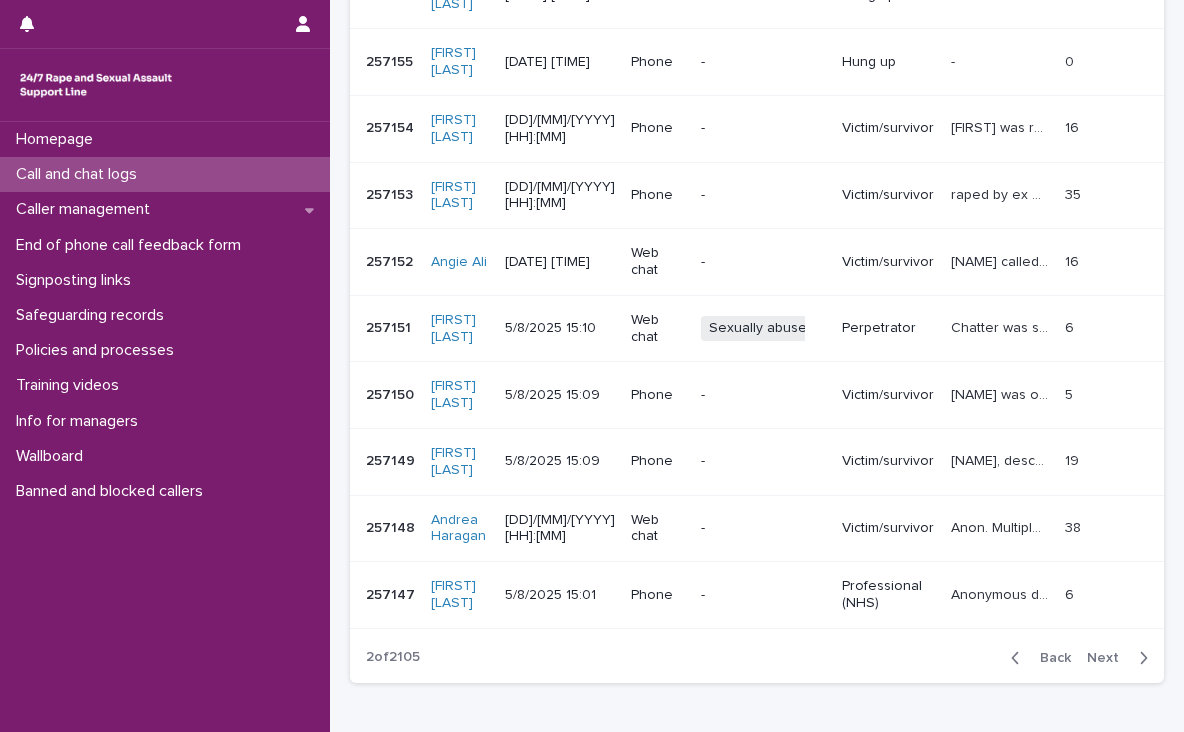 scroll, scrollTop: 479, scrollLeft: 0, axis: vertical 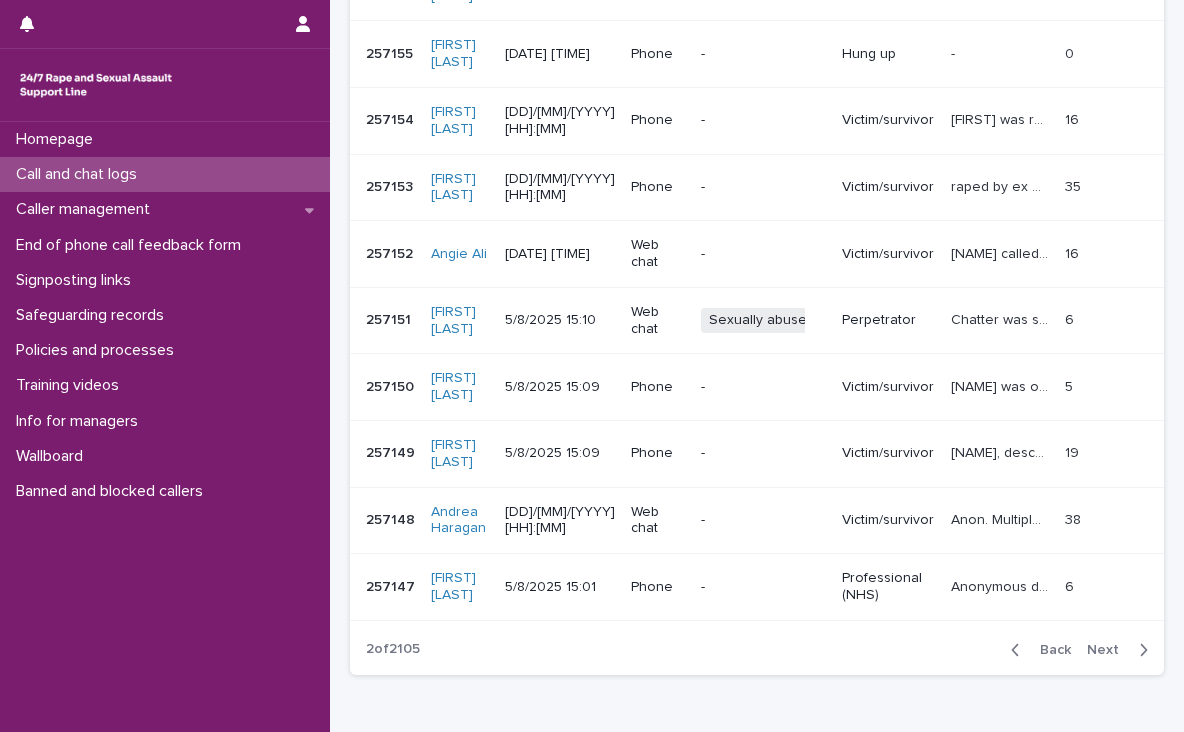 click on "Chatter was sexually abusive - started of by saying they needed support and then discussed going into bushes and touching young boys" at bounding box center [1002, 318] 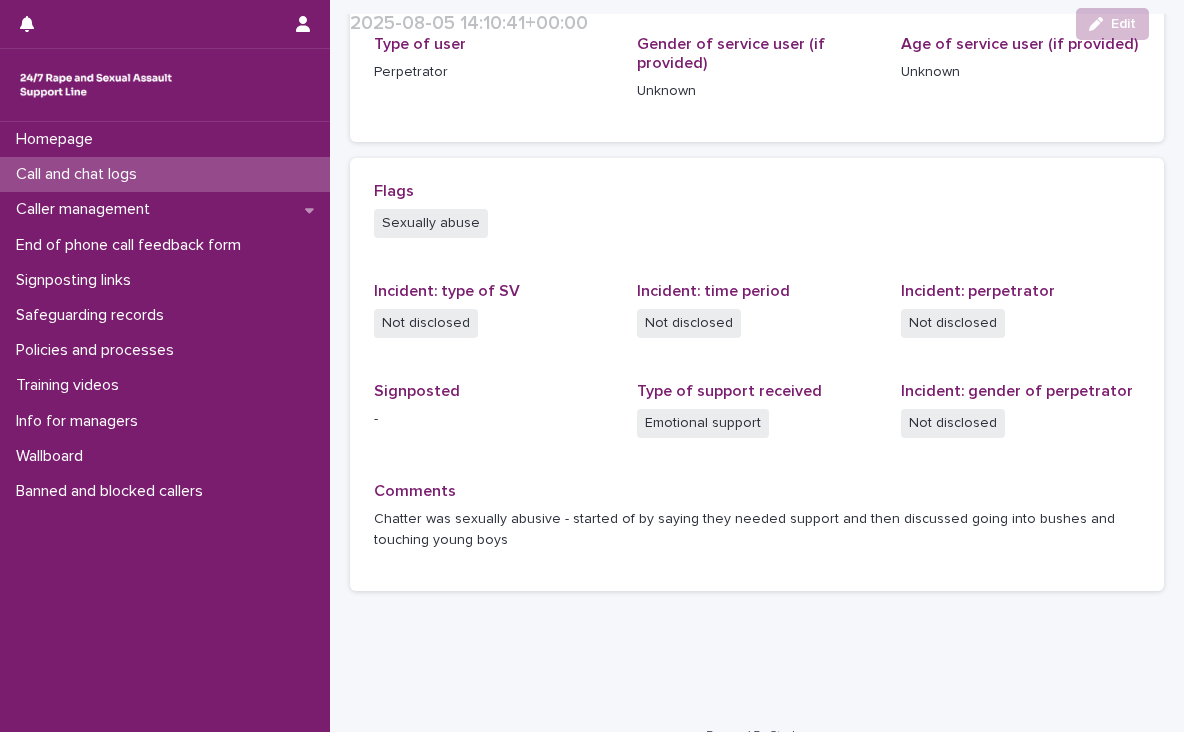 scroll, scrollTop: 382, scrollLeft: 0, axis: vertical 